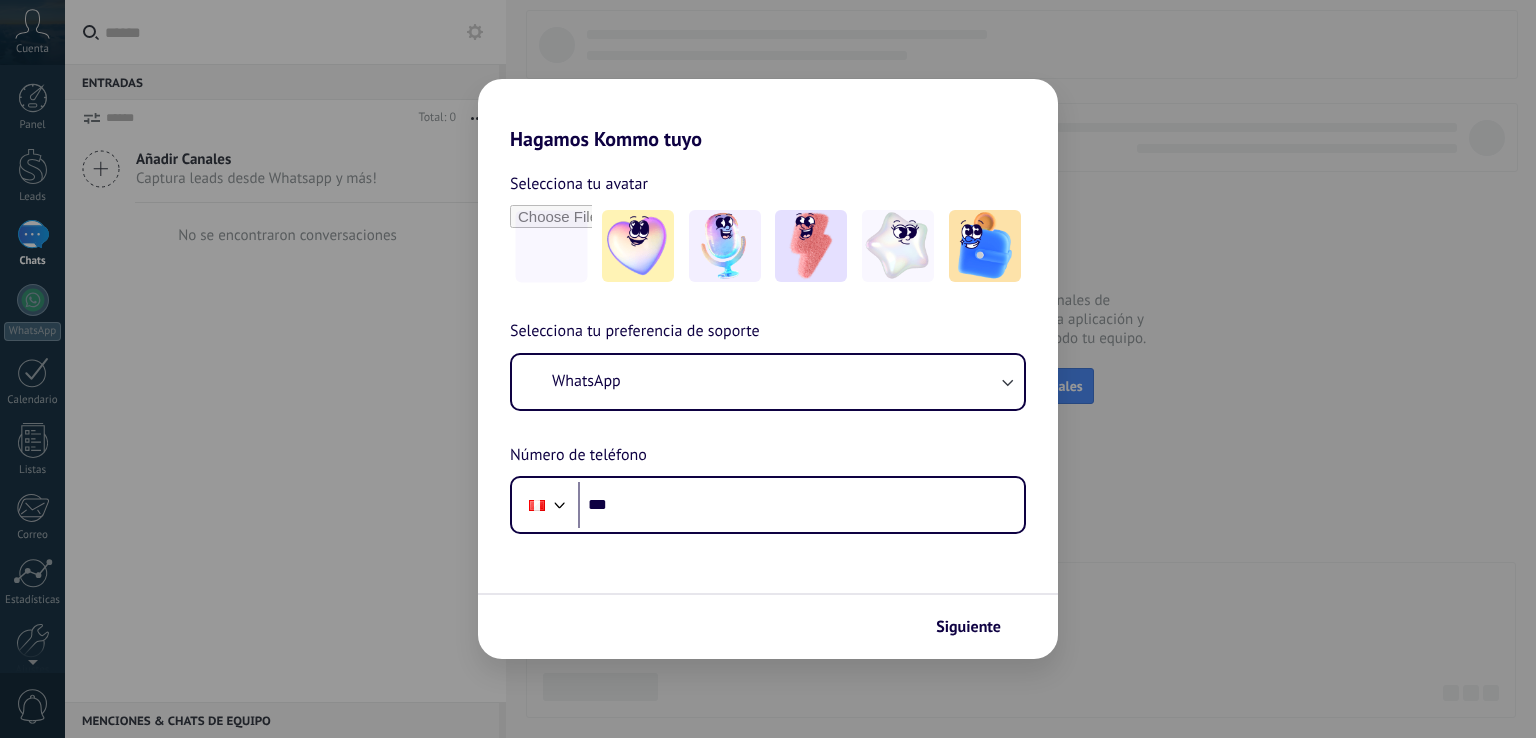 scroll, scrollTop: 0, scrollLeft: 0, axis: both 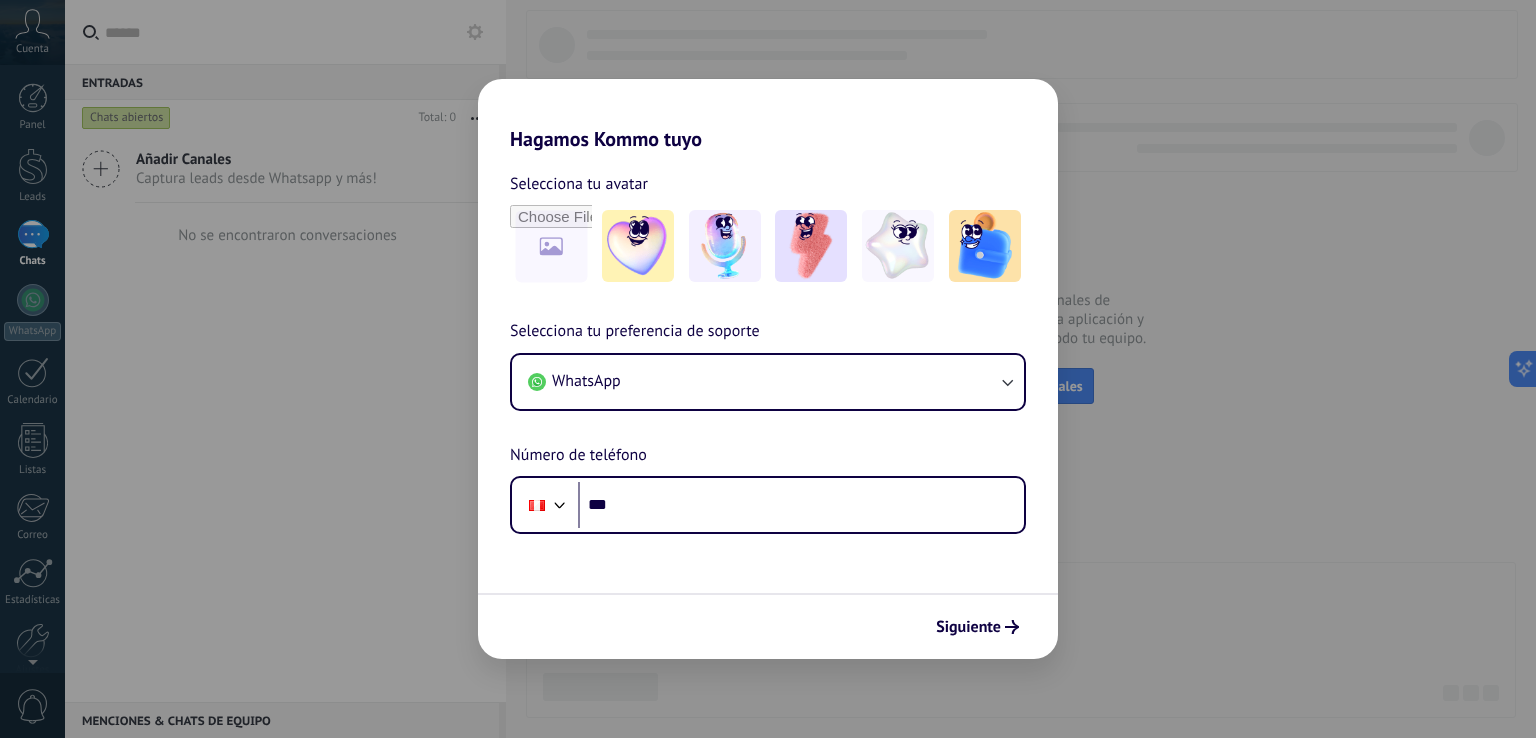 click on "Hagamos Kommo tuyo Selecciona tu avatar Selecciona tu preferencia de soporte WhatsApp Número de teléfono Phone *** Siguiente" at bounding box center [768, 369] 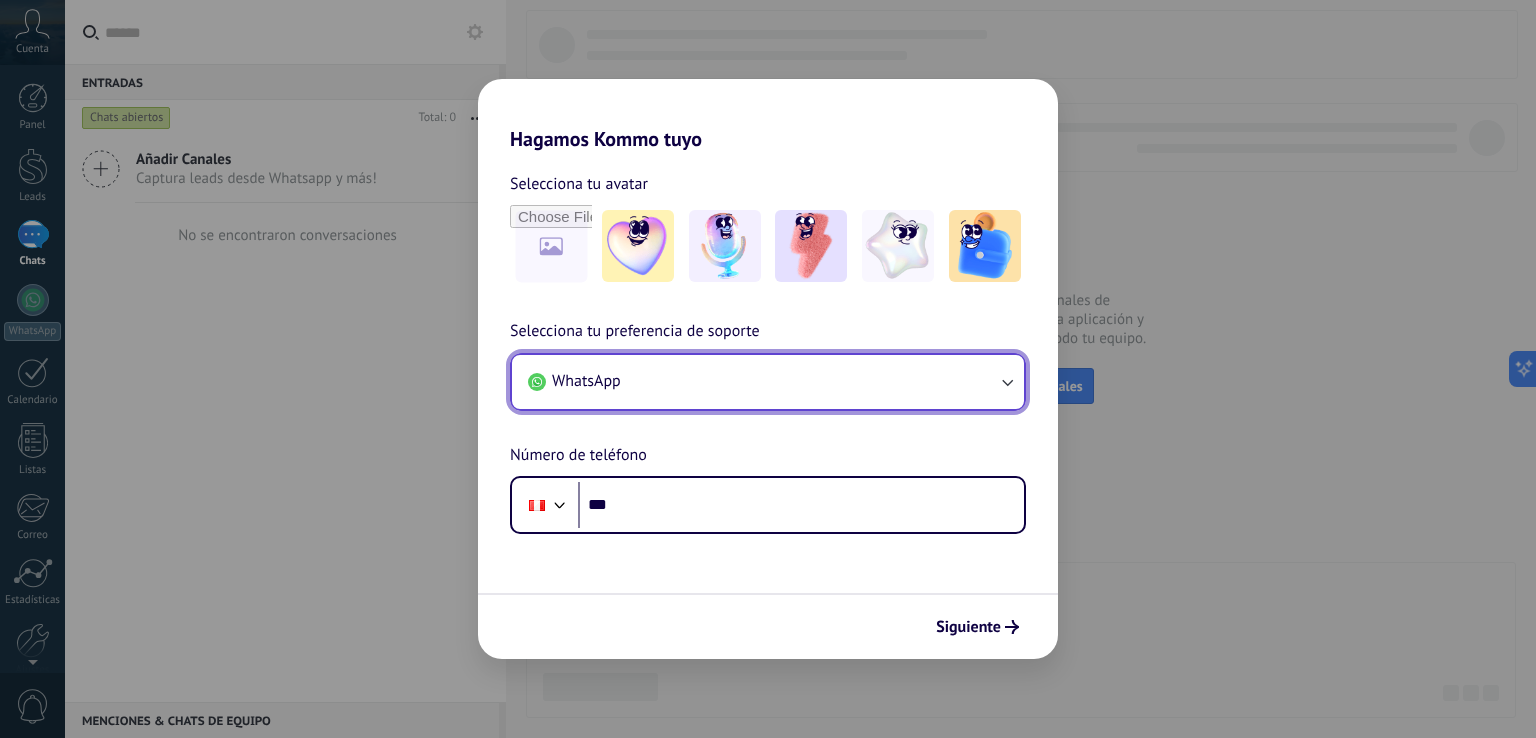 click on "WhatsApp" at bounding box center (768, 382) 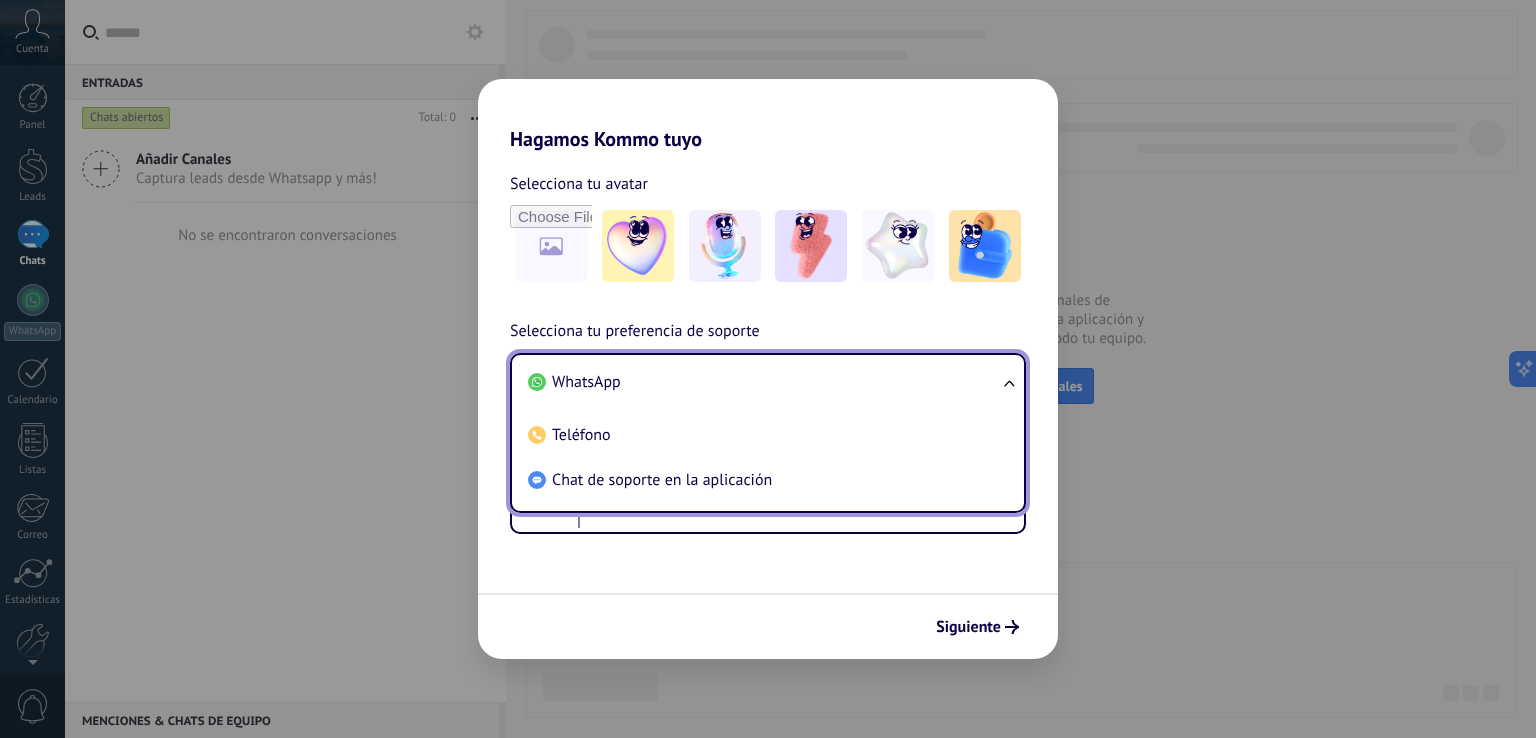 click on "WhatsApp" at bounding box center [764, 382] 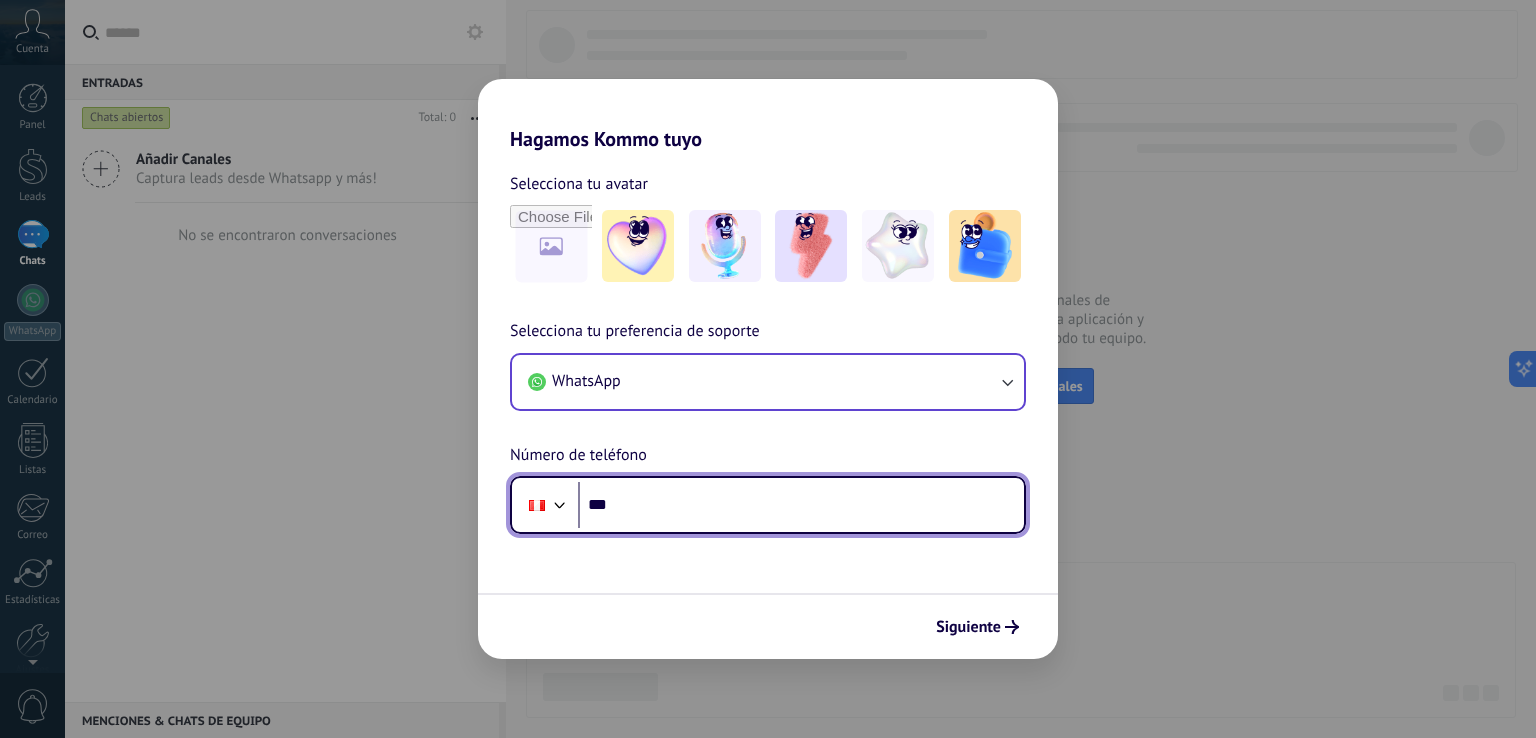 click on "***" at bounding box center (801, 505) 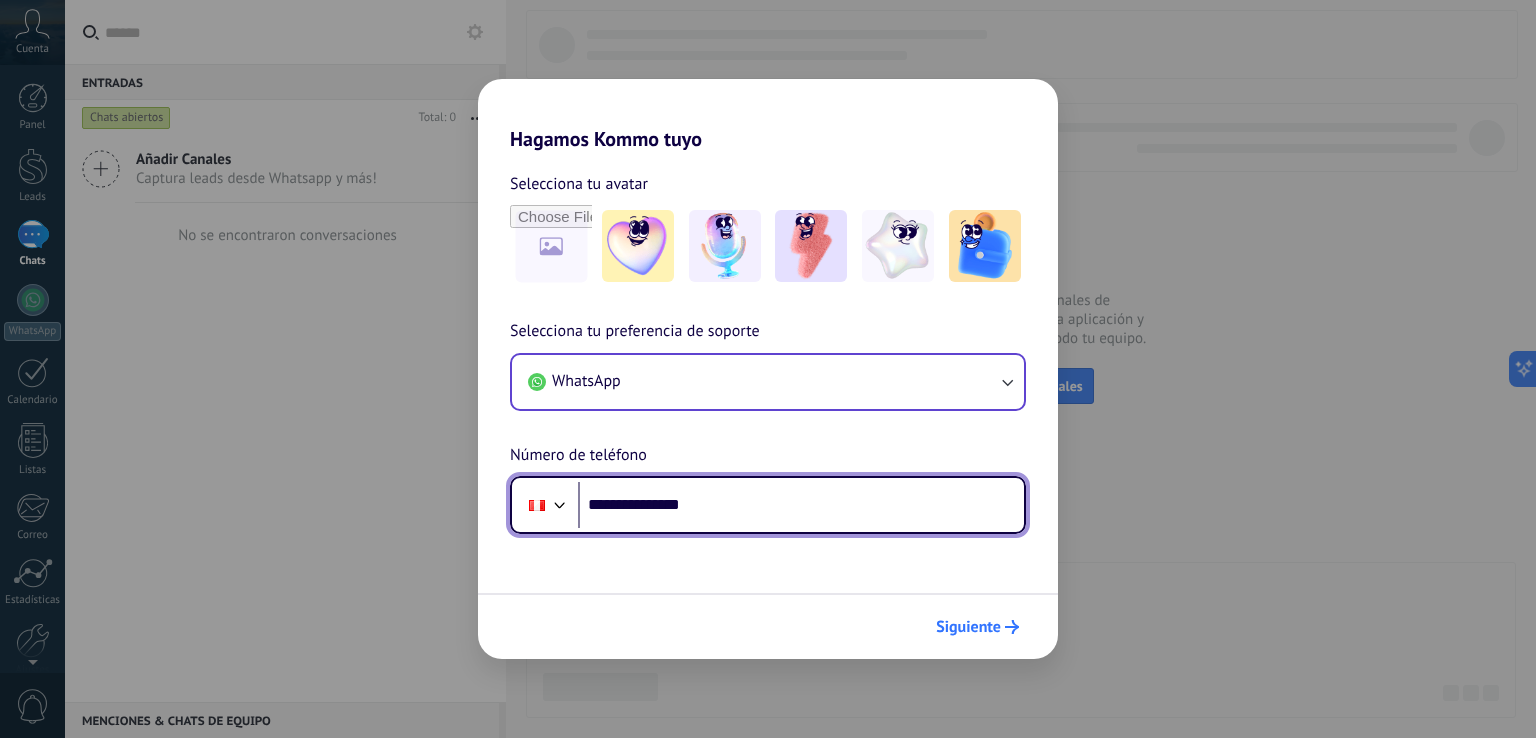 type on "**********" 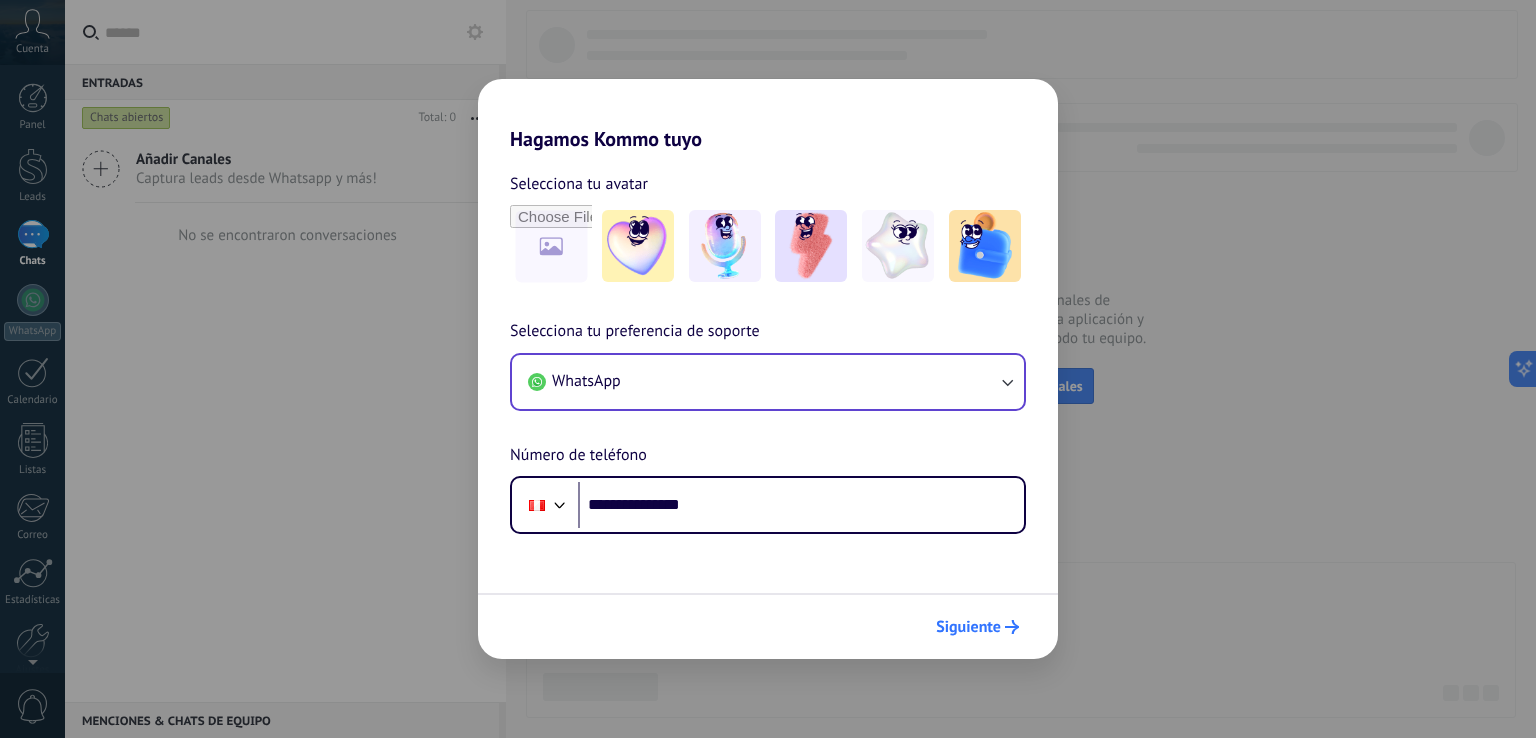 click on "Siguiente" at bounding box center (977, 627) 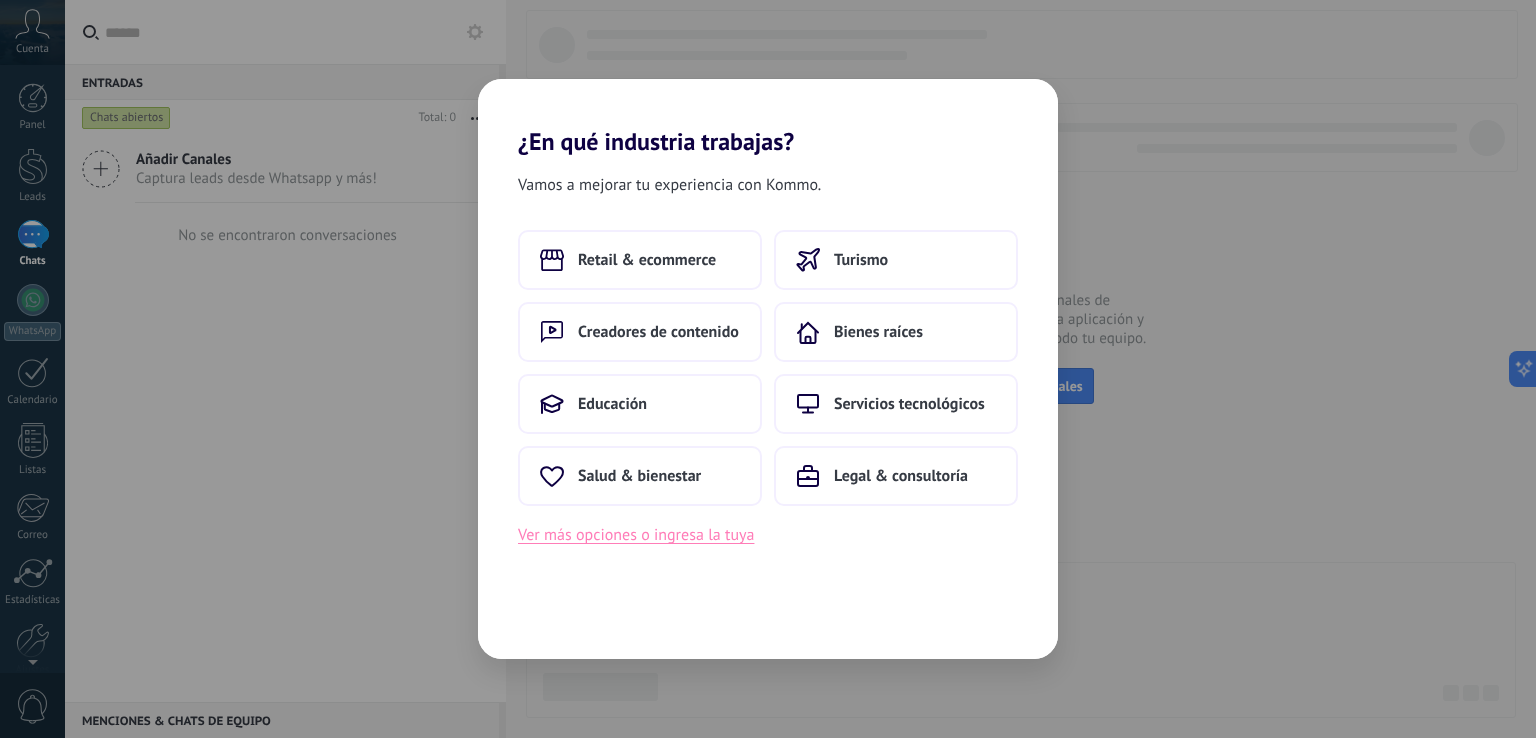 click on "Ver más opciones o ingresa la tuya" at bounding box center (636, 535) 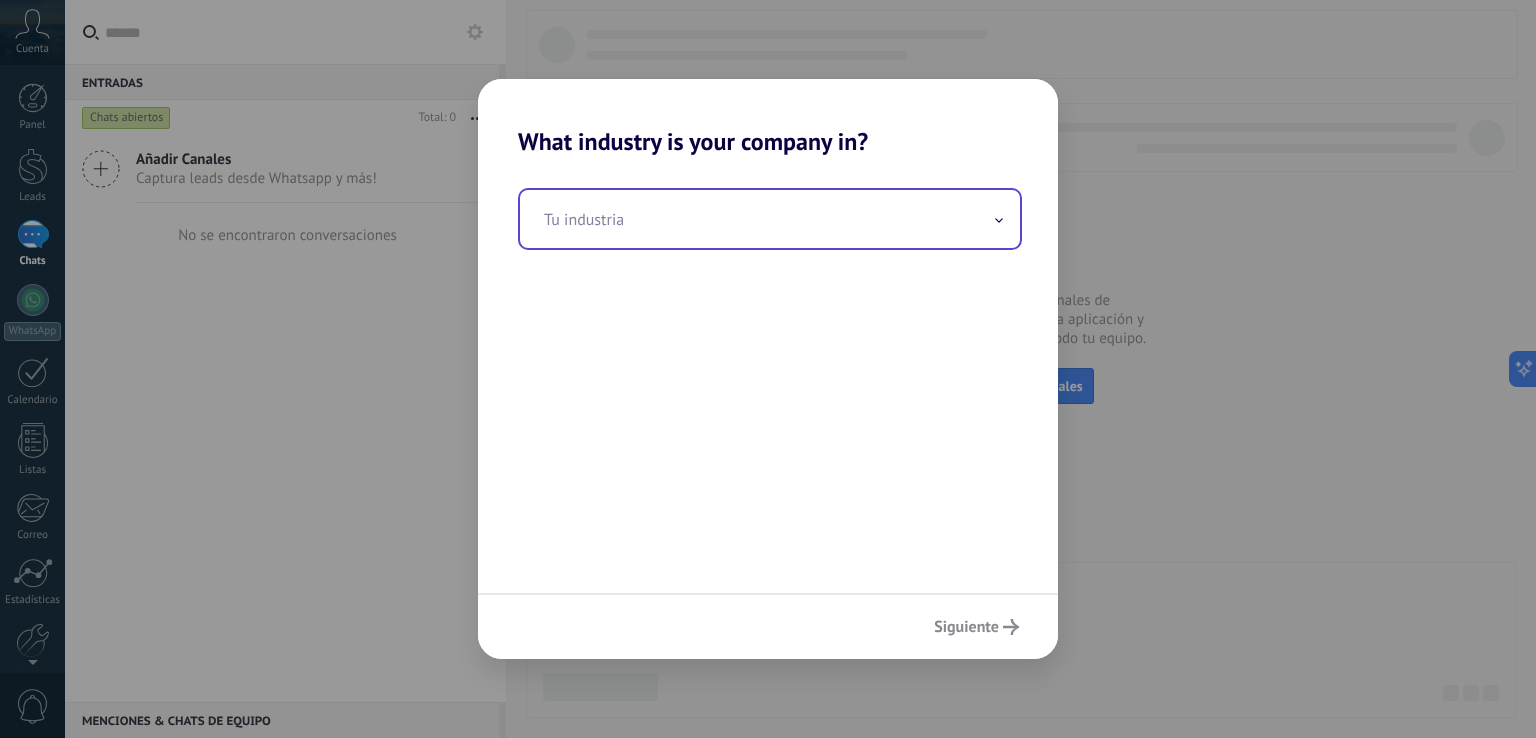 click at bounding box center (770, 219) 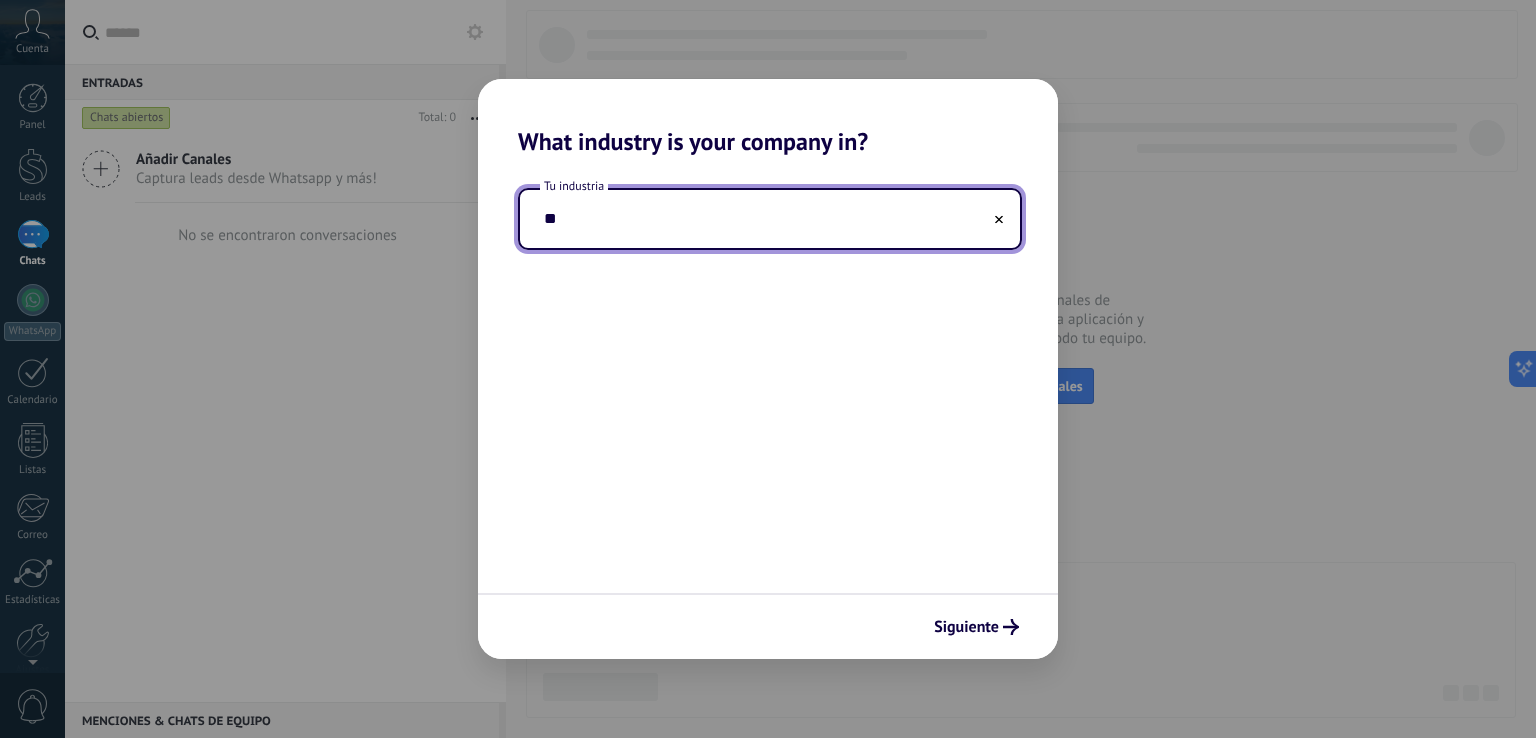 type on "*" 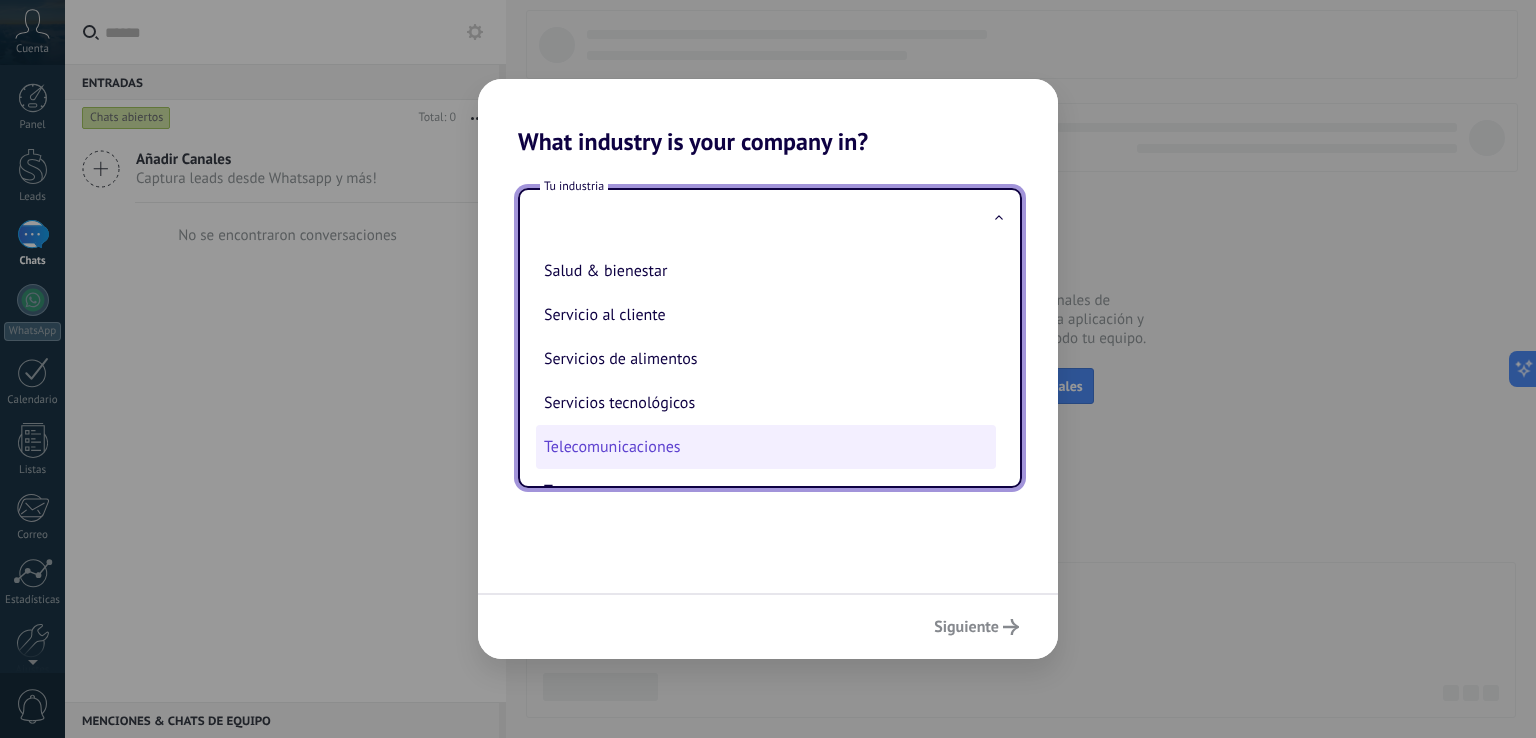 scroll, scrollTop: 343, scrollLeft: 0, axis: vertical 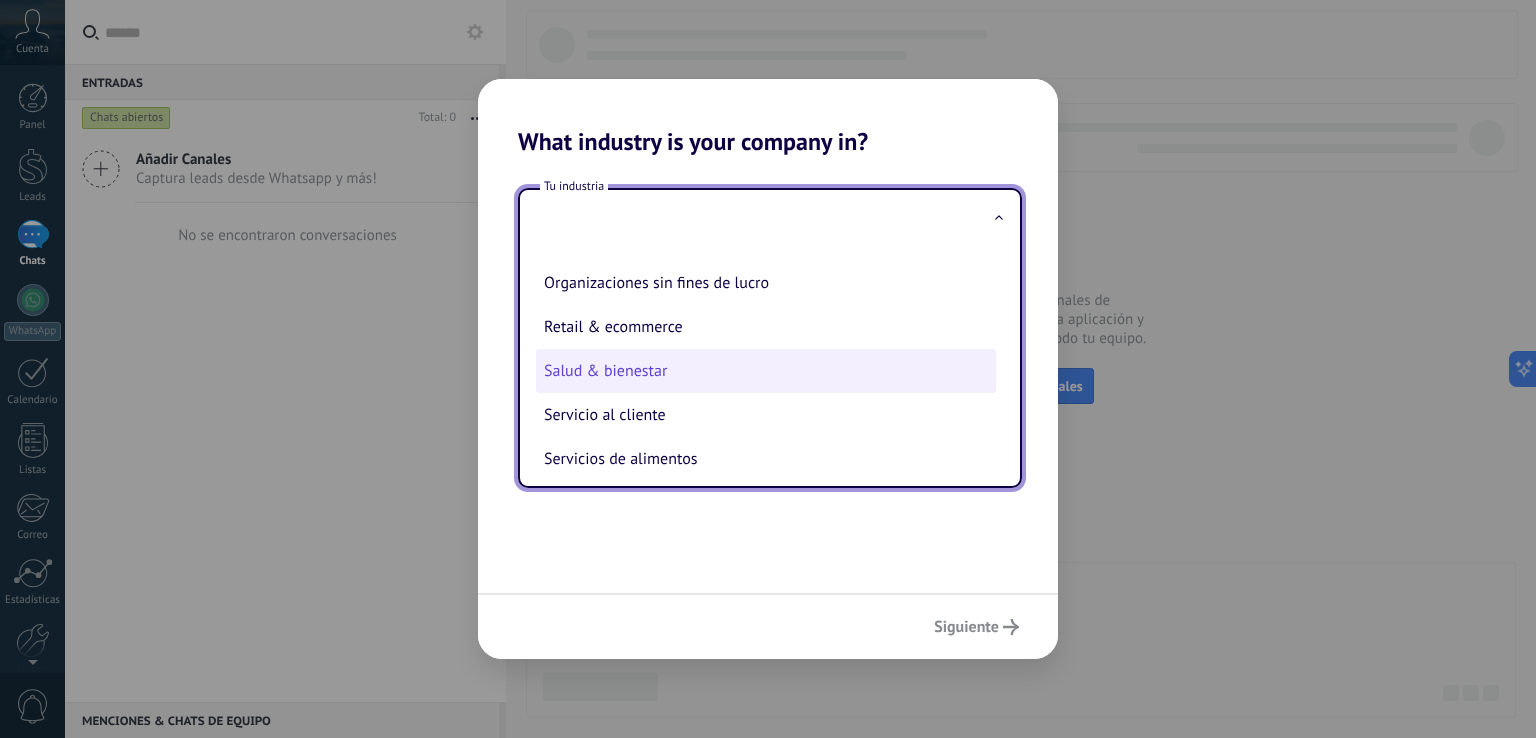 click on "Salud & bienestar" at bounding box center [766, 371] 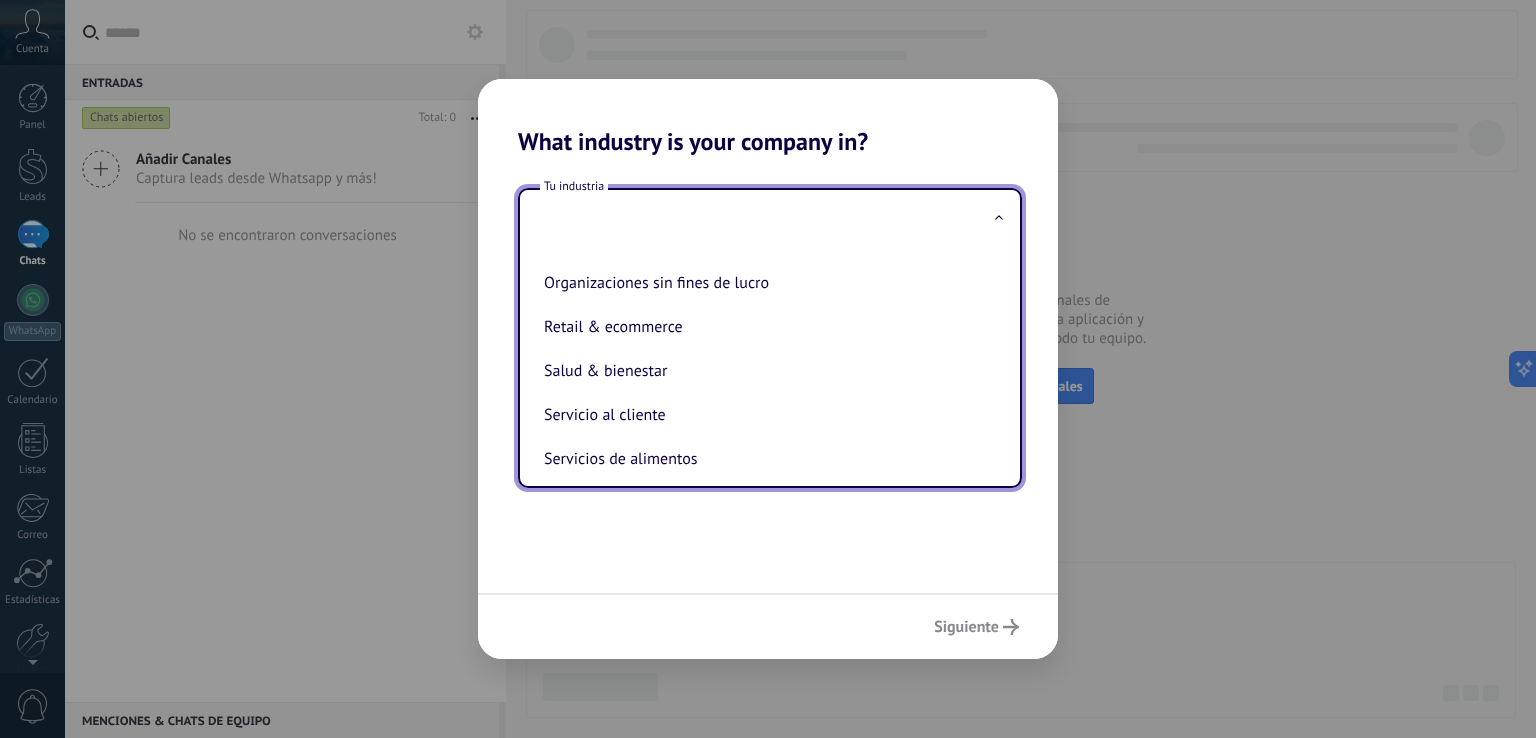 type on "**********" 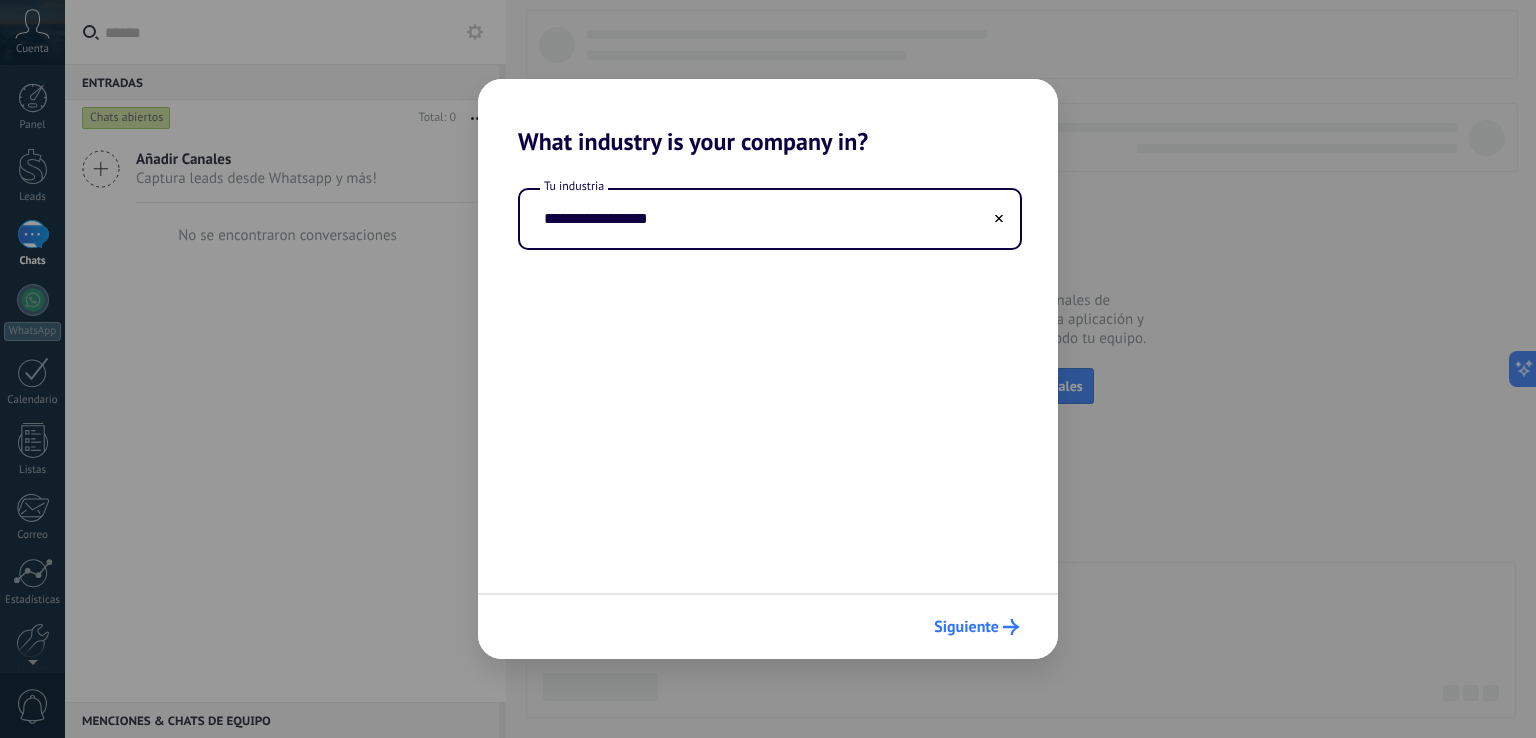 click on "Siguiente" at bounding box center (966, 627) 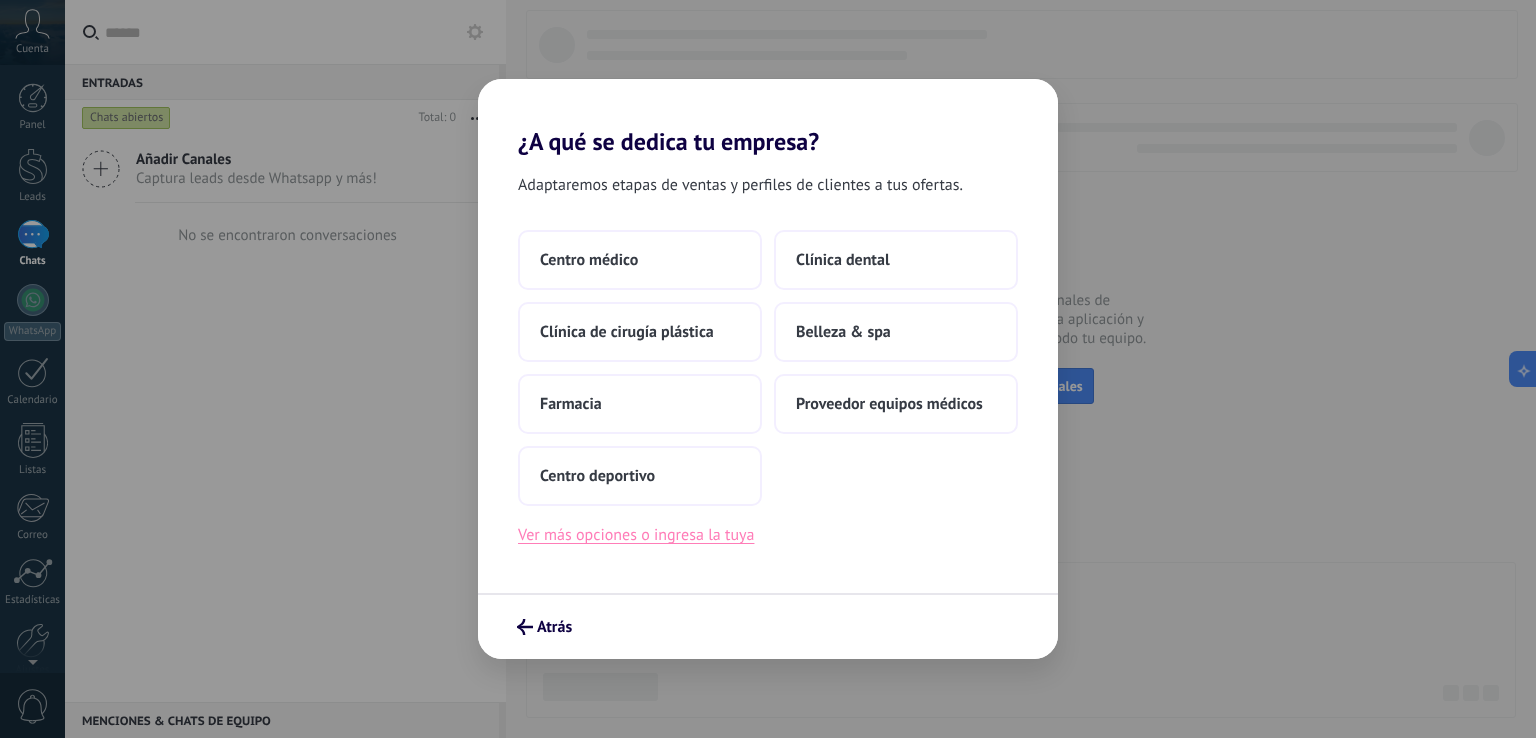 click on "Ver más opciones o ingresa la tuya" at bounding box center (636, 535) 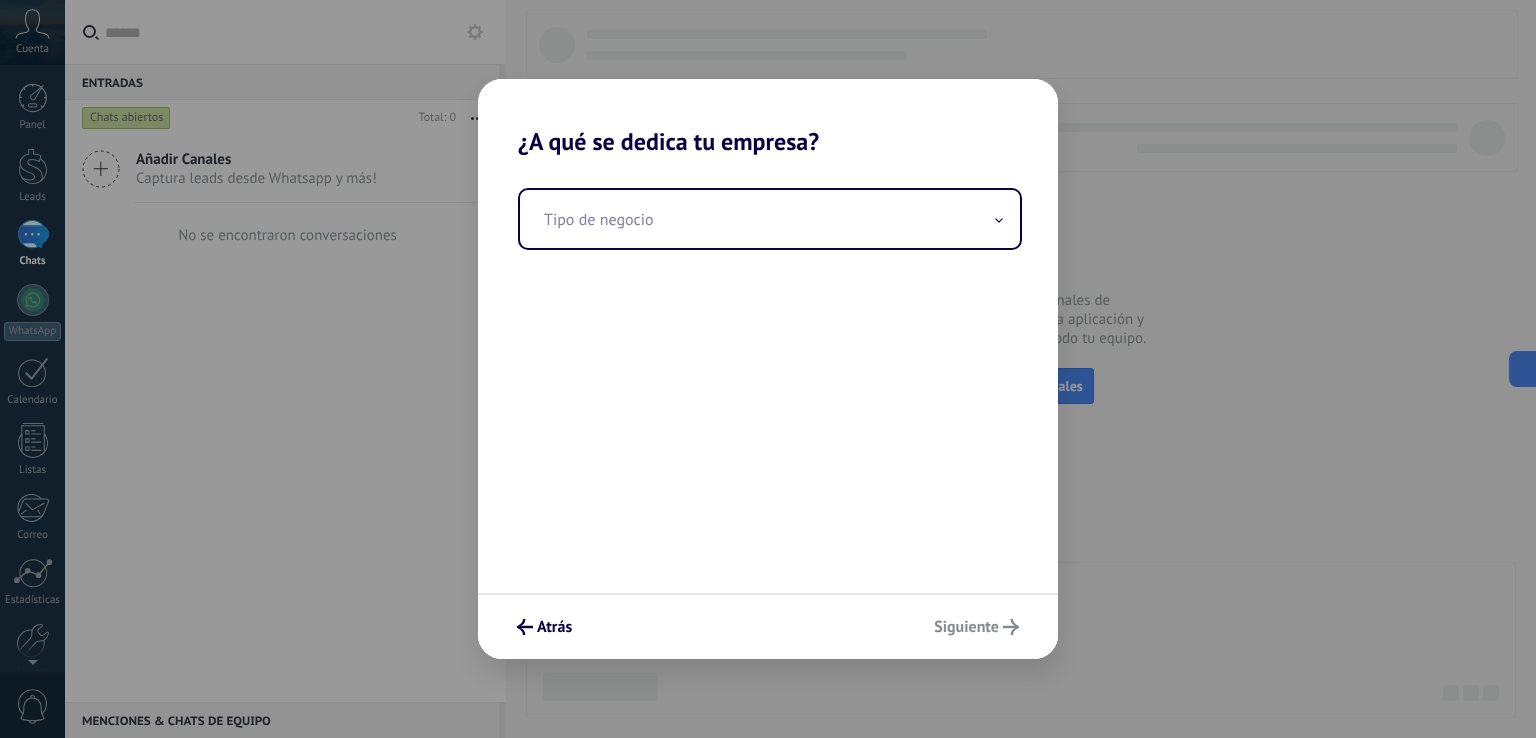 click on "Tipo de negocio" at bounding box center (768, 374) 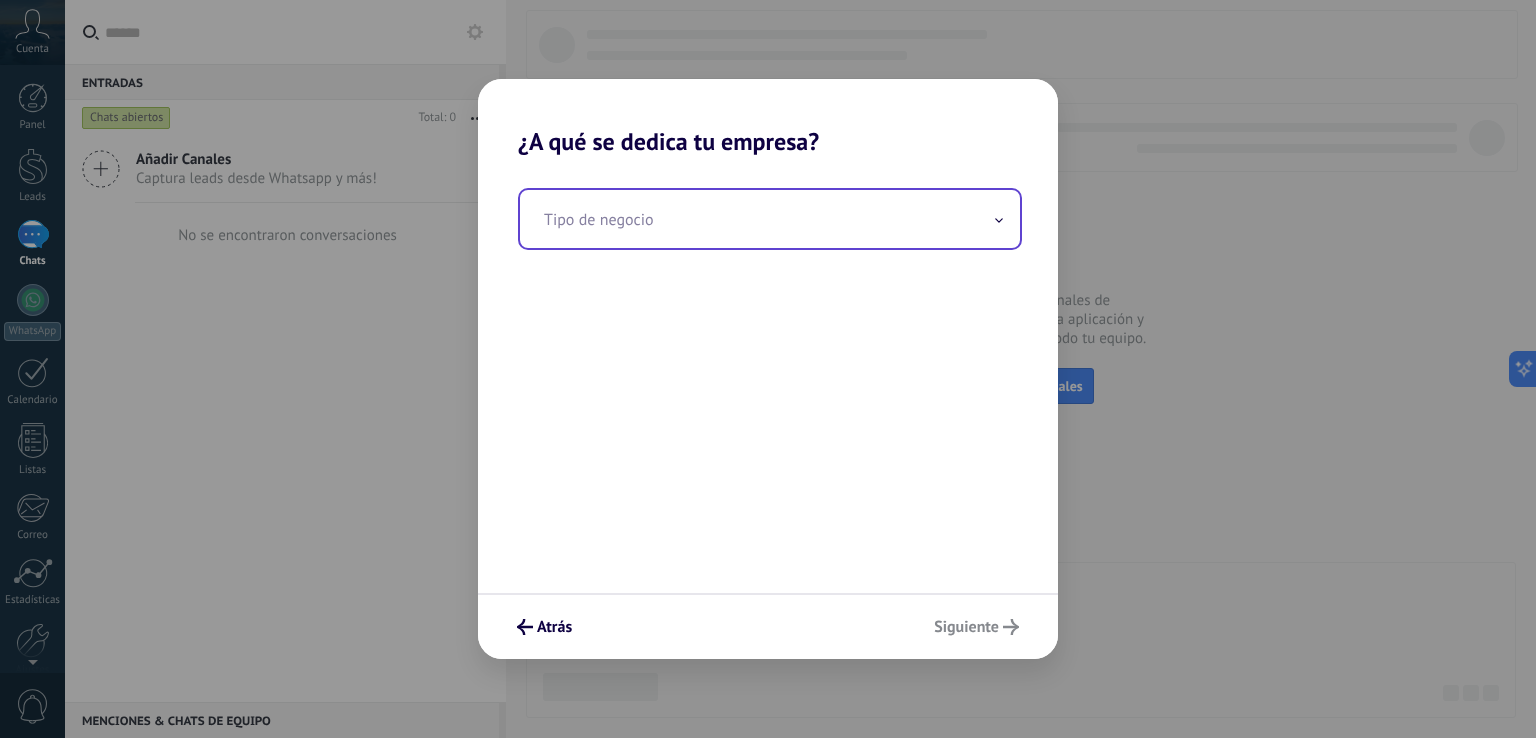 click at bounding box center [770, 219] 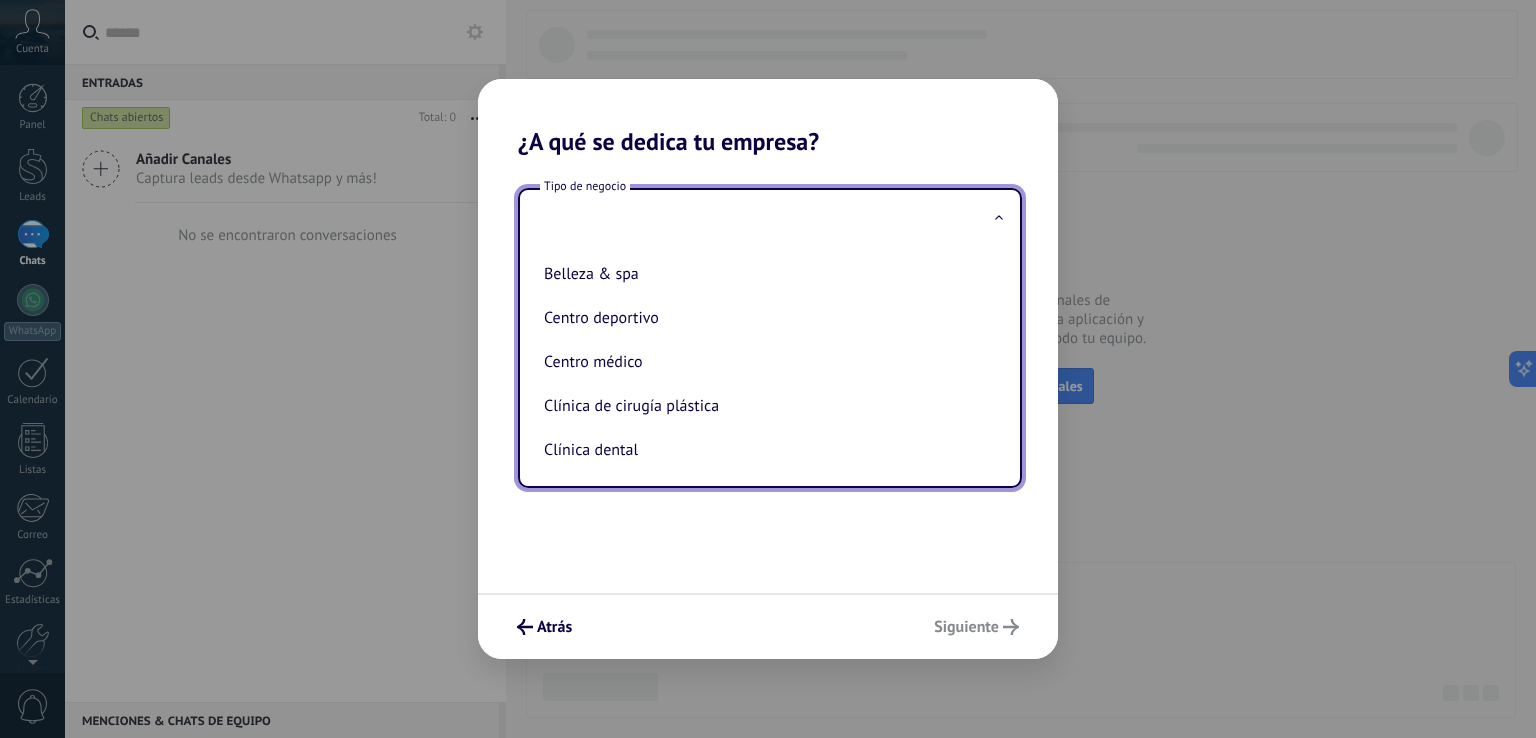 click at bounding box center (770, 219) 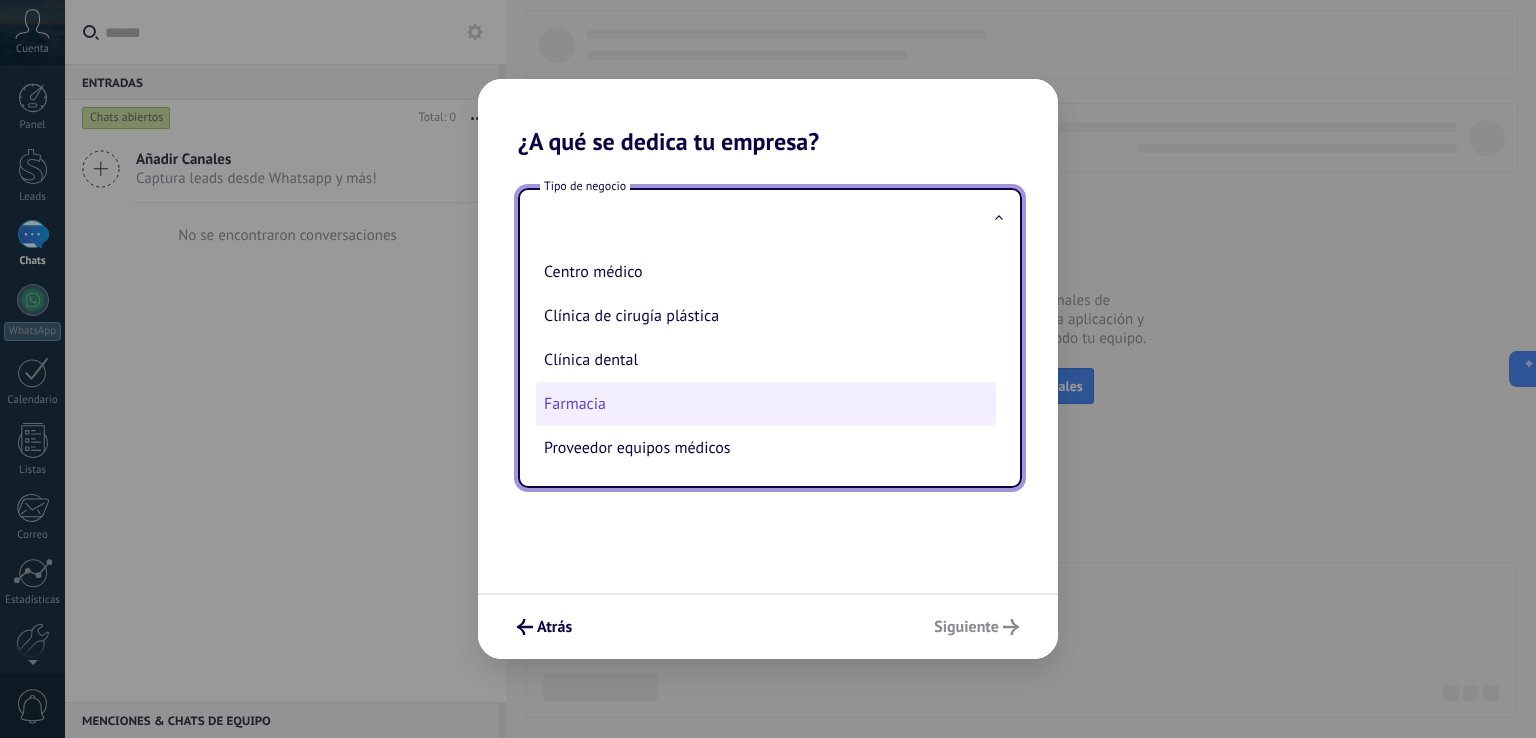 scroll, scrollTop: 0, scrollLeft: 0, axis: both 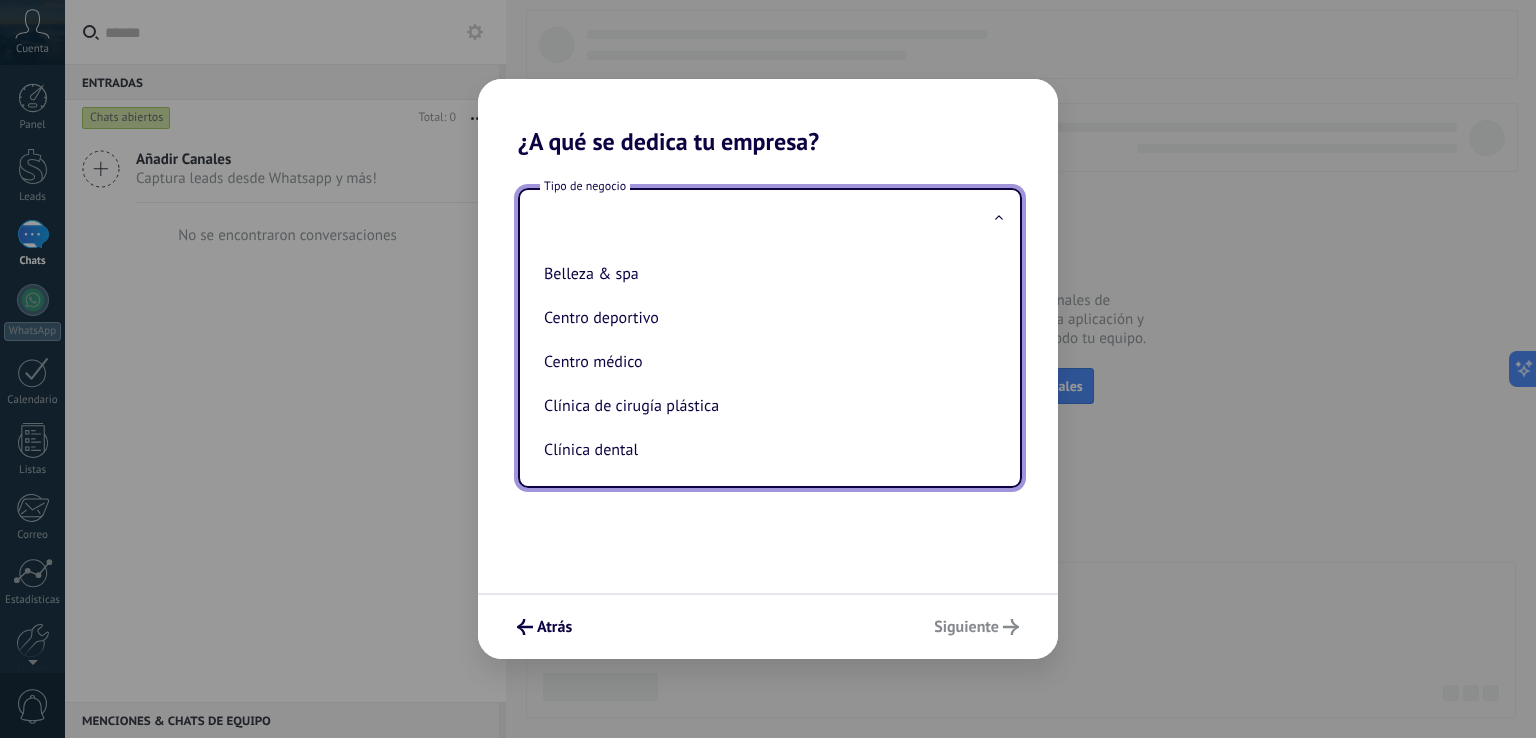 click on "Tipo de negocio Belleza & spa Centro deportivo Centro médico Clínica de cirugía plástica Clínica dental Farmacia Proveedor equipos médicos" at bounding box center [768, 374] 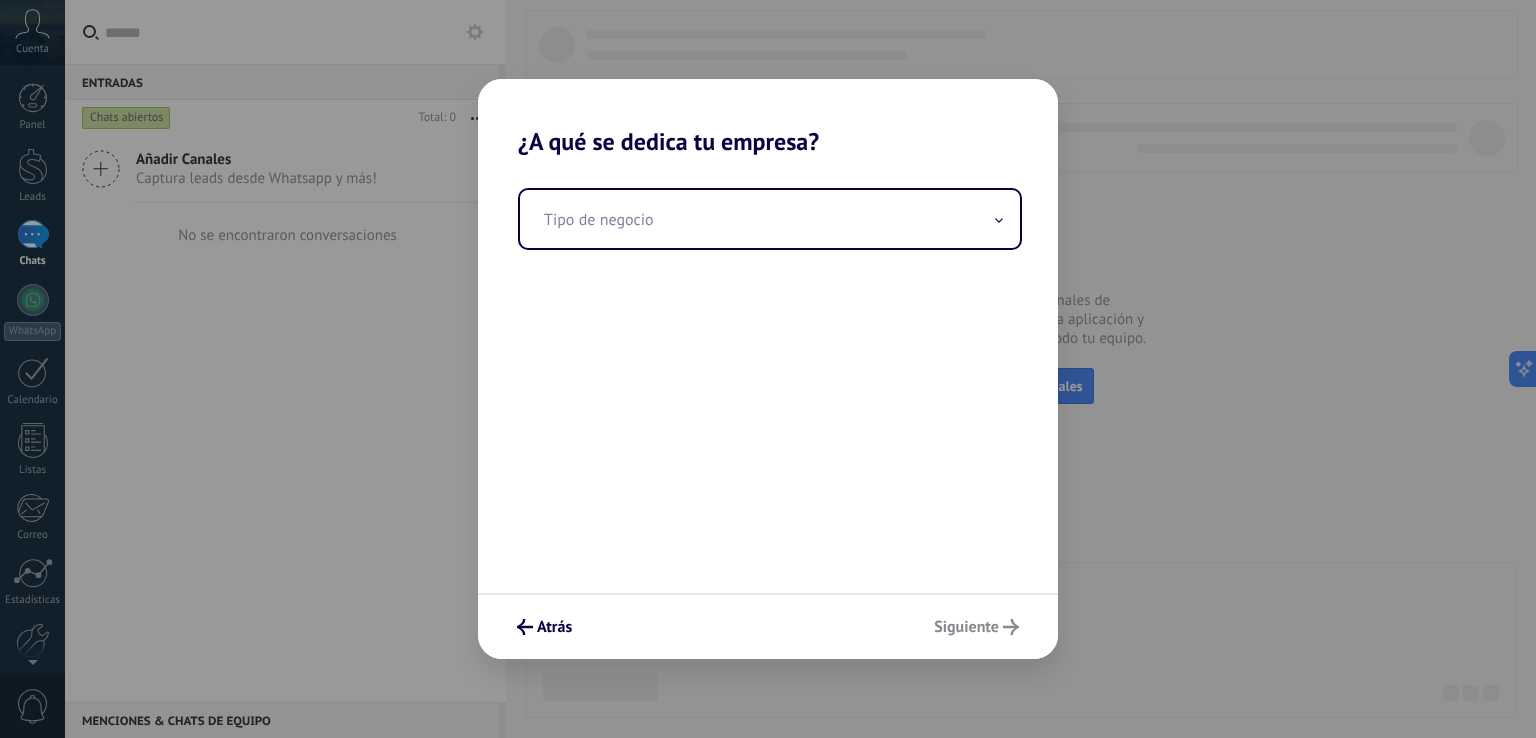 click on "Tipo de negocio" at bounding box center [768, 374] 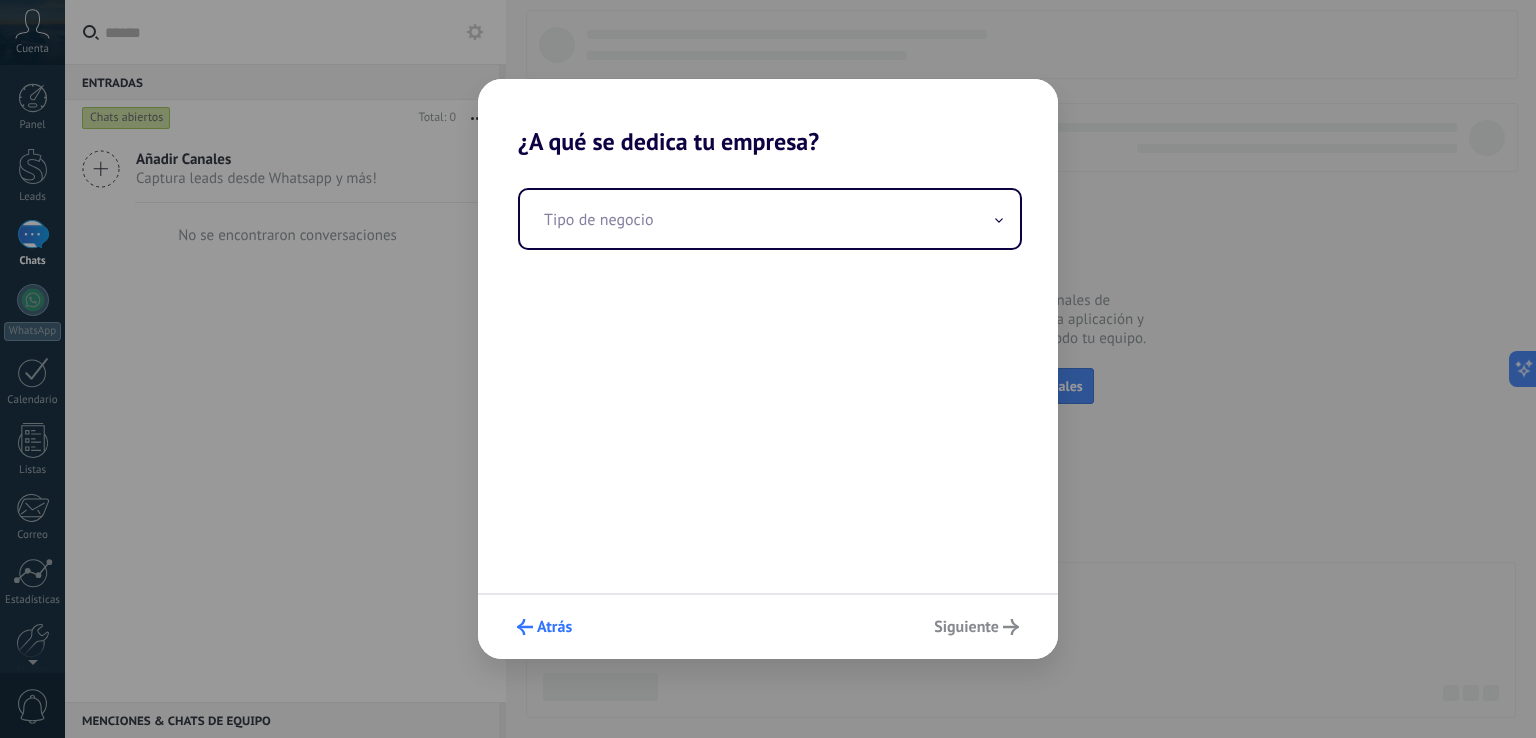 click on "Atrás" at bounding box center (544, 627) 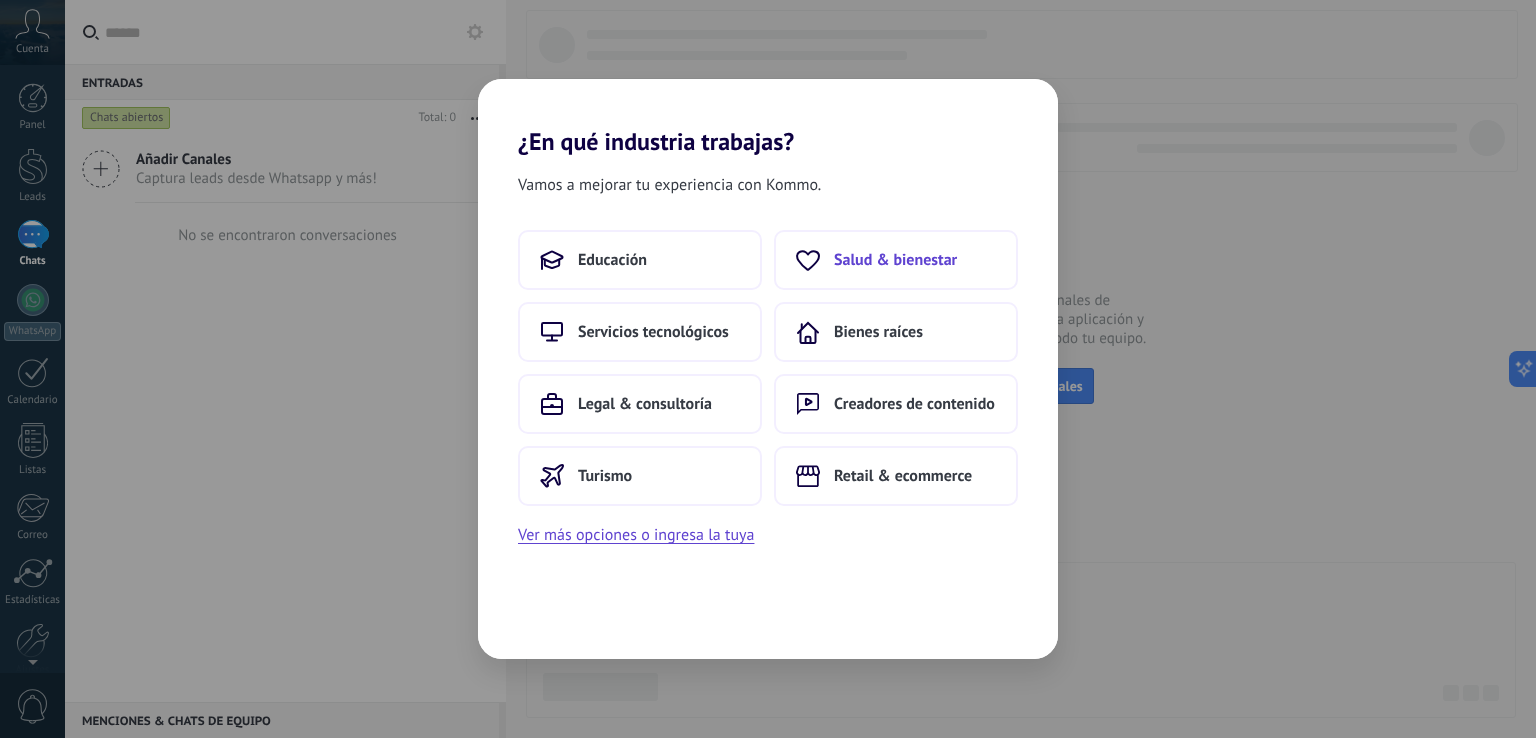 click on "Salud & bienestar" at bounding box center [896, 260] 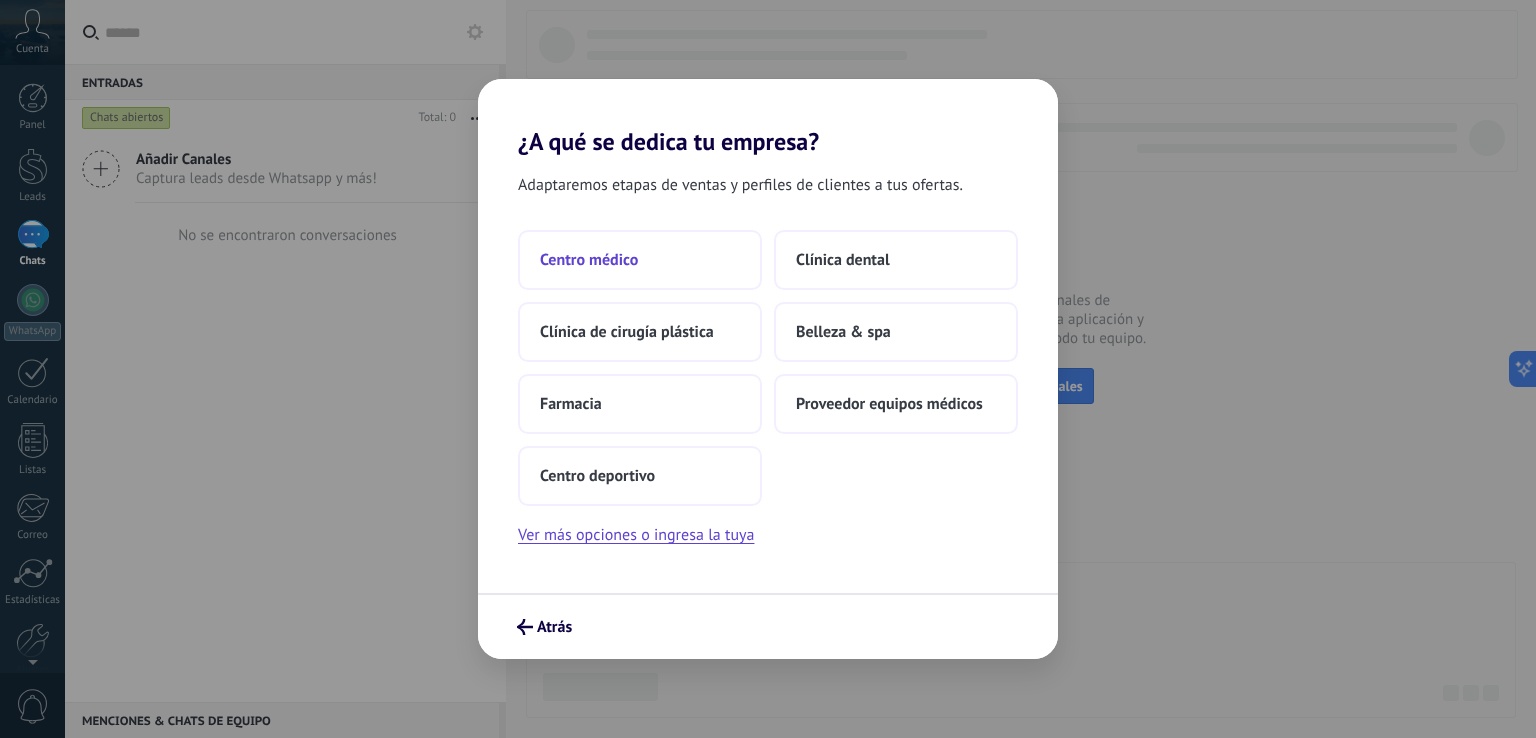 click on "Centro médico" at bounding box center [640, 260] 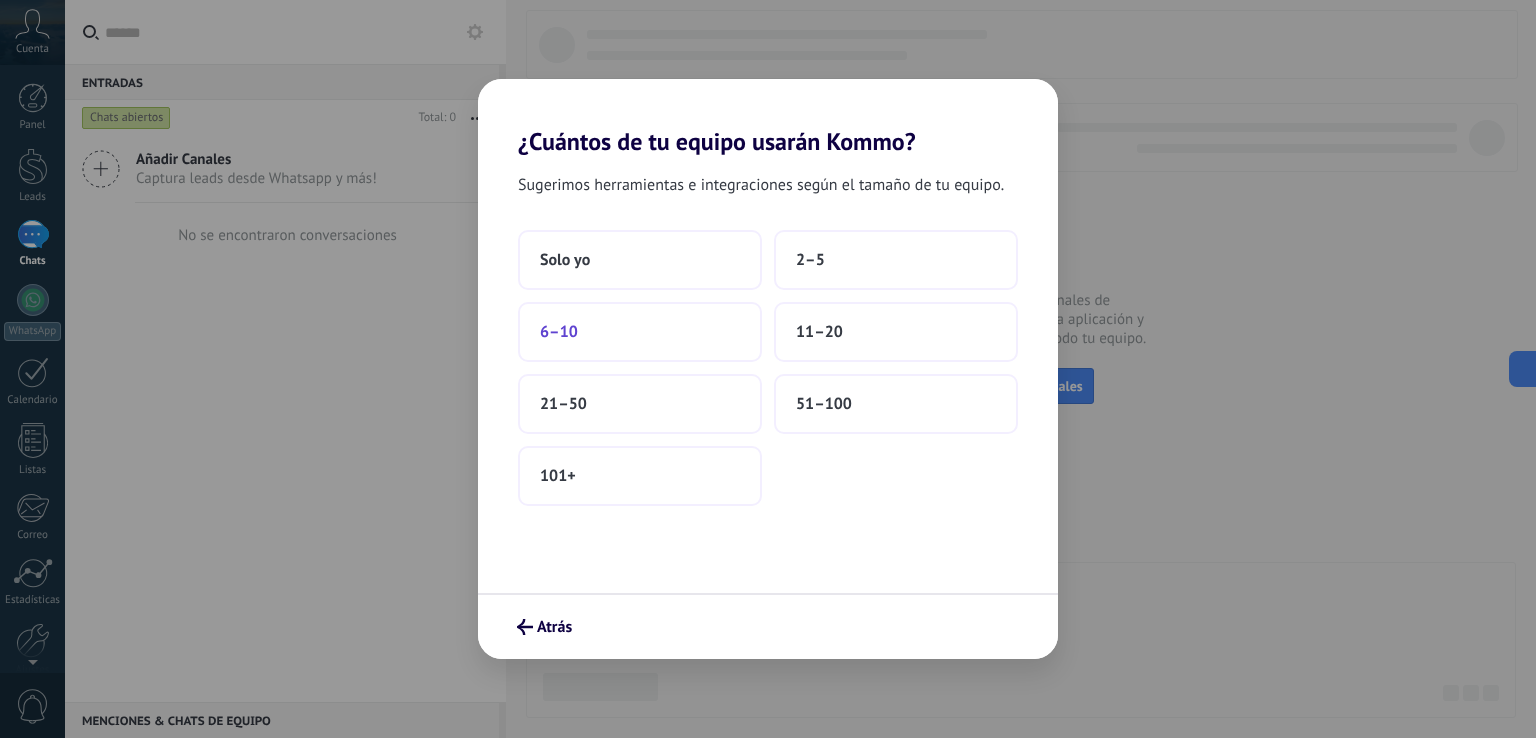 click on "6–10" at bounding box center [640, 332] 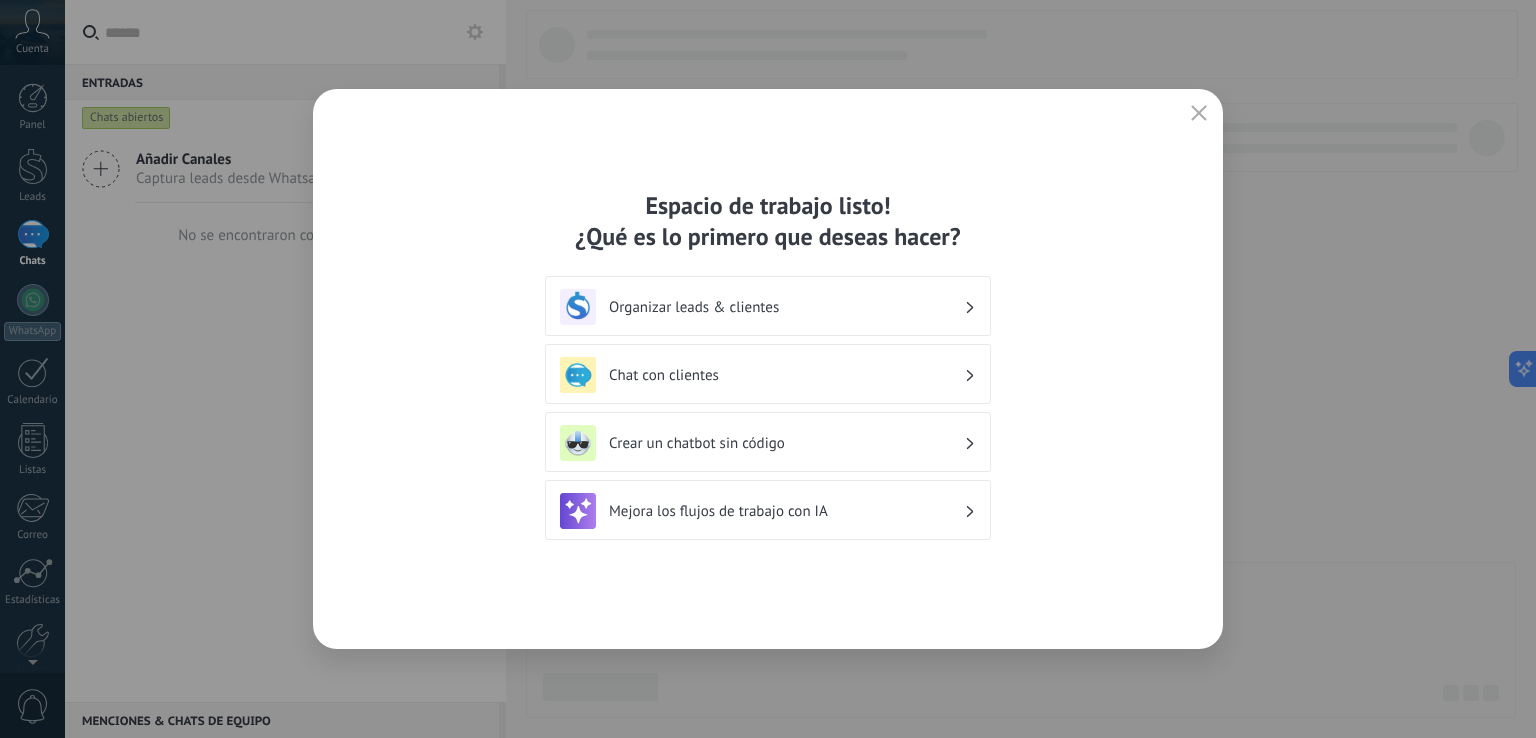 click on "Chat con clientes" at bounding box center [786, 375] 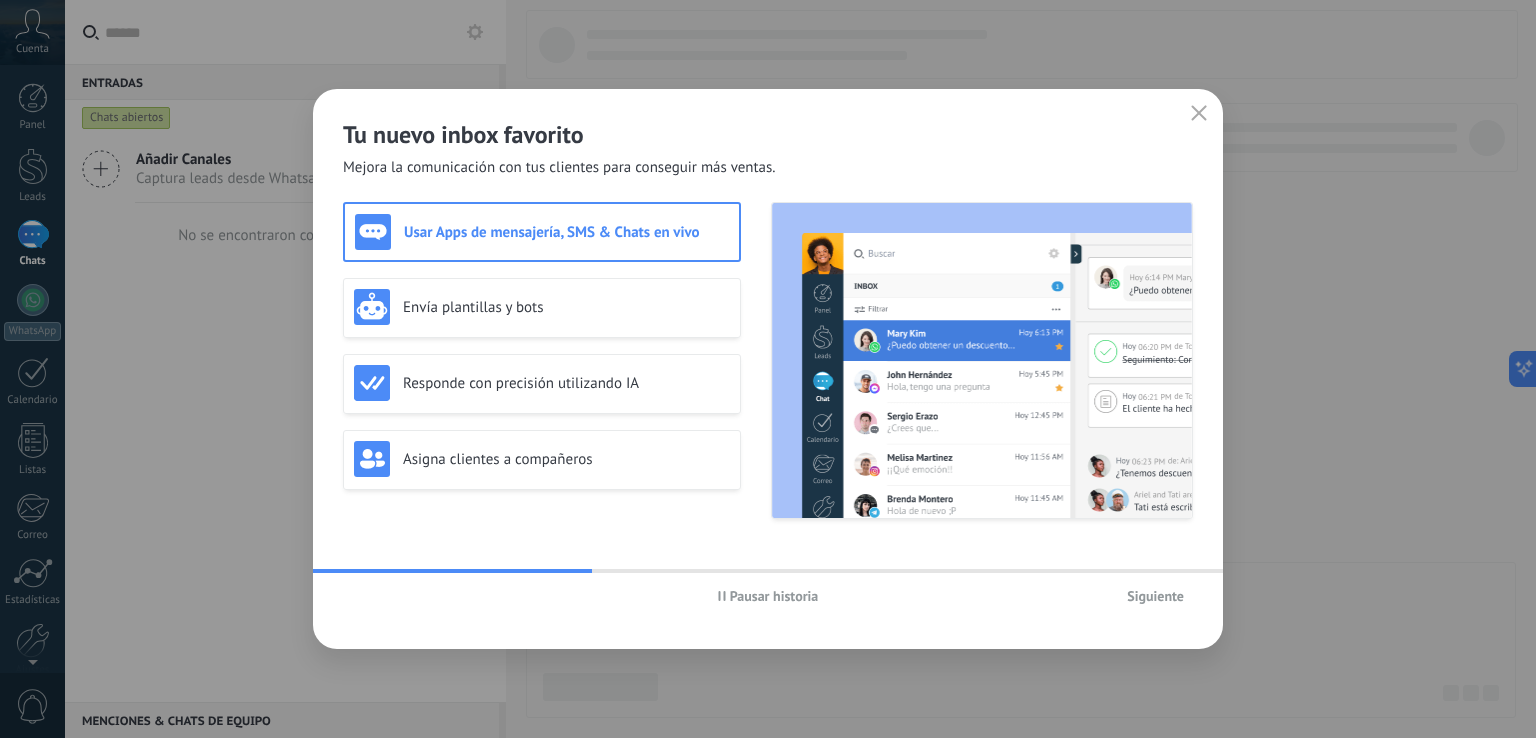 click on "Siguiente" at bounding box center (1155, 596) 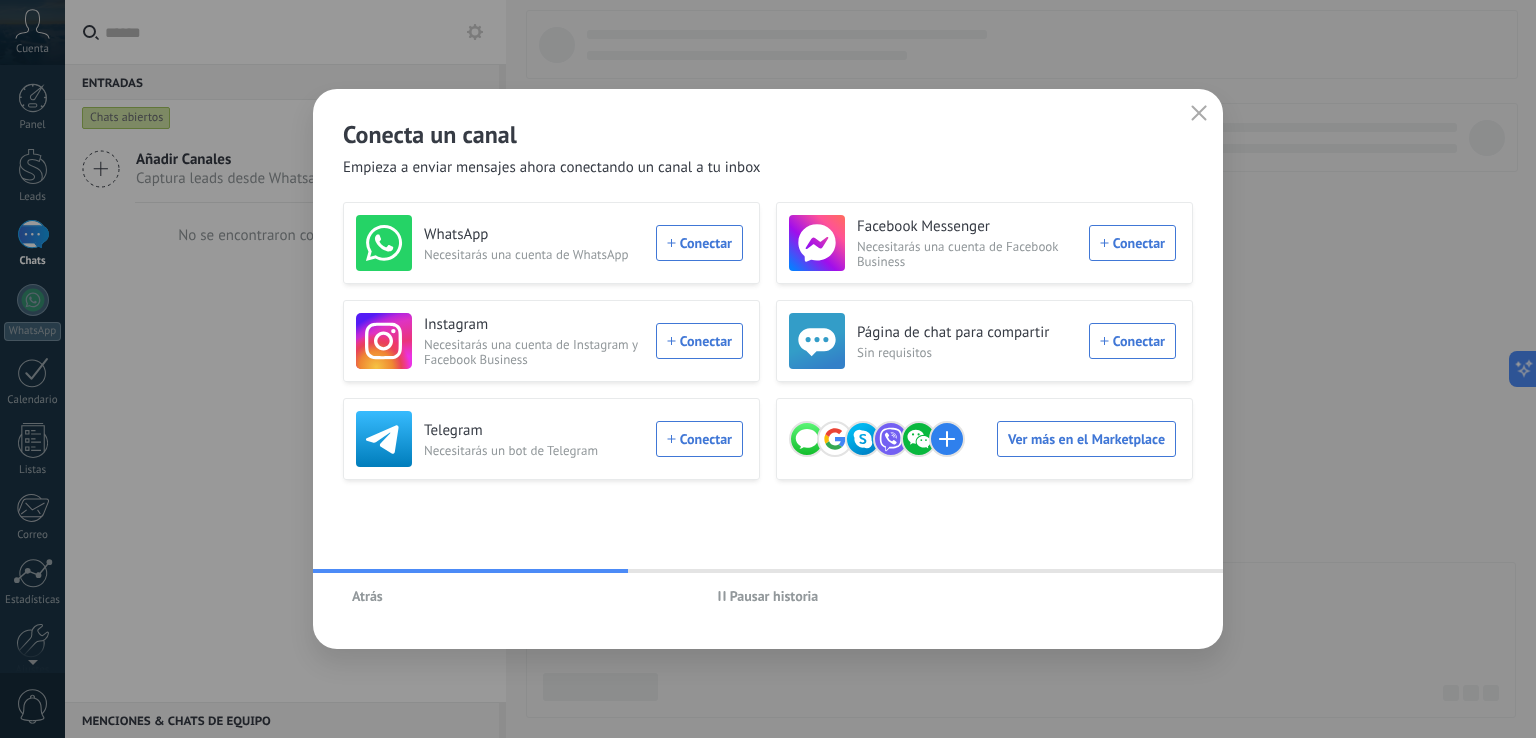 click on "Atrás Pausar historia" at bounding box center [768, 596] 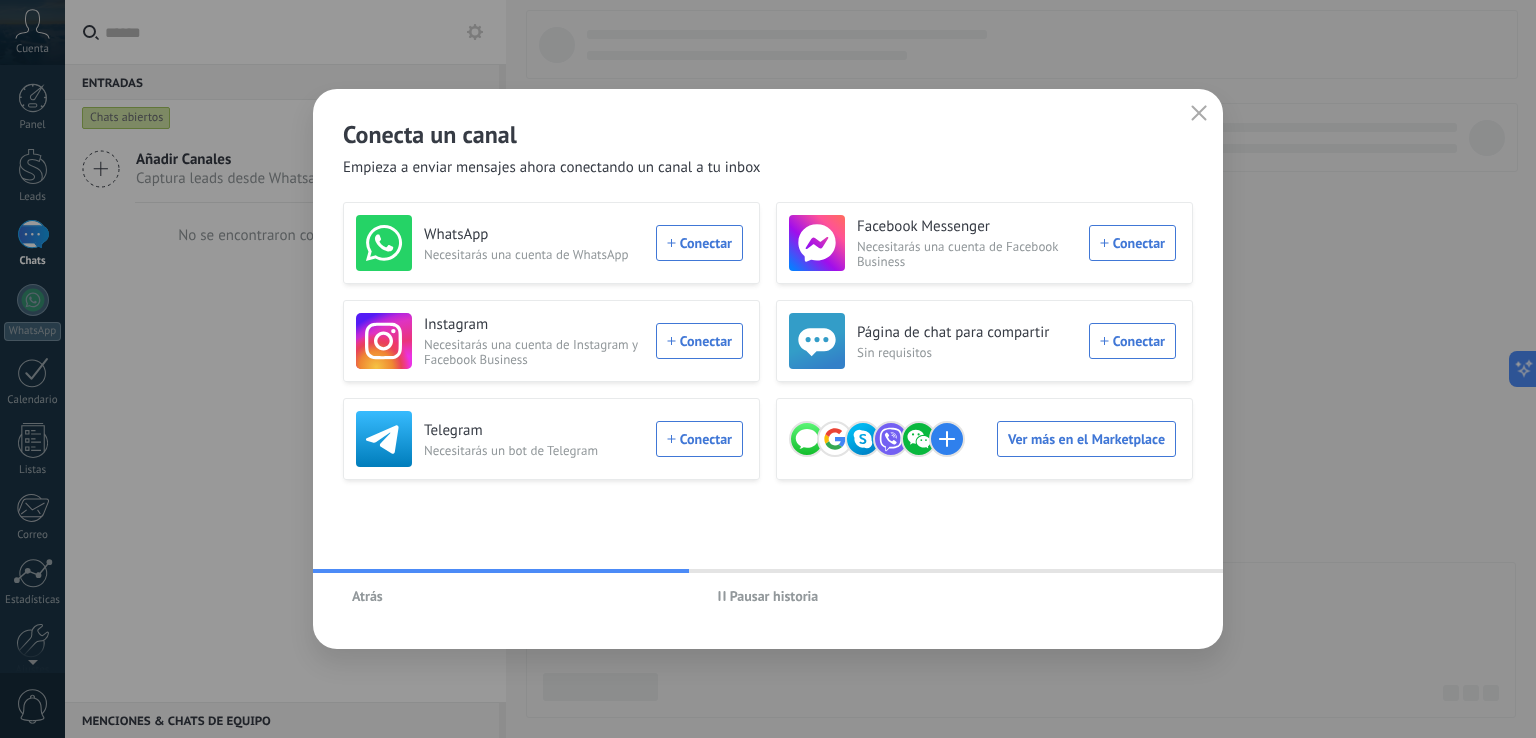 drag, startPoint x: 1220, startPoint y: 183, endPoint x: 1186, endPoint y: 98, distance: 91.5478 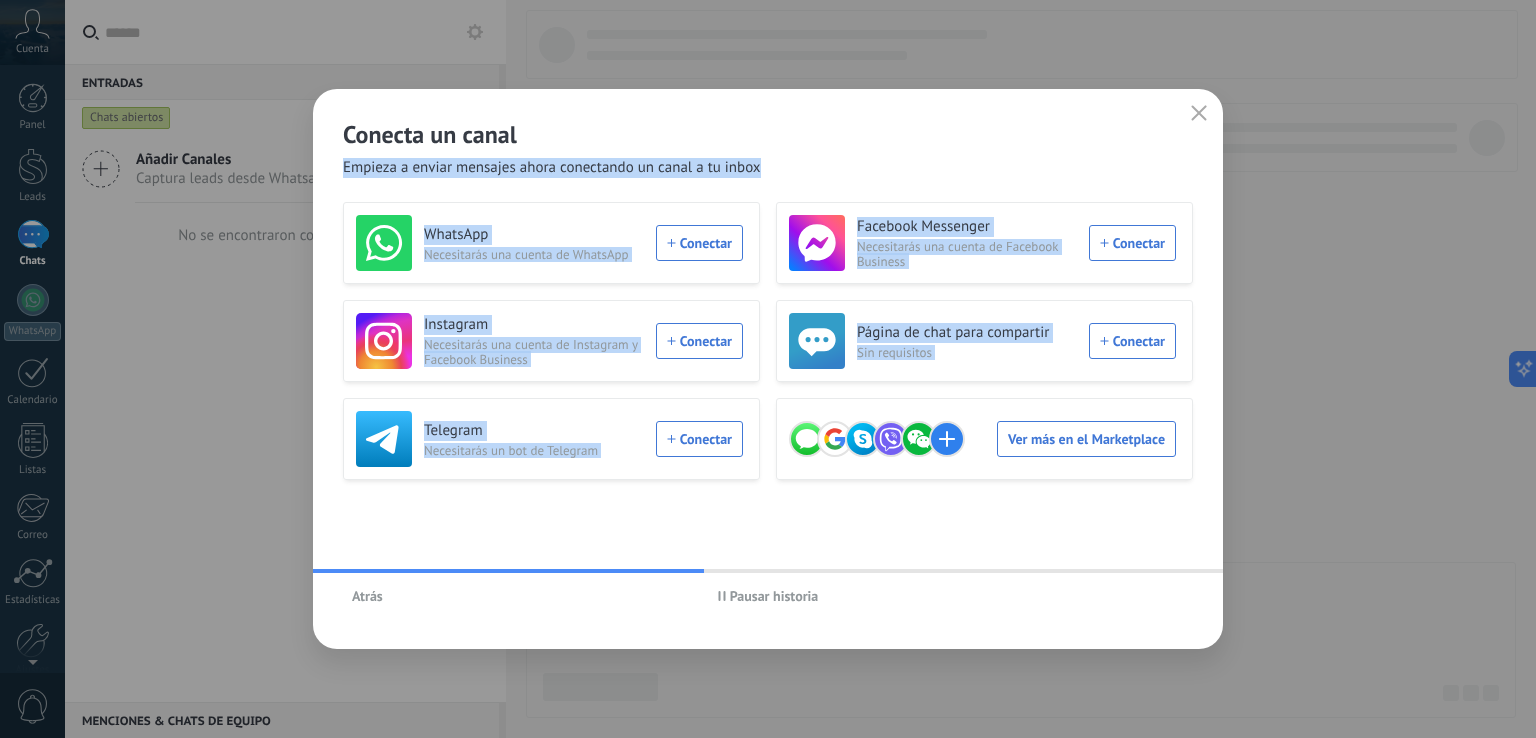 drag, startPoint x: 1185, startPoint y: 102, endPoint x: 1188, endPoint y: 112, distance: 10.440307 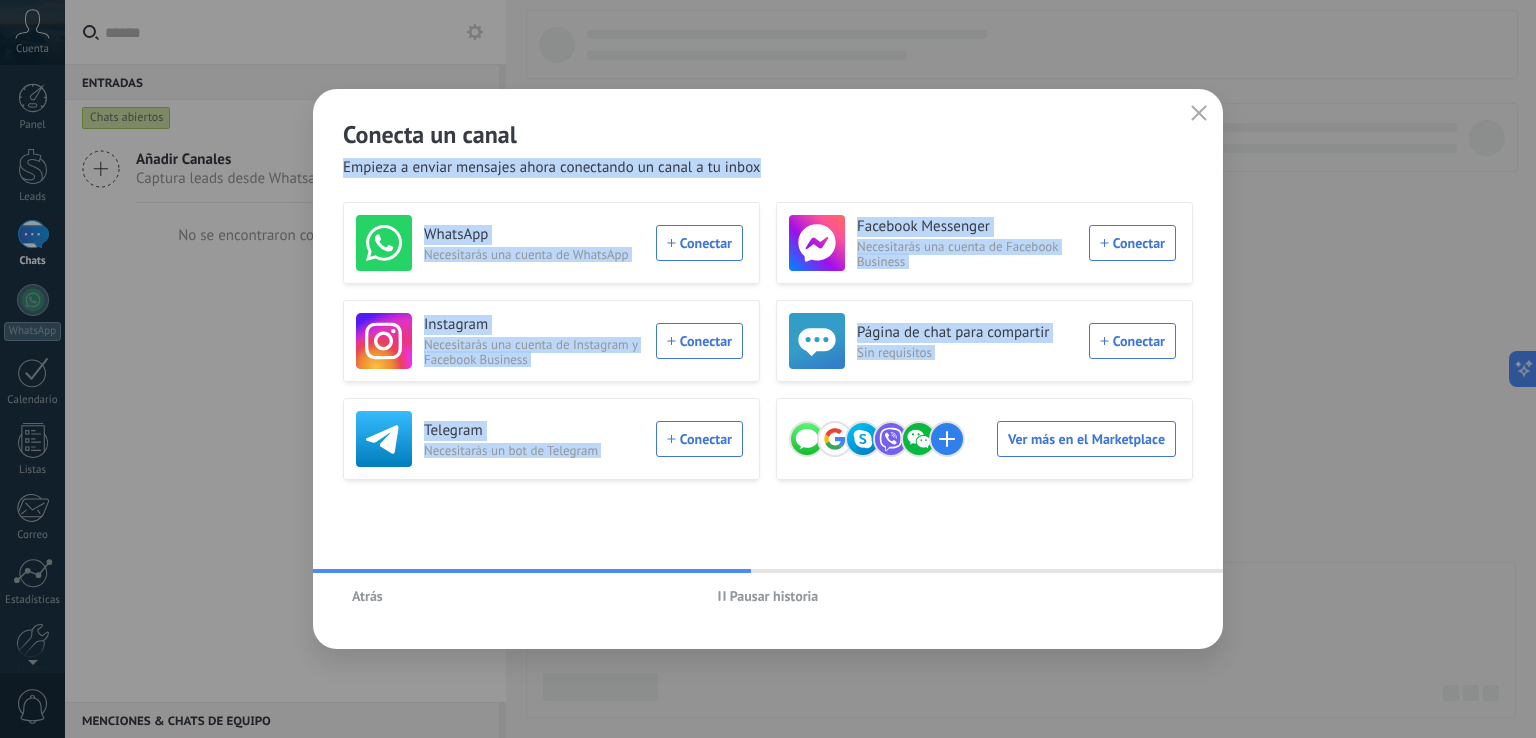click at bounding box center [1199, 114] 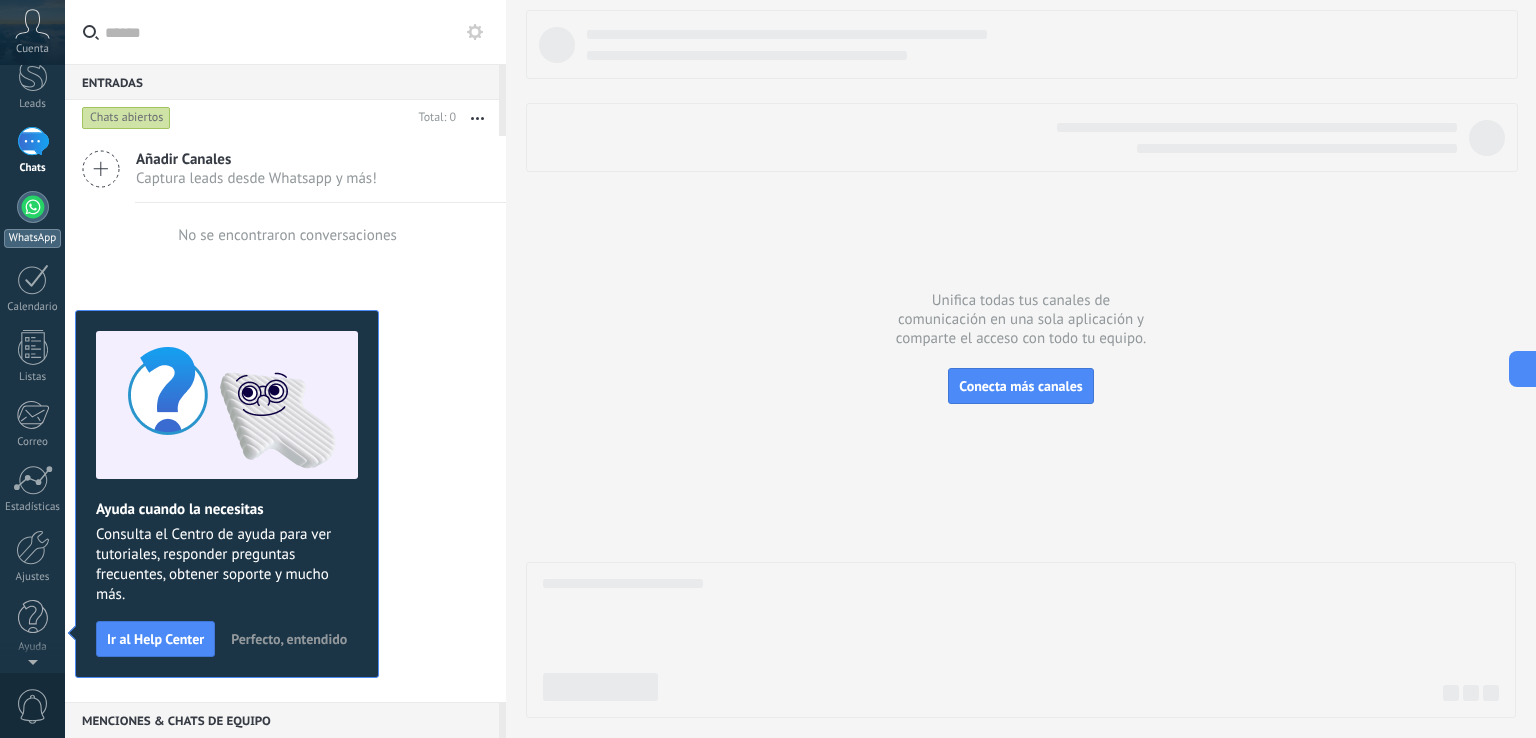scroll, scrollTop: 0, scrollLeft: 0, axis: both 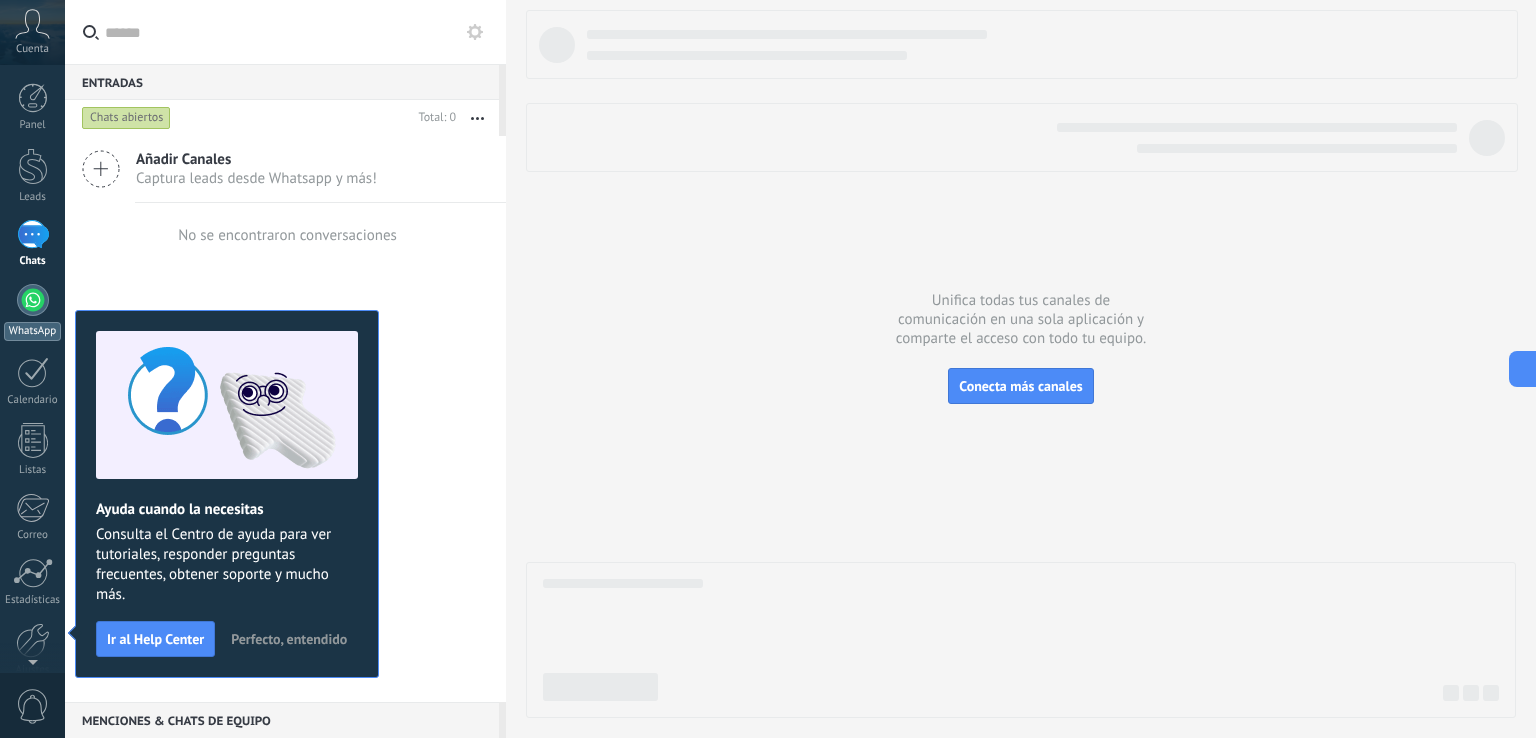click on "Panel
Leads
Chats
WhatsApp
Clientes" at bounding box center [32, 425] 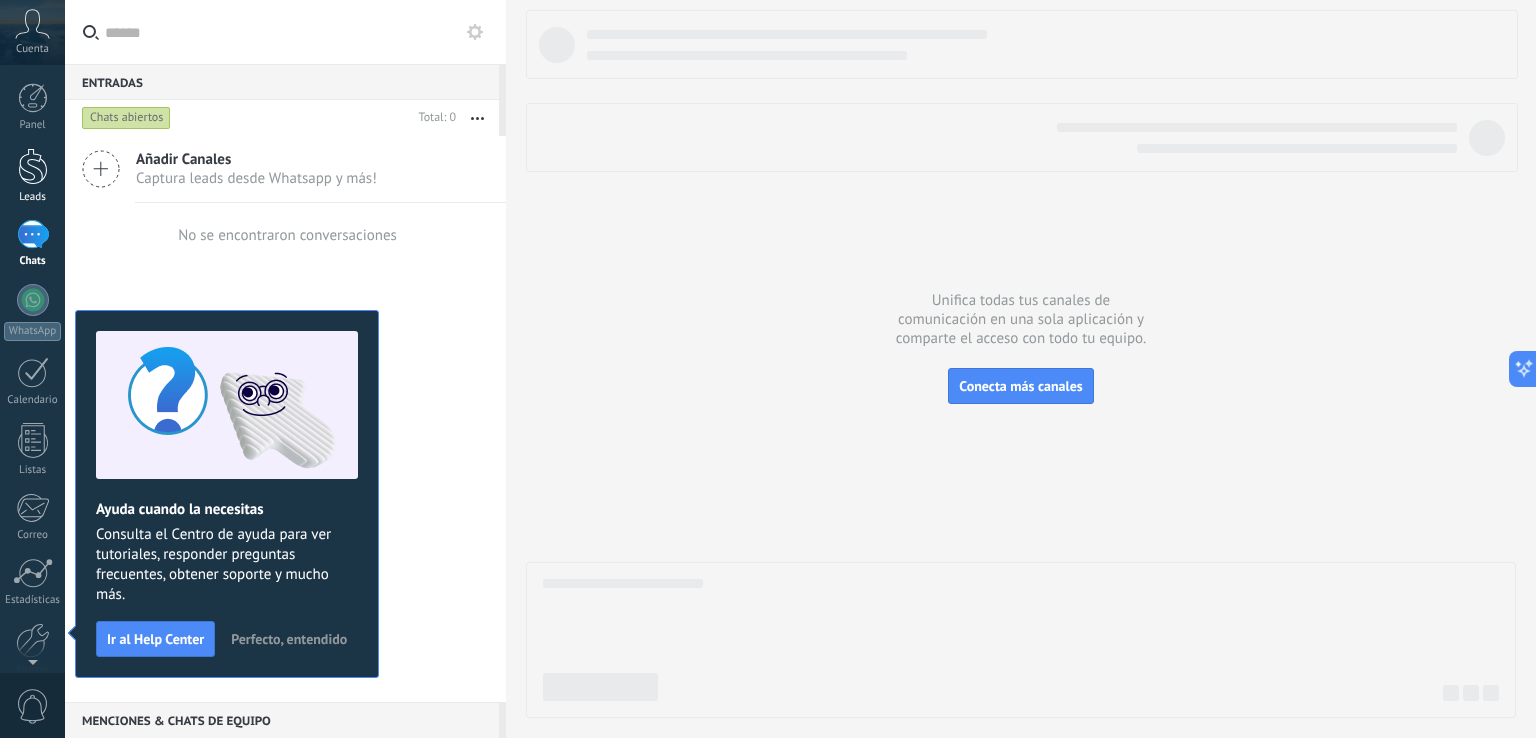 click at bounding box center [33, 166] 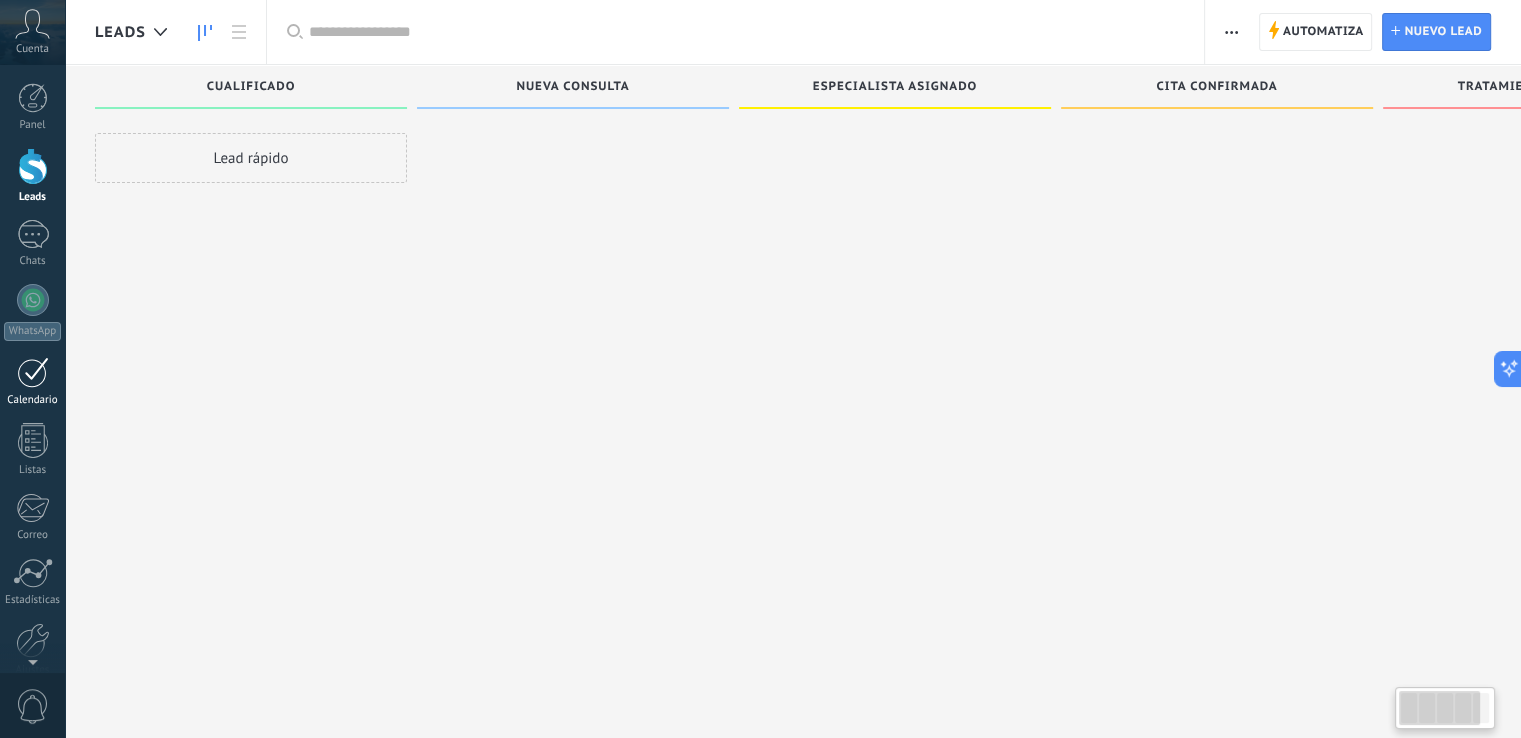 click at bounding box center (33, 372) 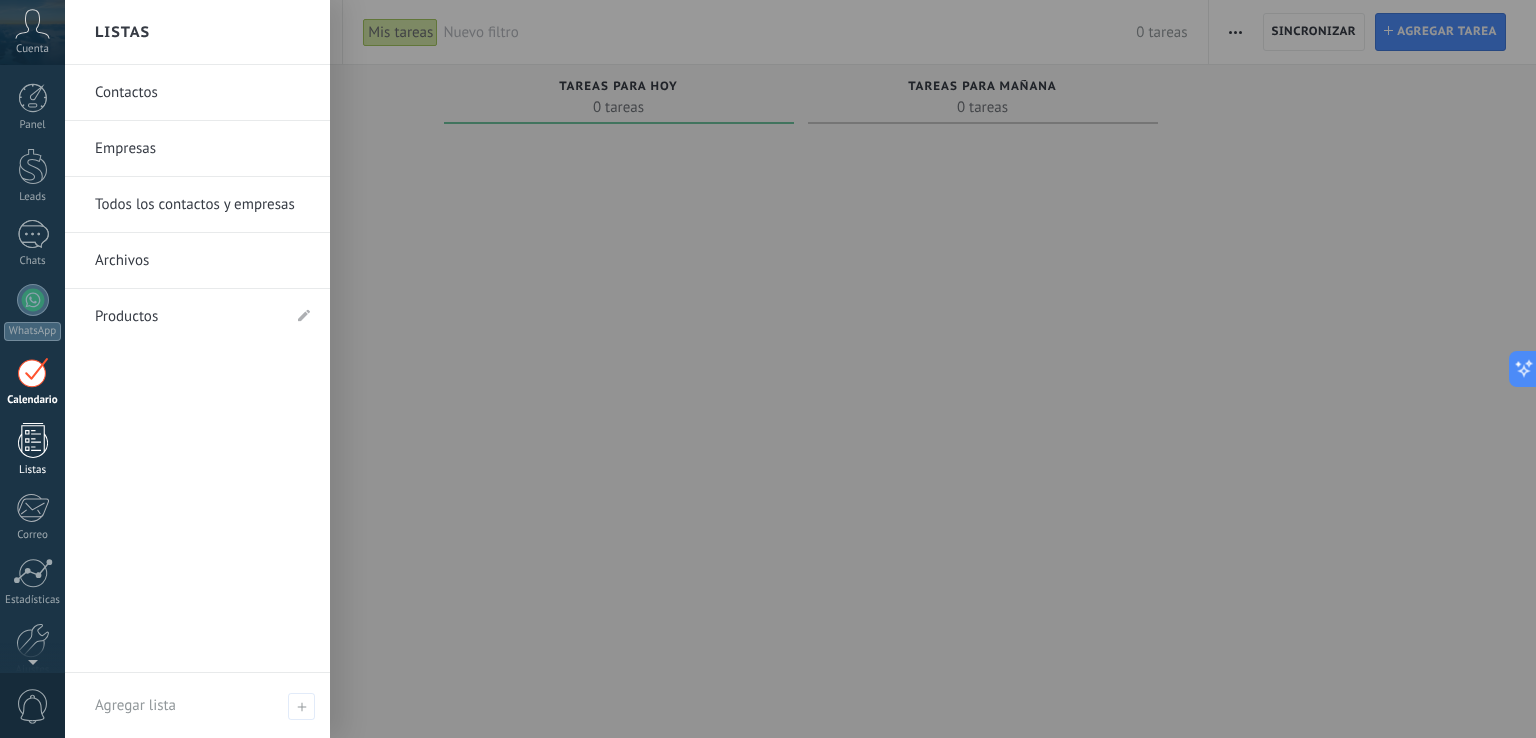 click at bounding box center (33, 440) 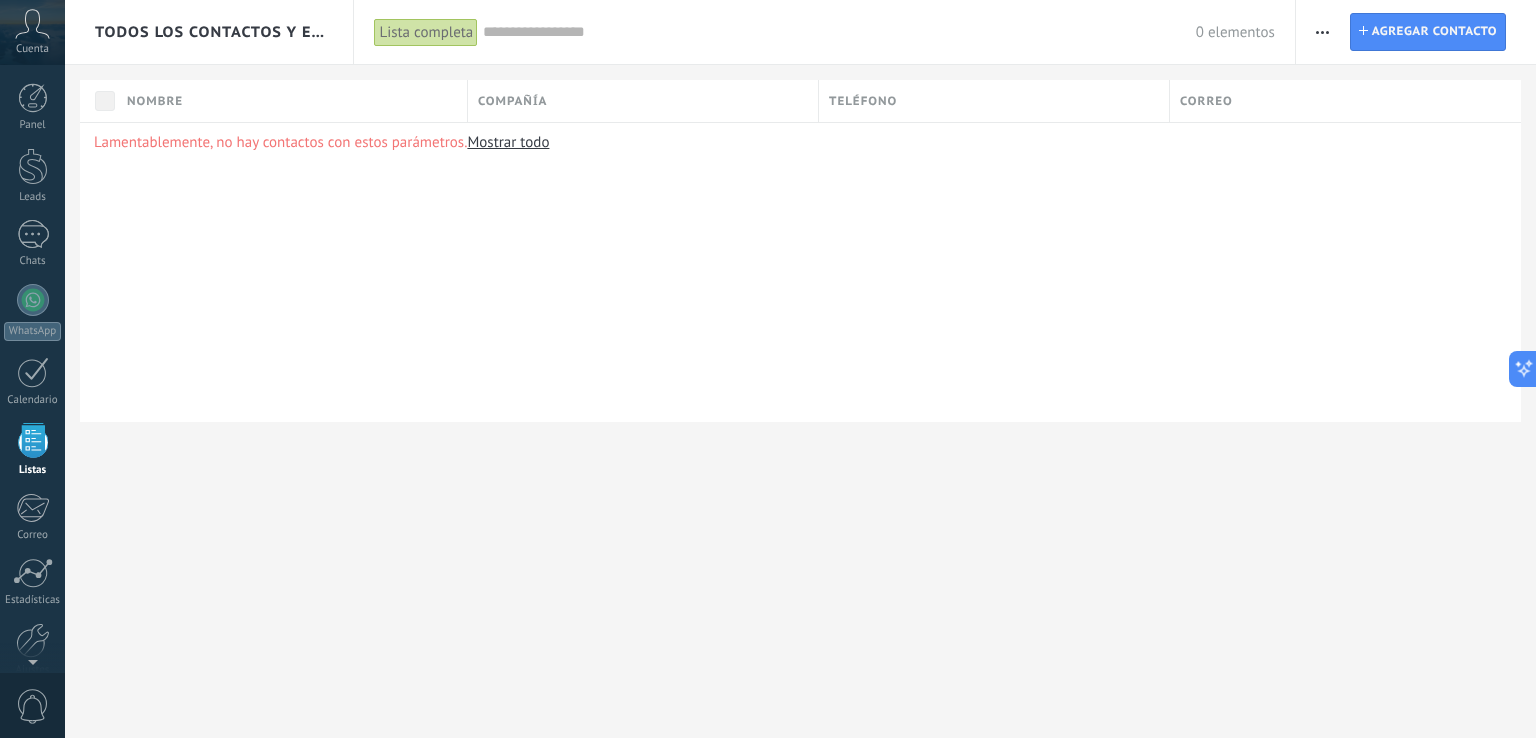 scroll, scrollTop: 51, scrollLeft: 0, axis: vertical 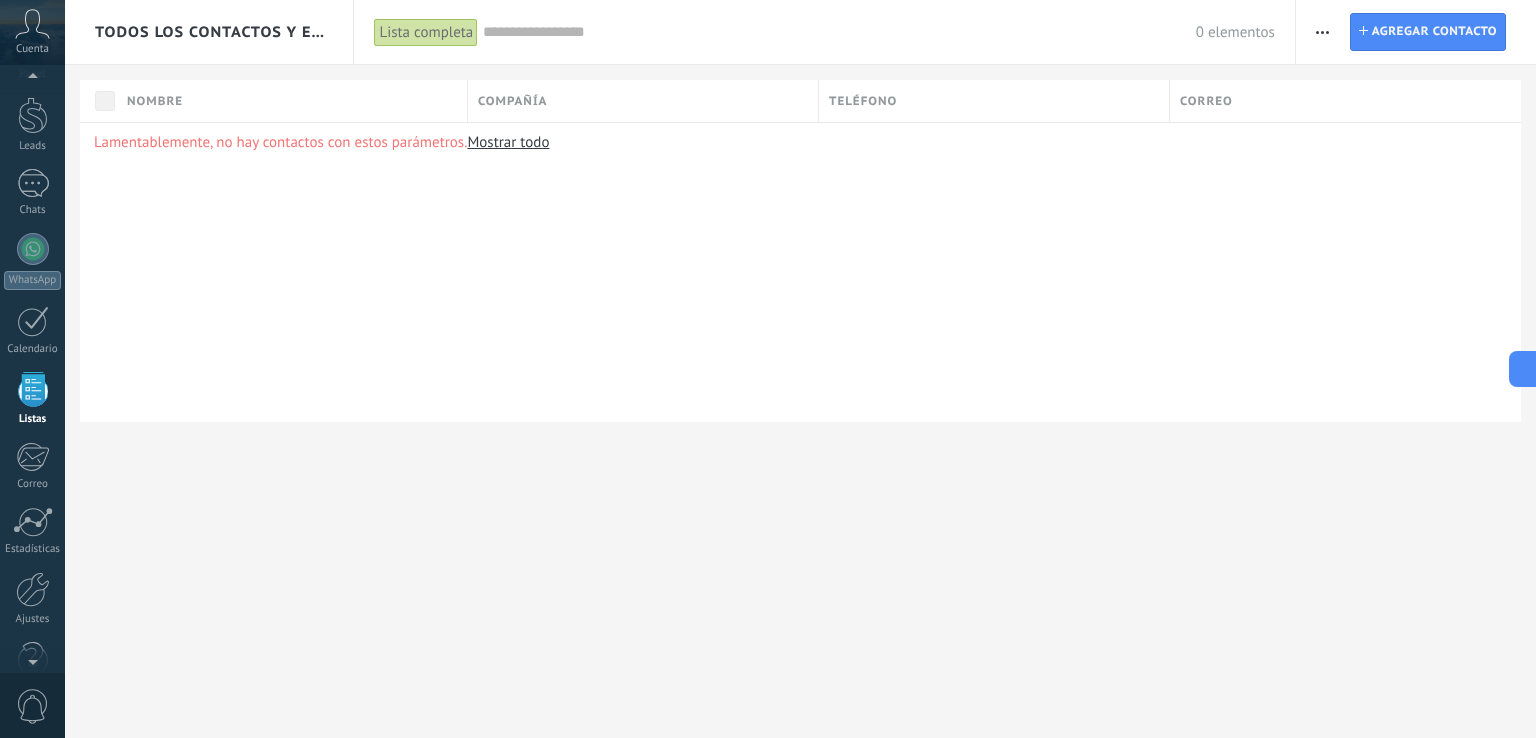 drag, startPoint x: 780, startPoint y: 397, endPoint x: 148, endPoint y: 397, distance: 632 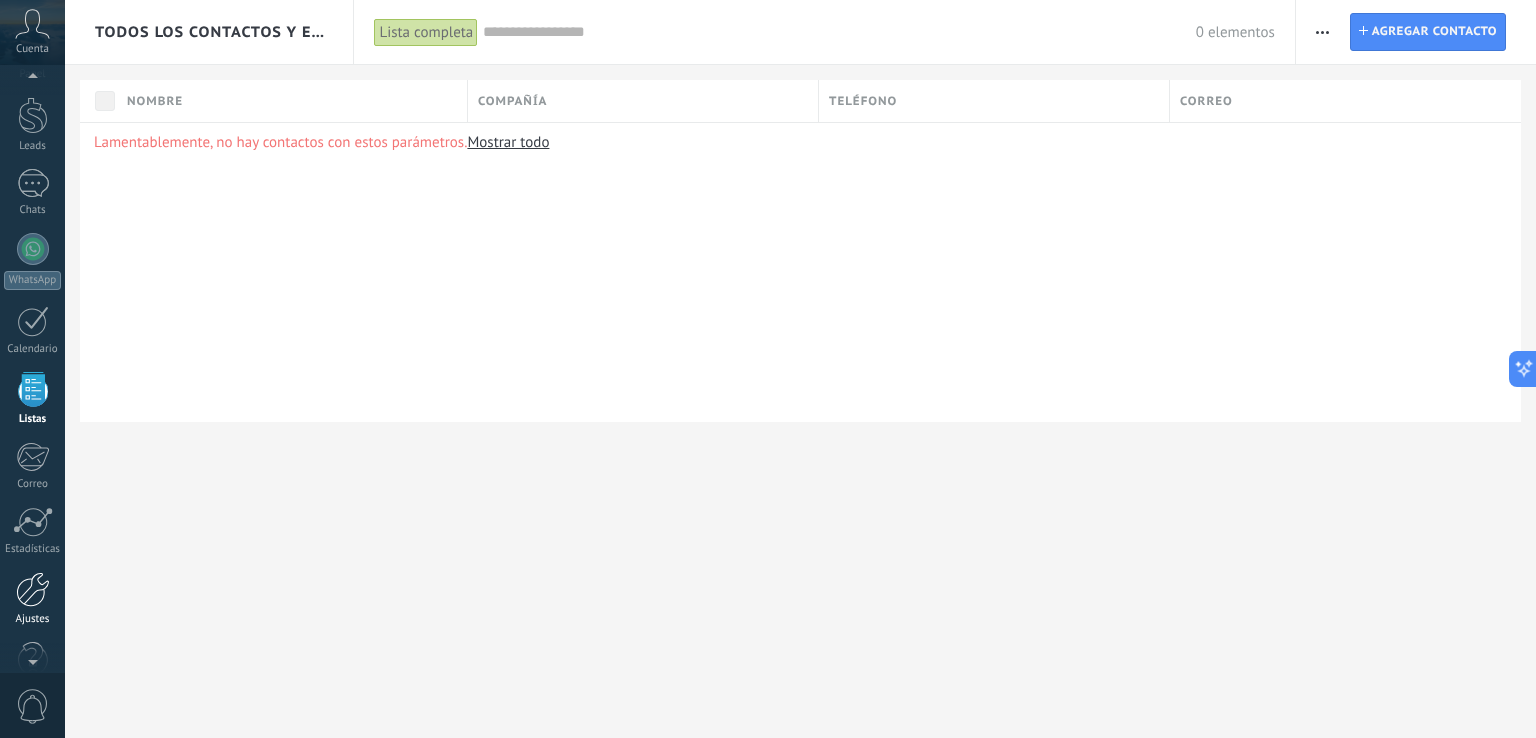 click at bounding box center (33, 589) 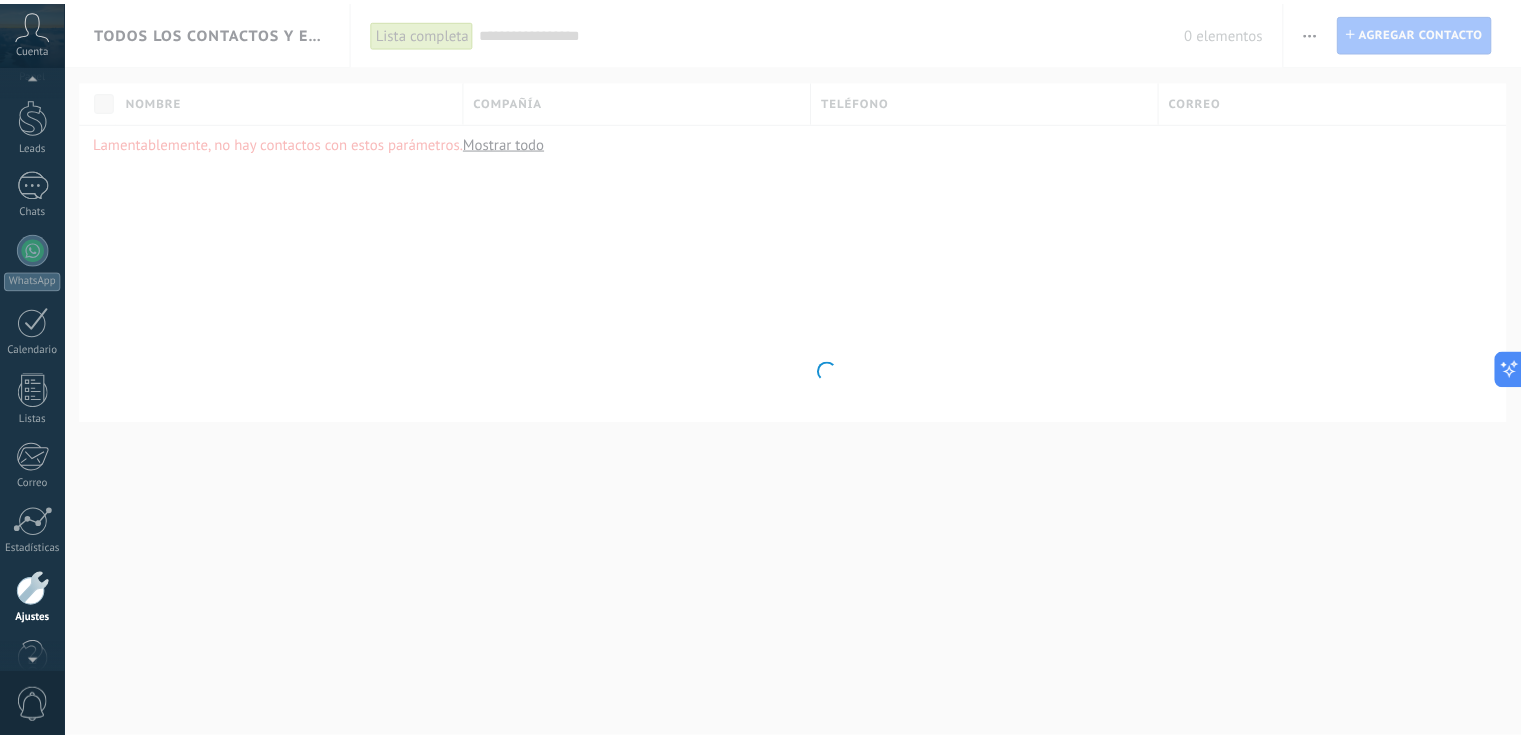 scroll, scrollTop: 93, scrollLeft: 0, axis: vertical 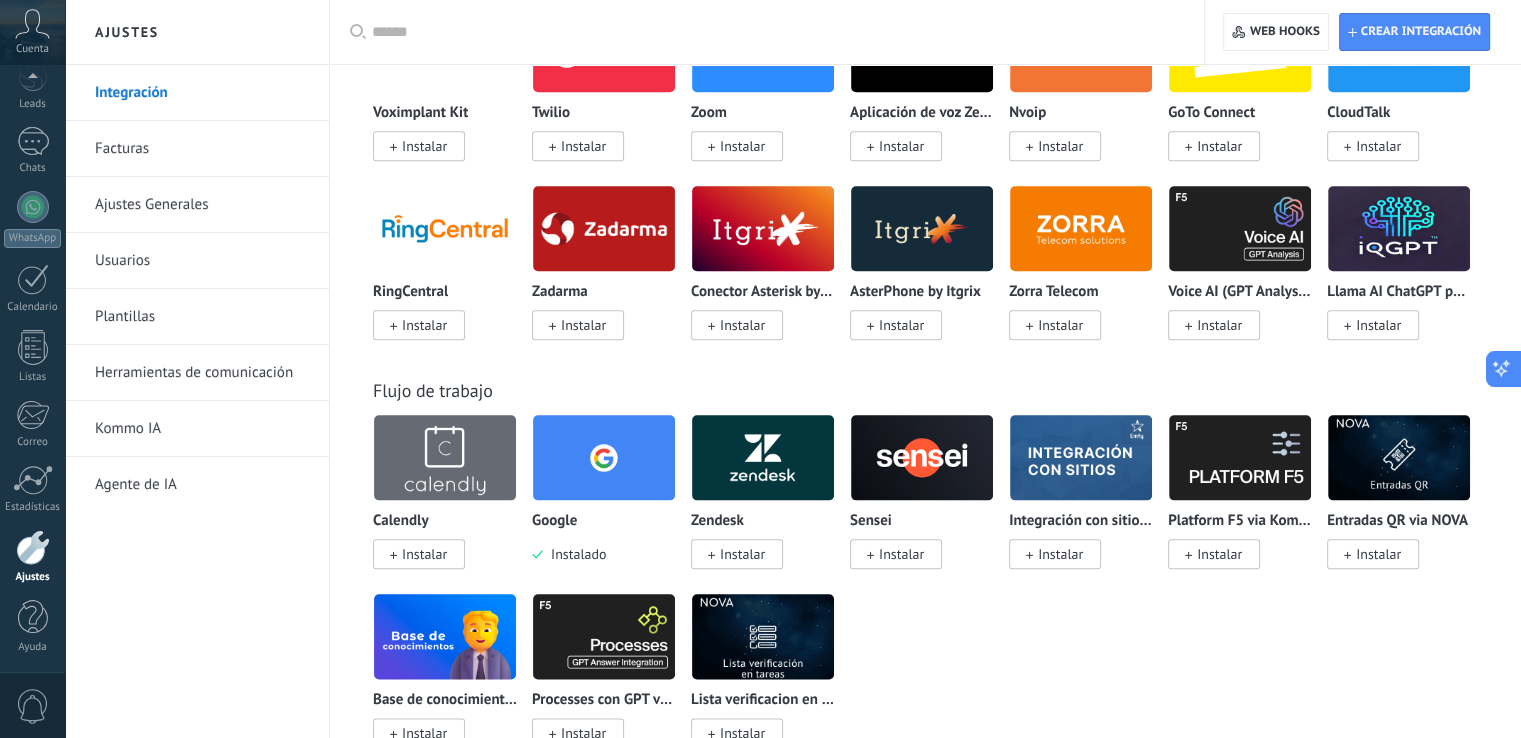 click at bounding box center [1504, 369] 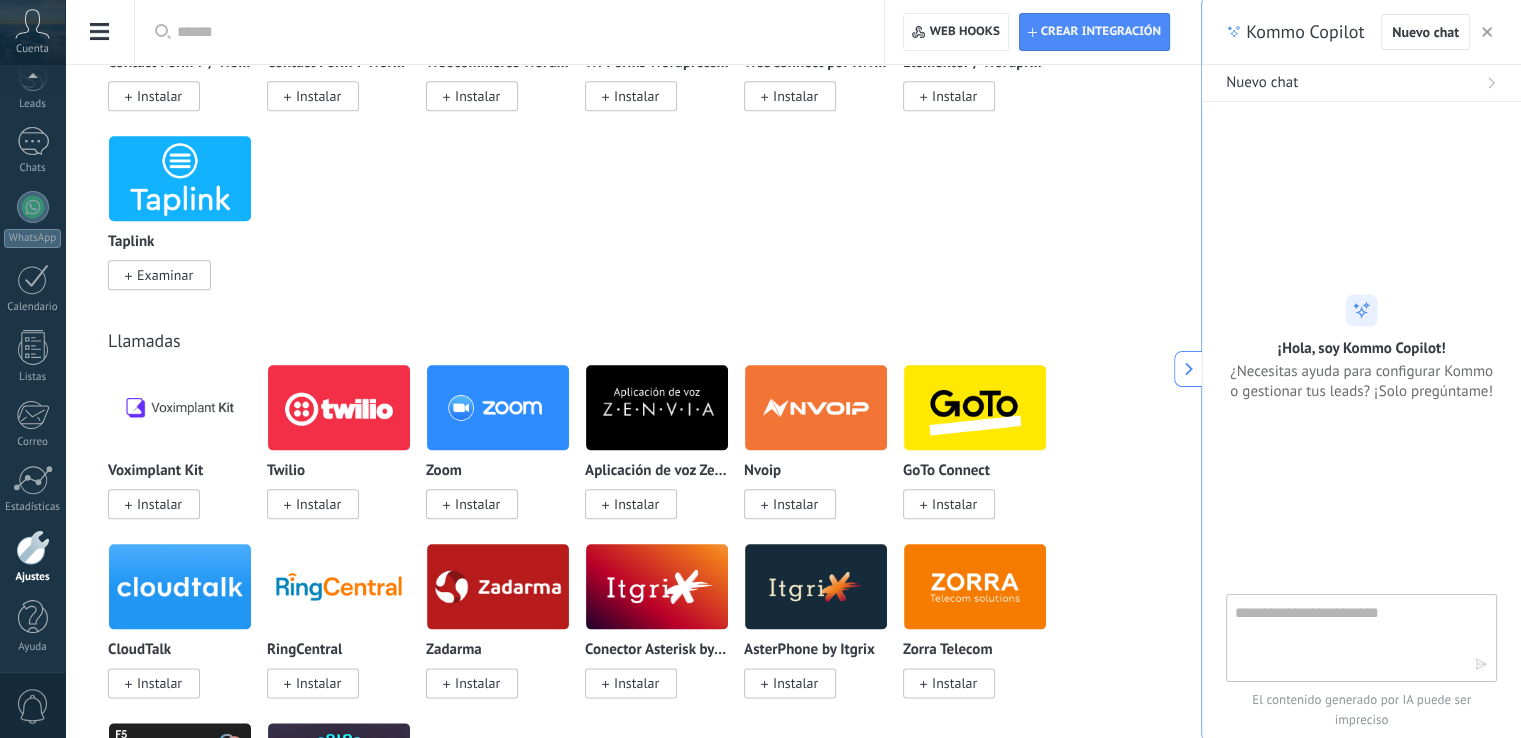 click at bounding box center [1347, 637] 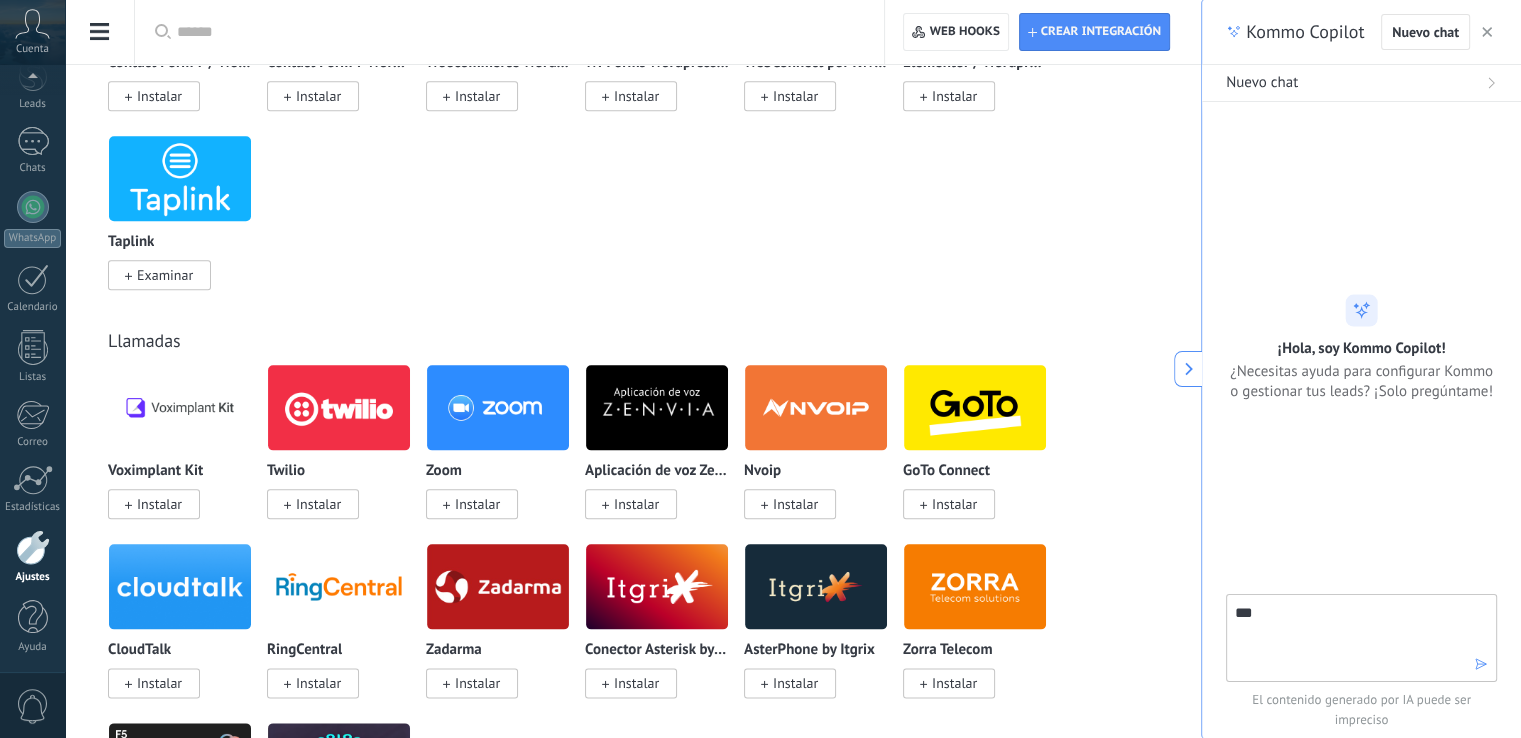 type on "****" 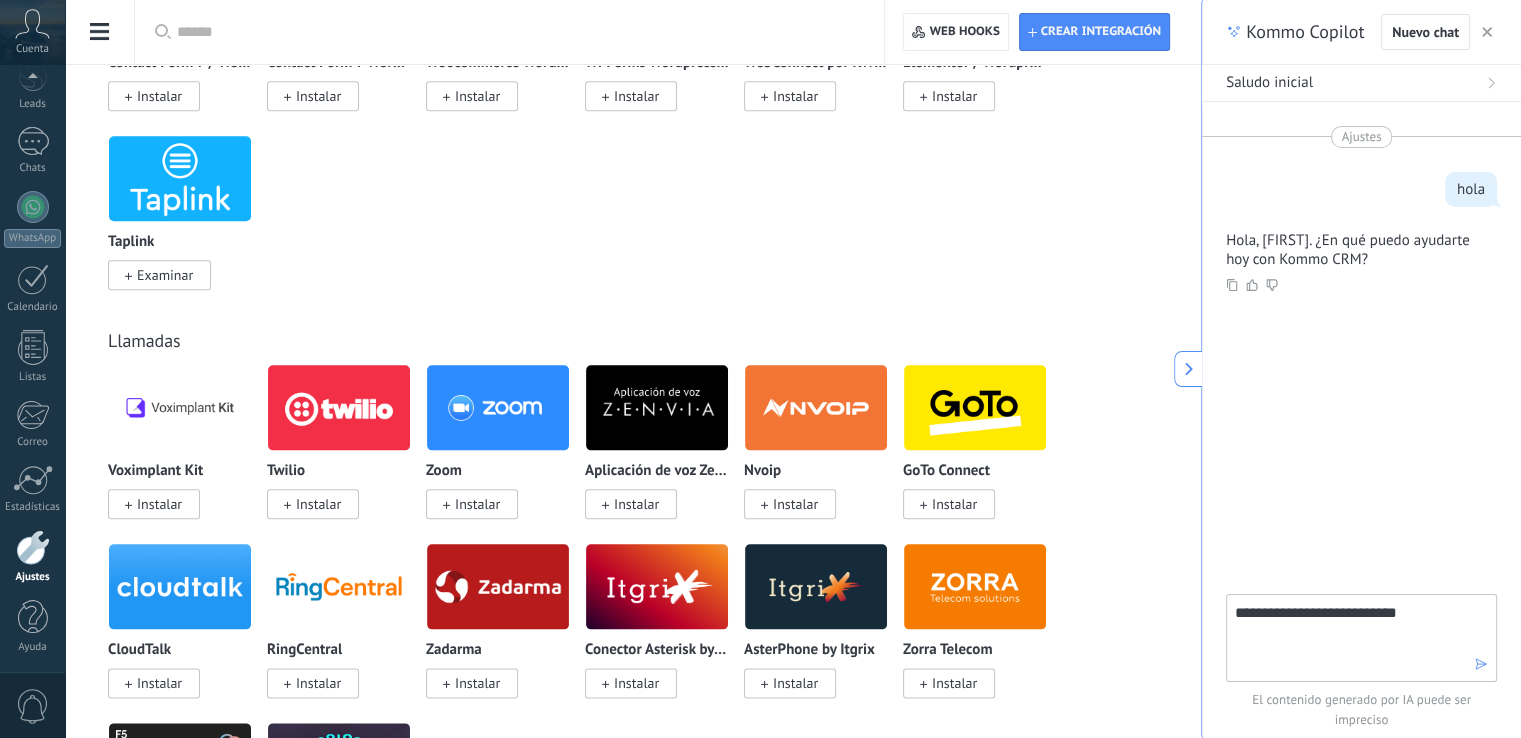type on "**********" 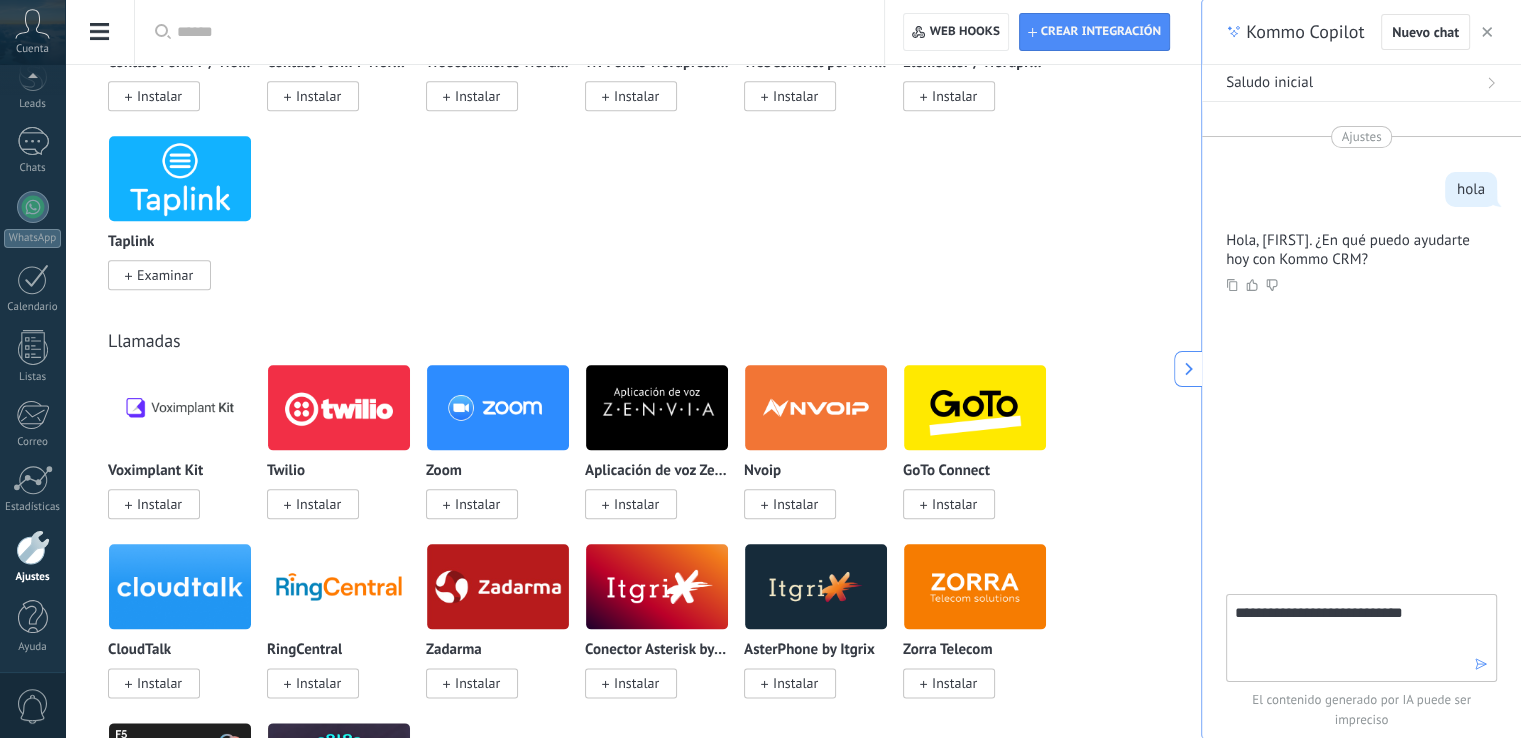 type 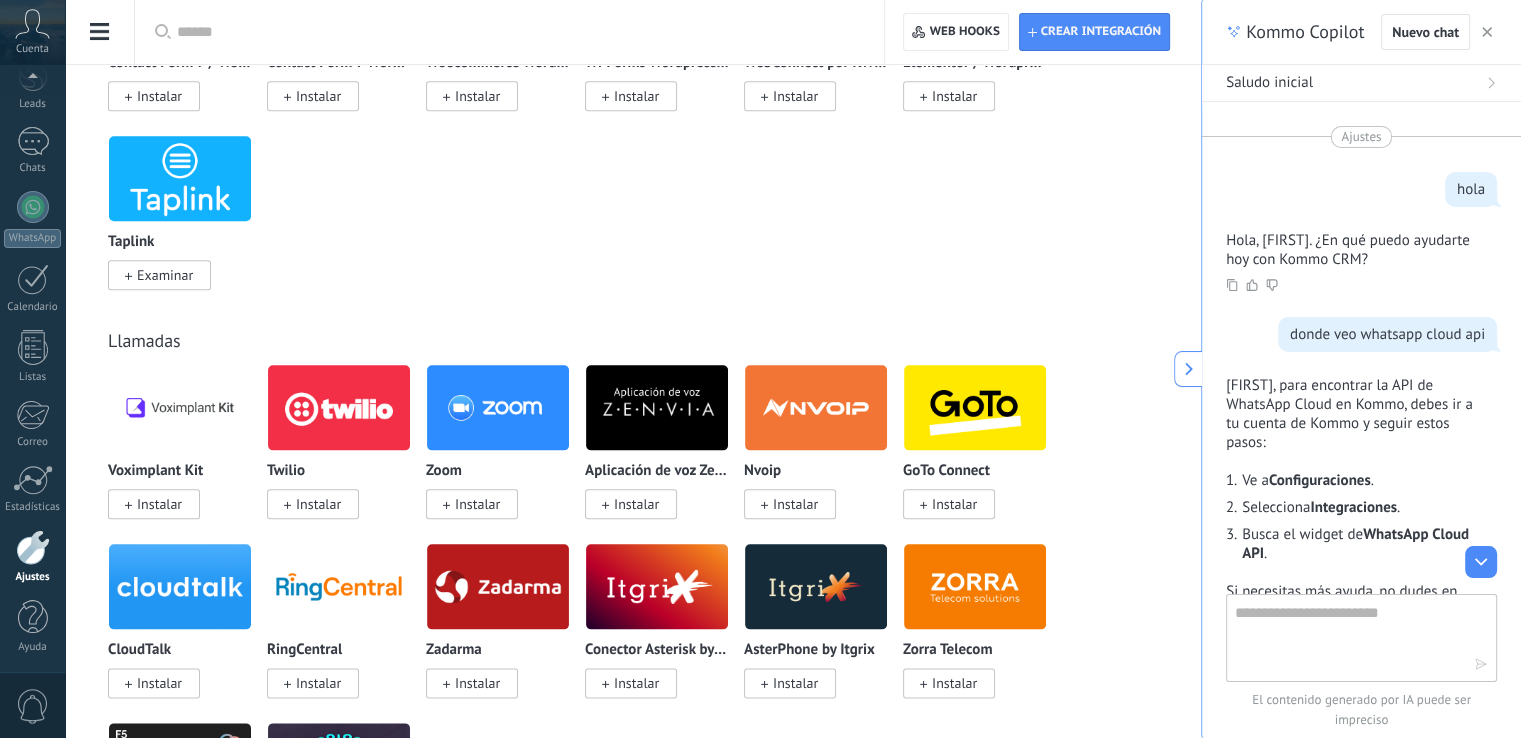 scroll, scrollTop: 100, scrollLeft: 0, axis: vertical 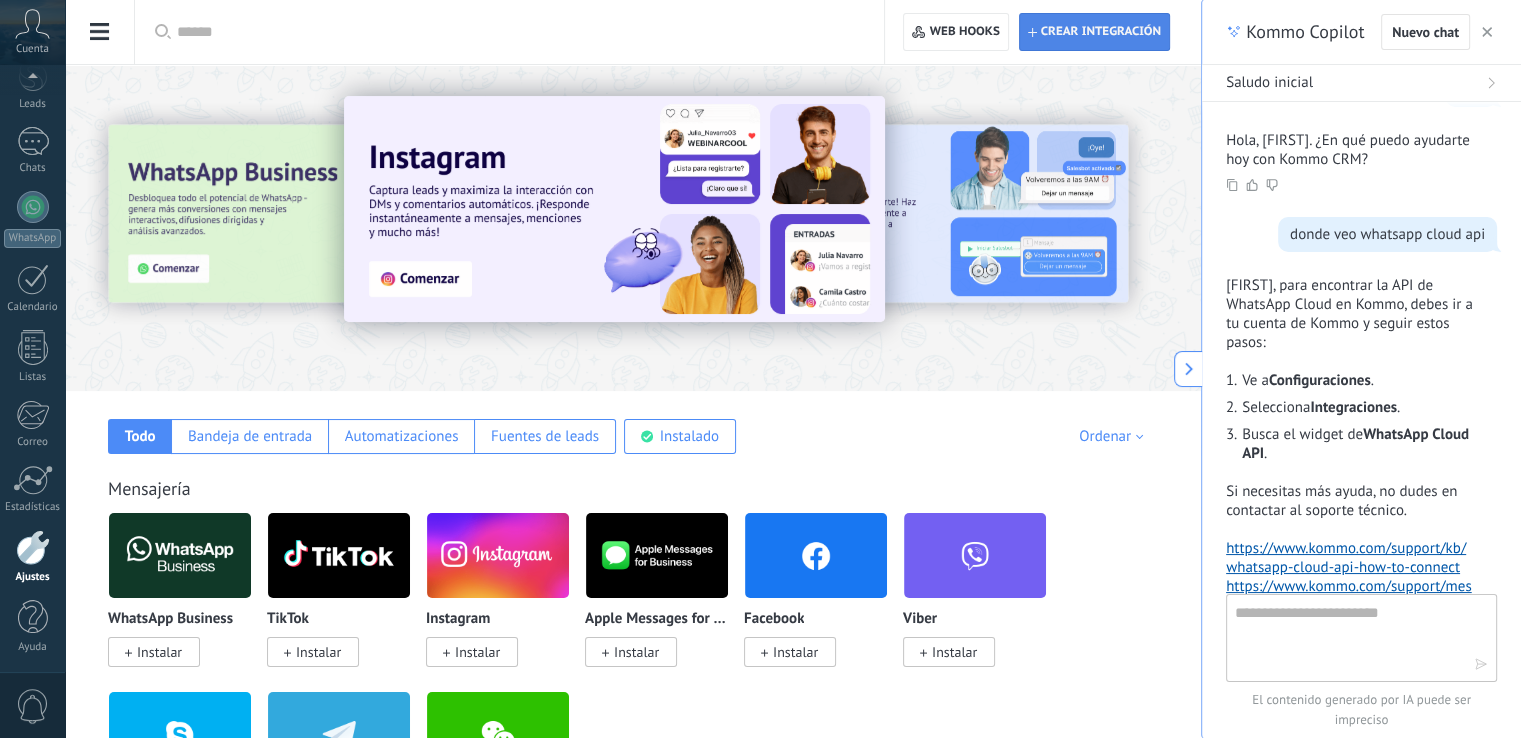 click on "Crear integración" at bounding box center [1101, 32] 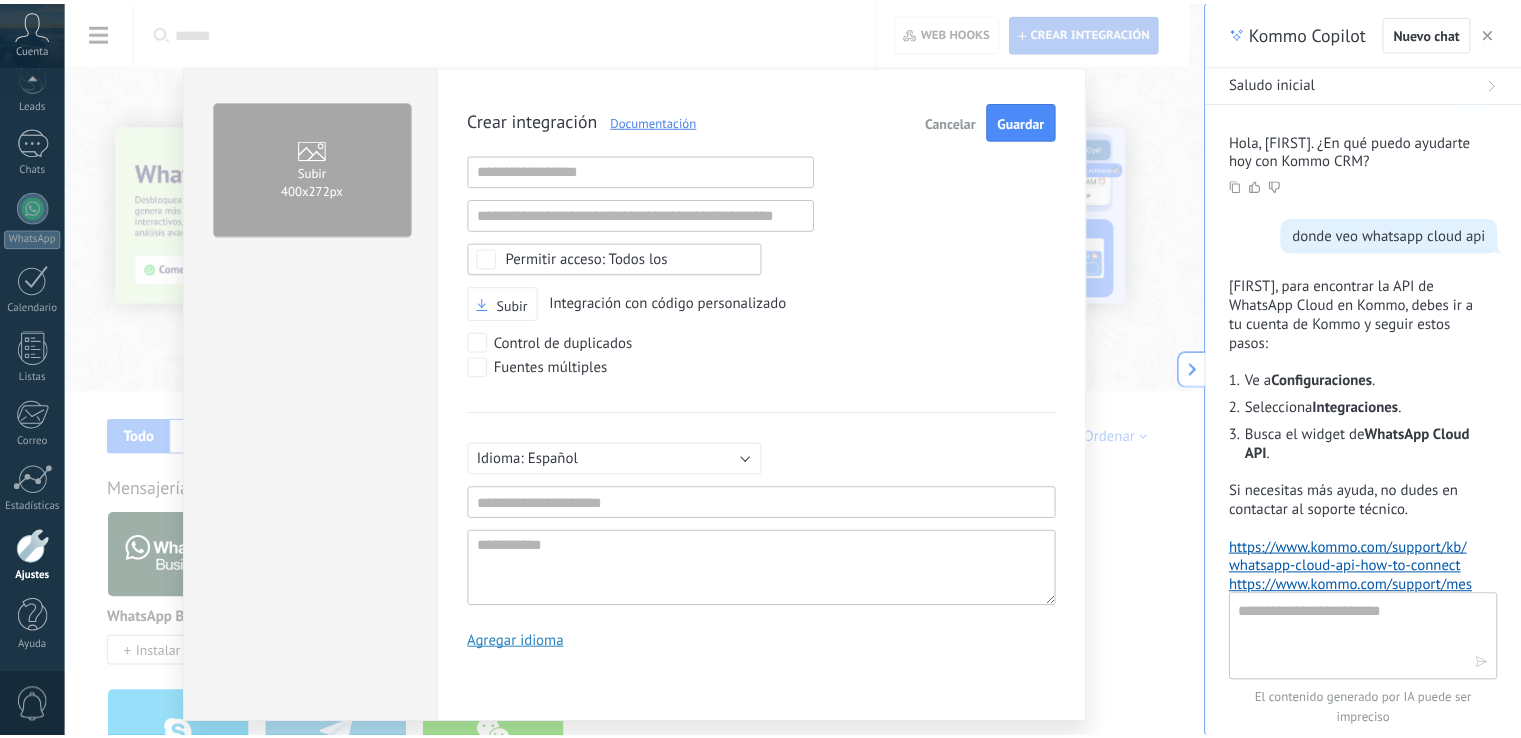 scroll, scrollTop: 19, scrollLeft: 0, axis: vertical 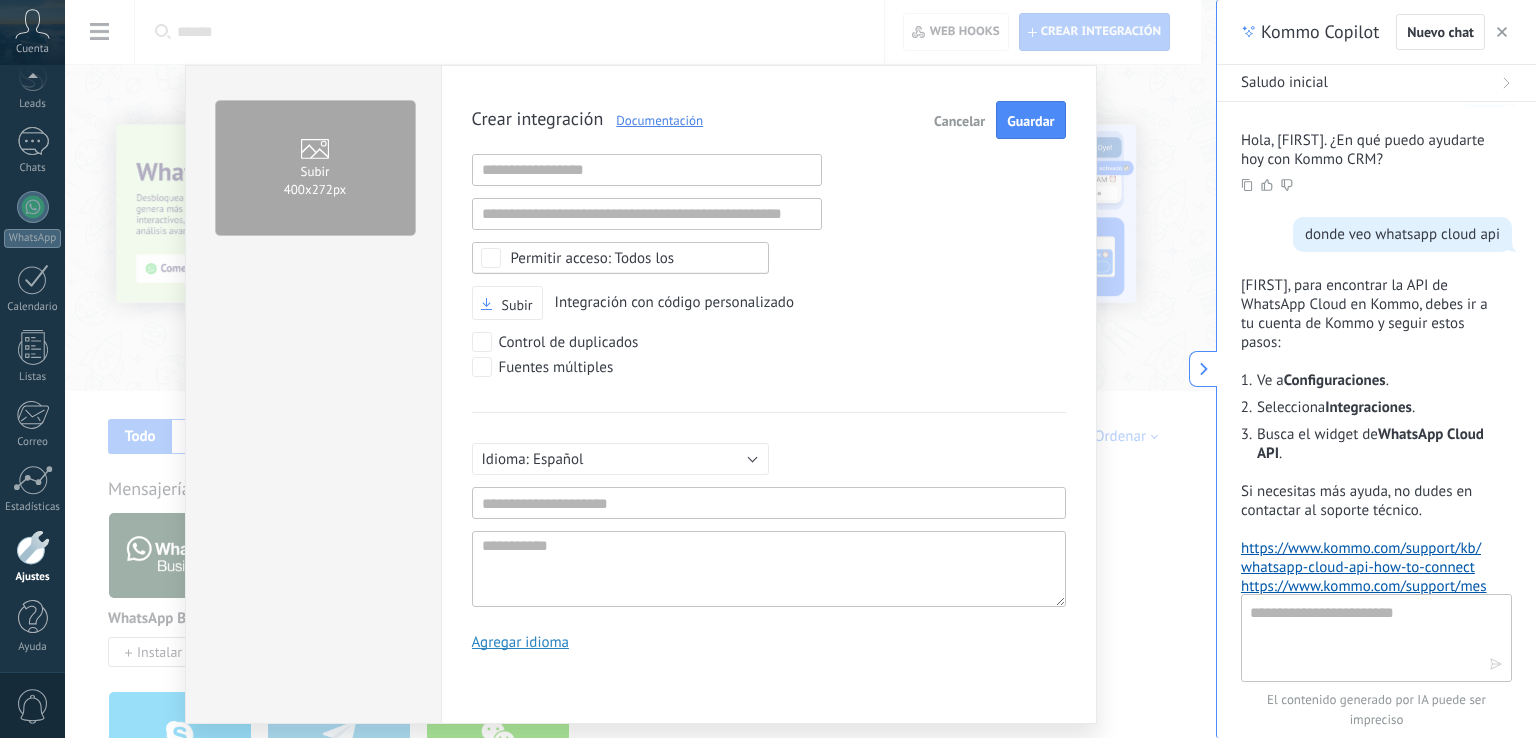 click on "Cancelar" at bounding box center (959, 121) 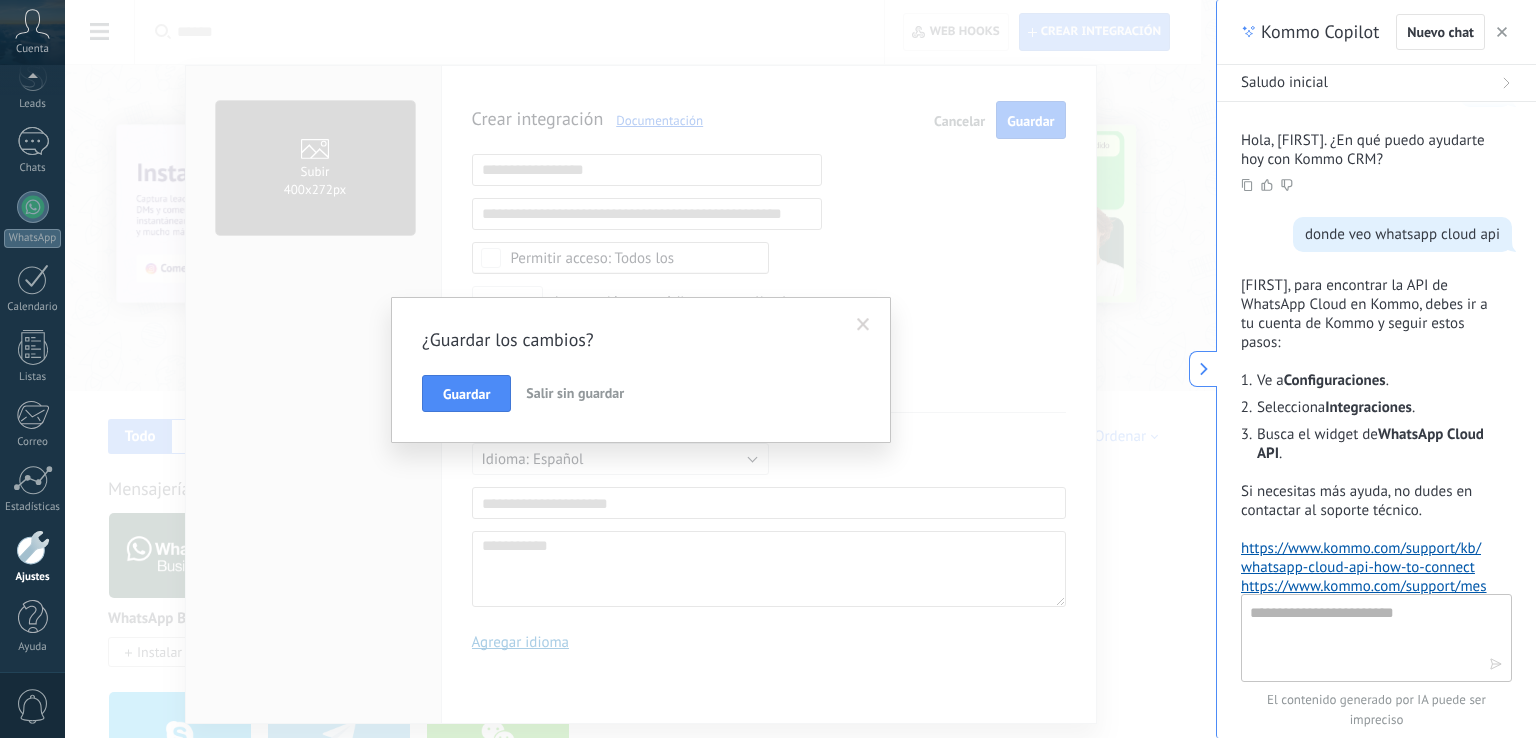 click on "Salir sin guardar" at bounding box center (575, 393) 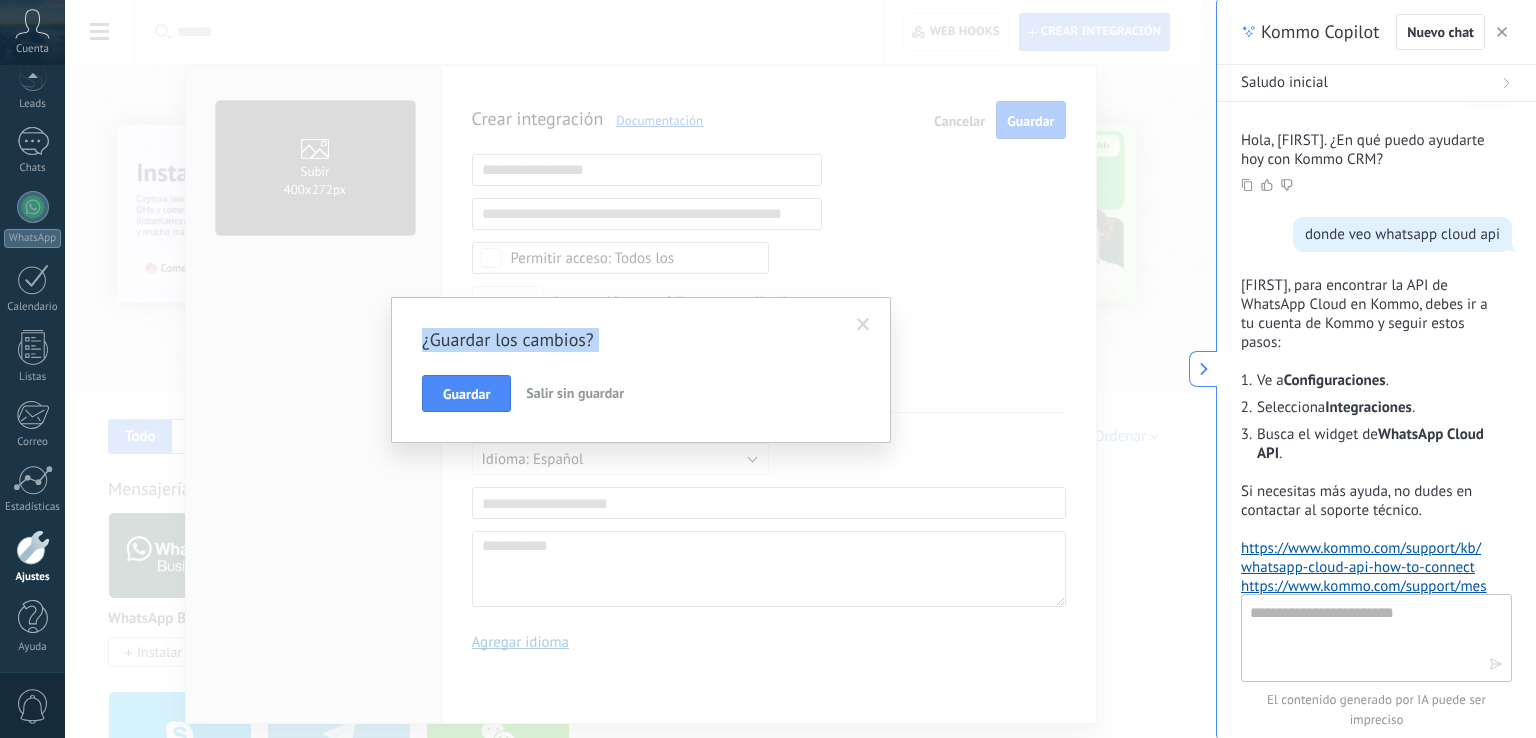 click on "¿Guardar los cambios? Guardar Salir sin guardar" at bounding box center (640, 369) 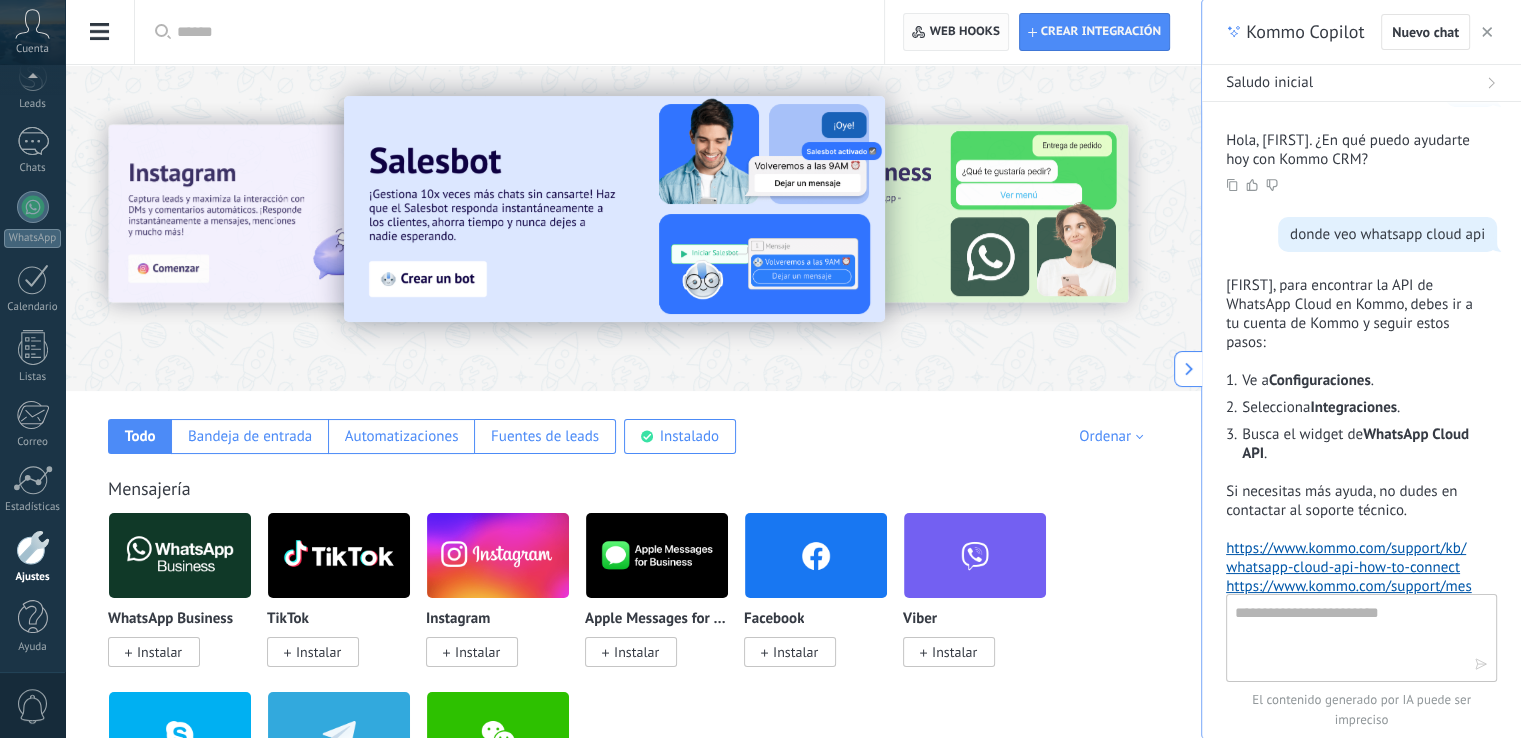 click on "Web hooks  0" at bounding box center [965, 32] 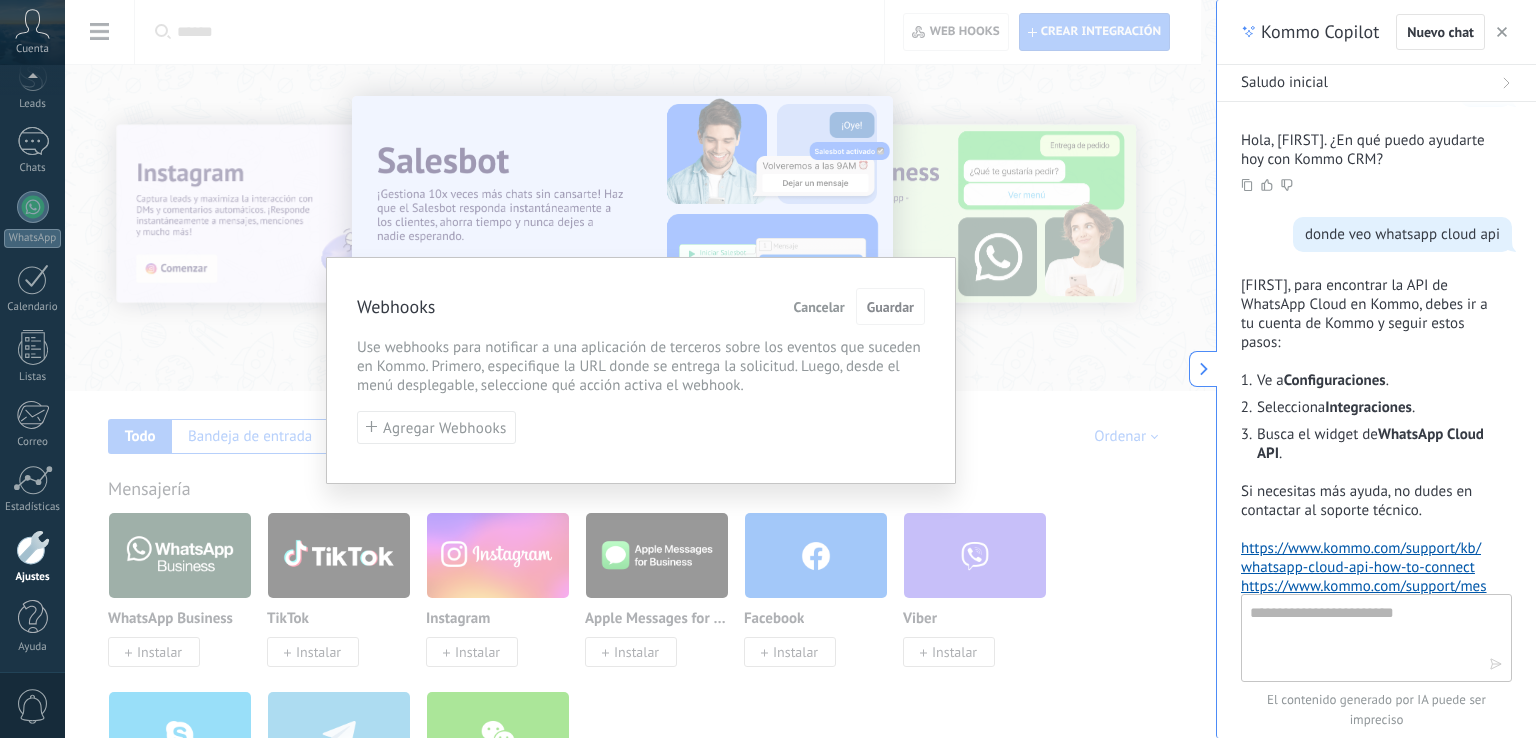 click on "Cancelar" at bounding box center (819, 307) 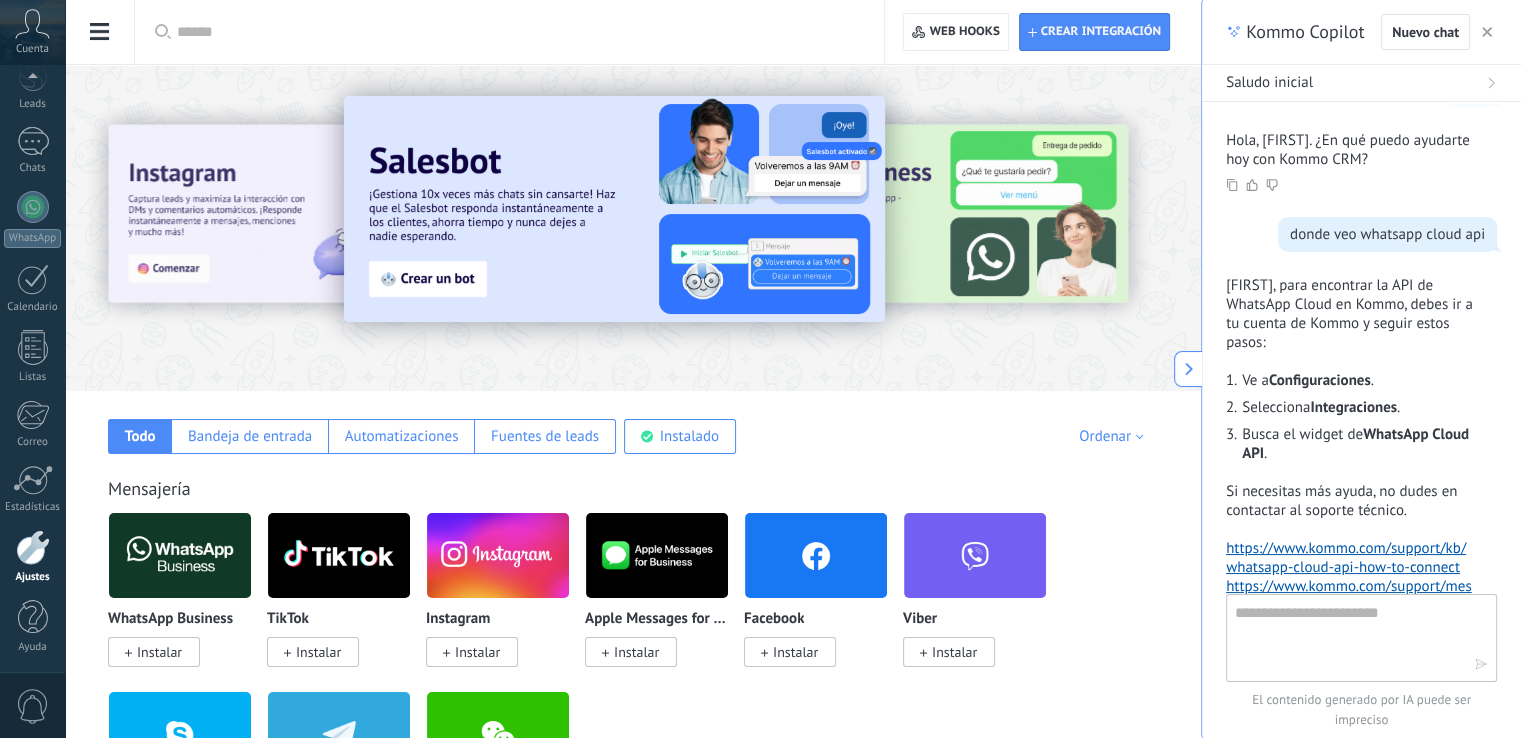 scroll, scrollTop: 299, scrollLeft: 0, axis: vertical 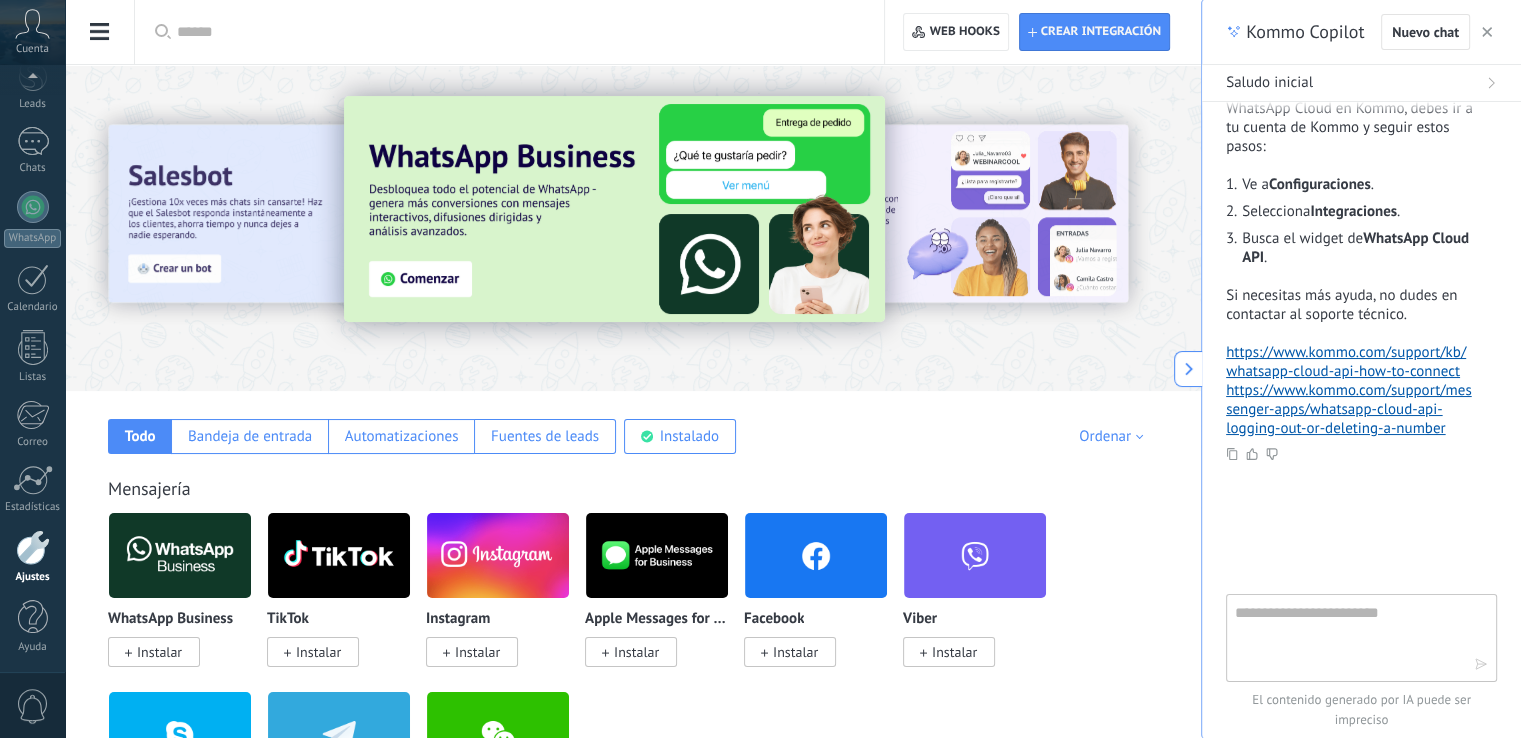 click 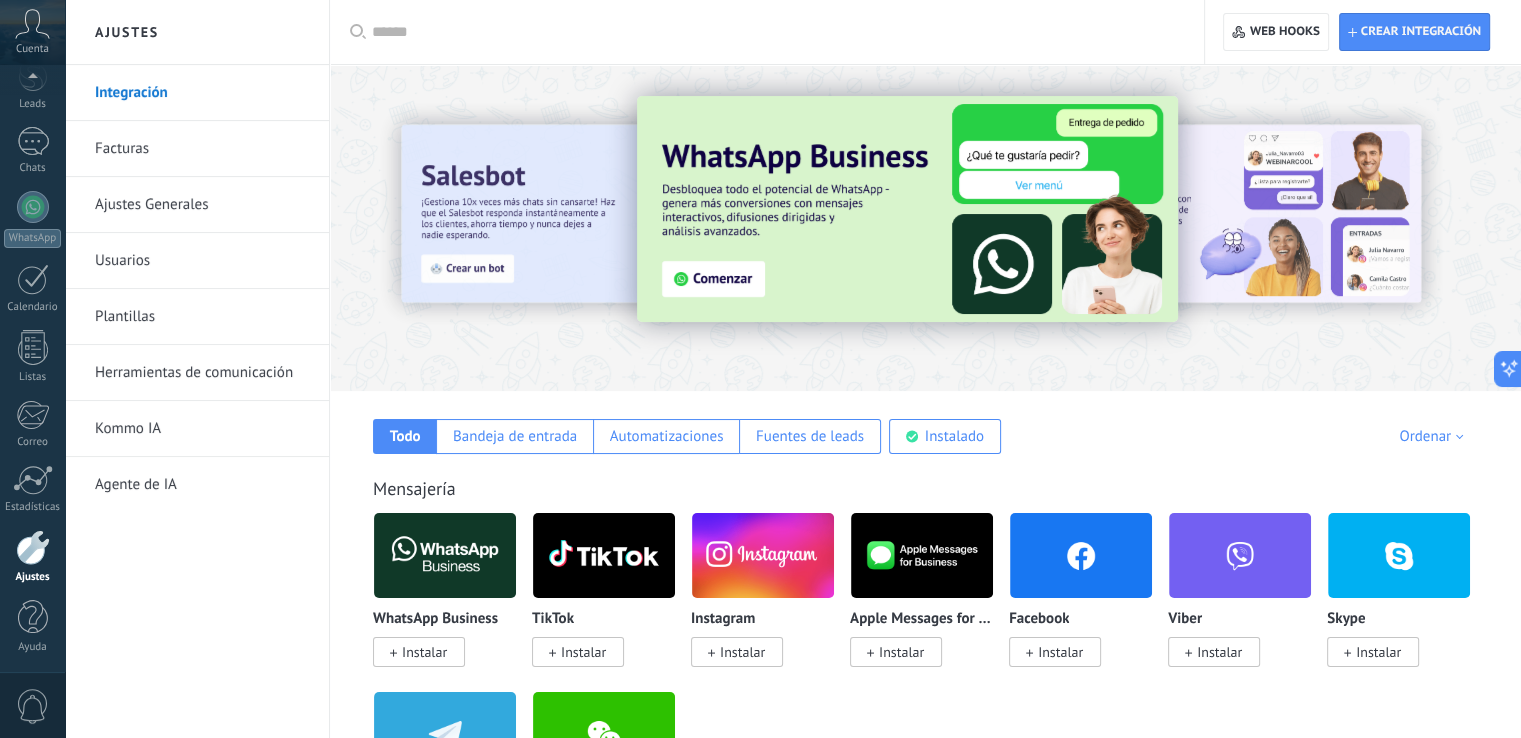 scroll, scrollTop: 19, scrollLeft: 0, axis: vertical 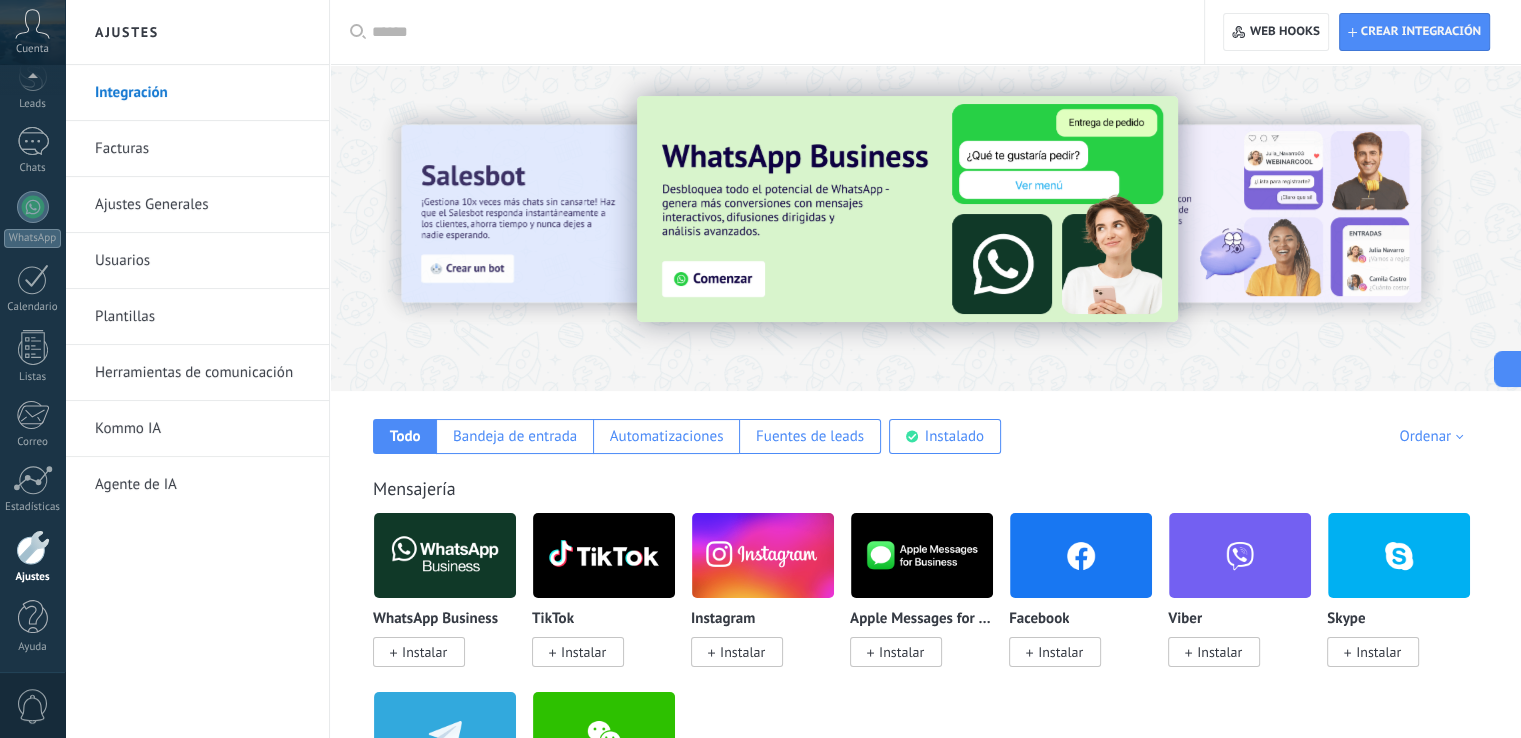 drag, startPoint x: 1308, startPoint y: 231, endPoint x: 1436, endPoint y: 342, distance: 169.4255 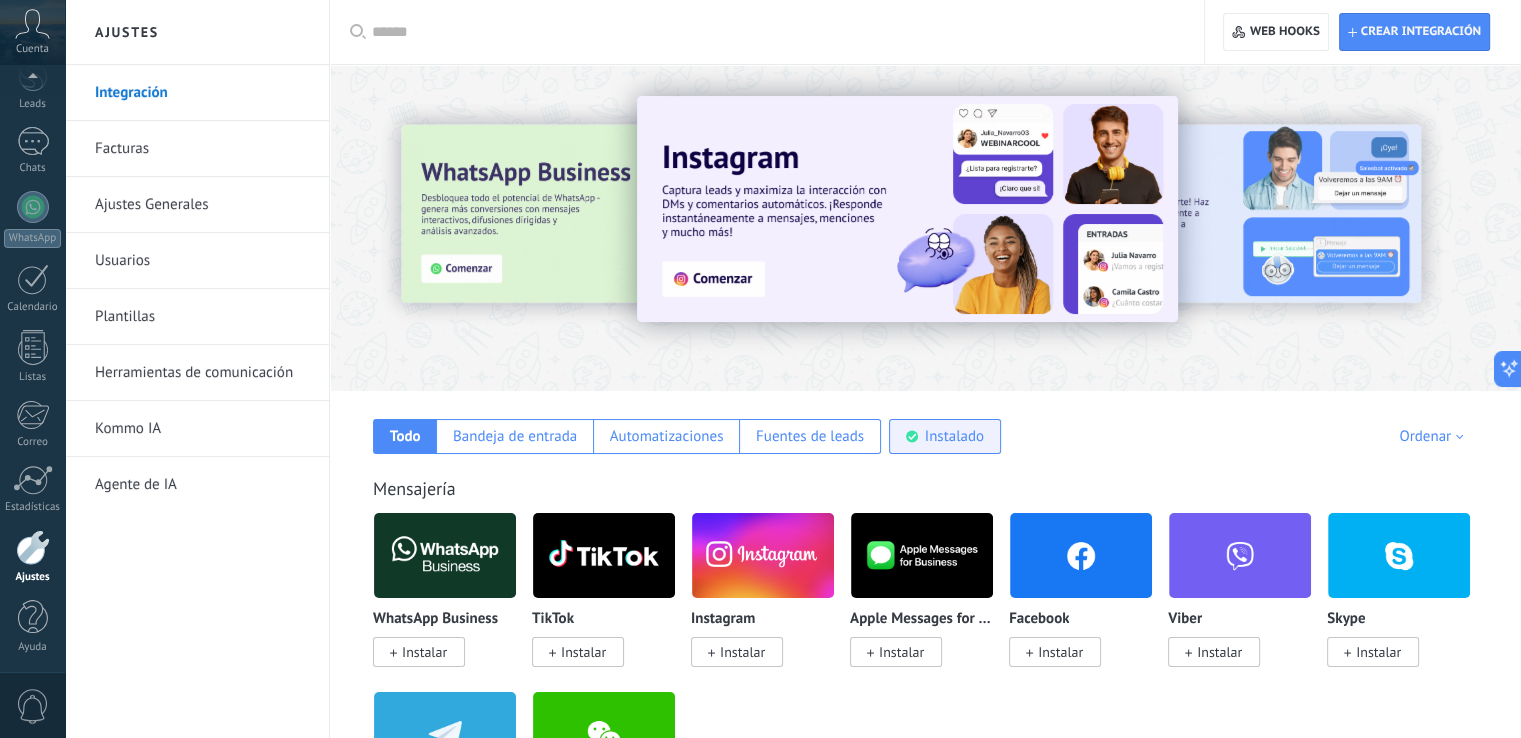 click on "Instalado" at bounding box center (954, 436) 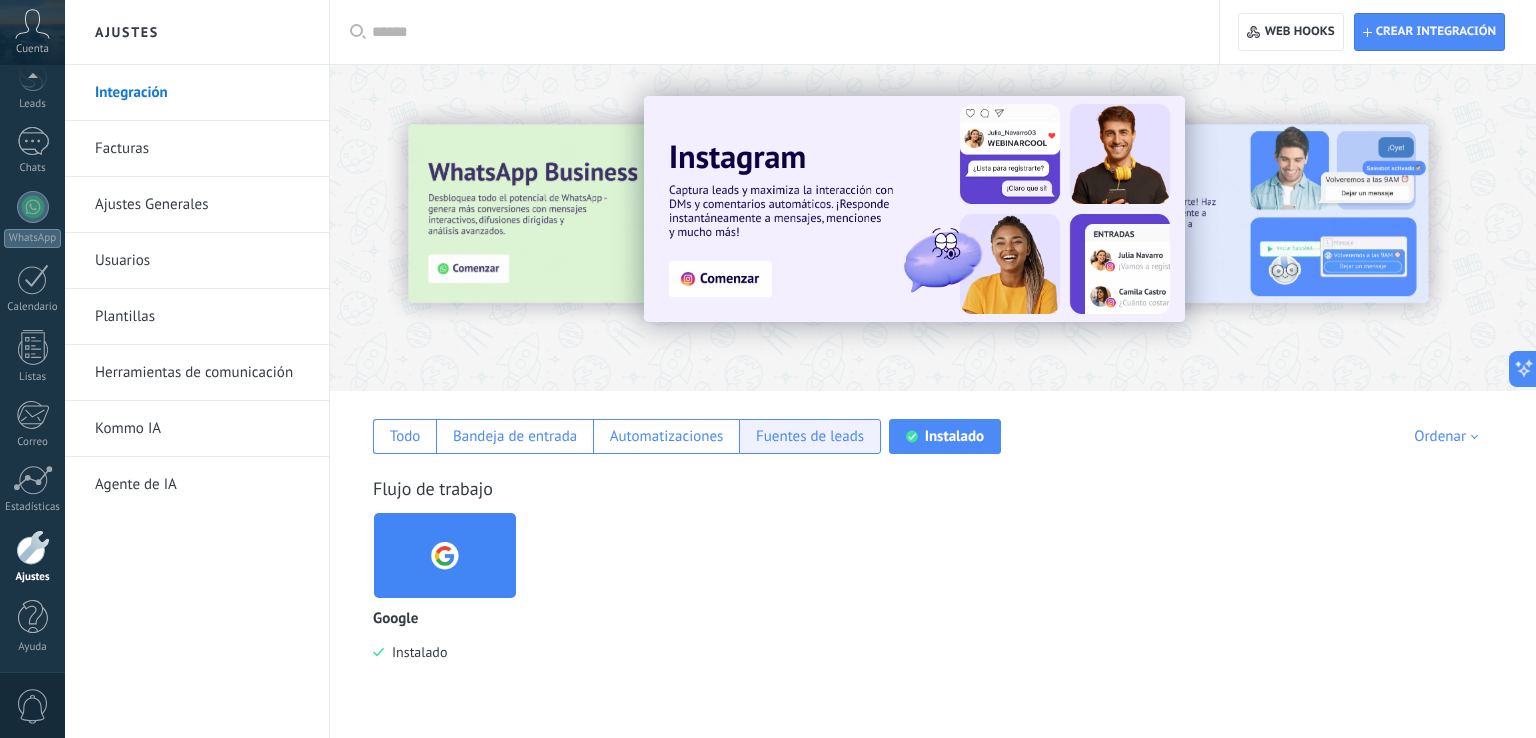 click on "Fuentes de leads" at bounding box center [810, 436] 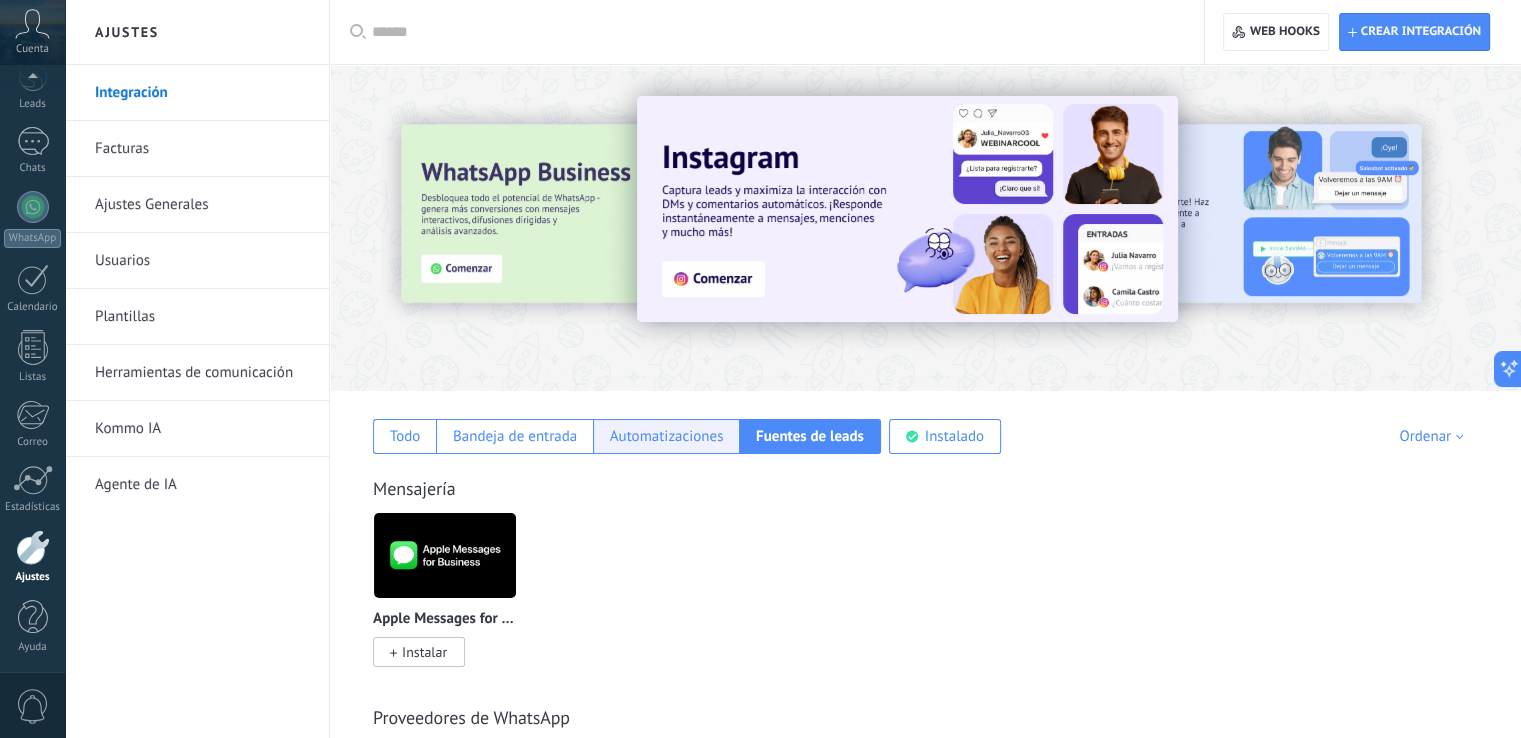 click on "Automatizaciones" at bounding box center (667, 436) 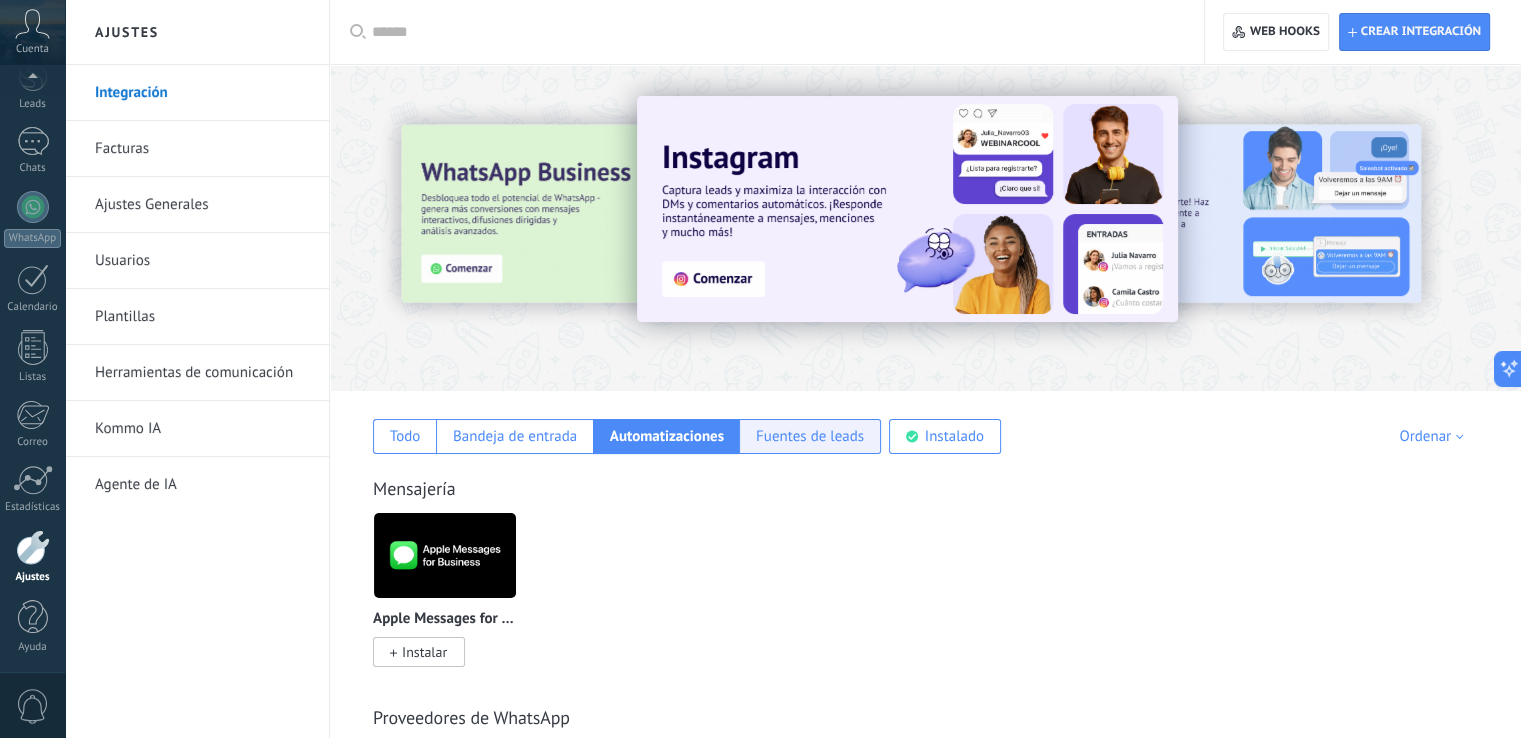 click on "Fuentes de leads" at bounding box center [810, 436] 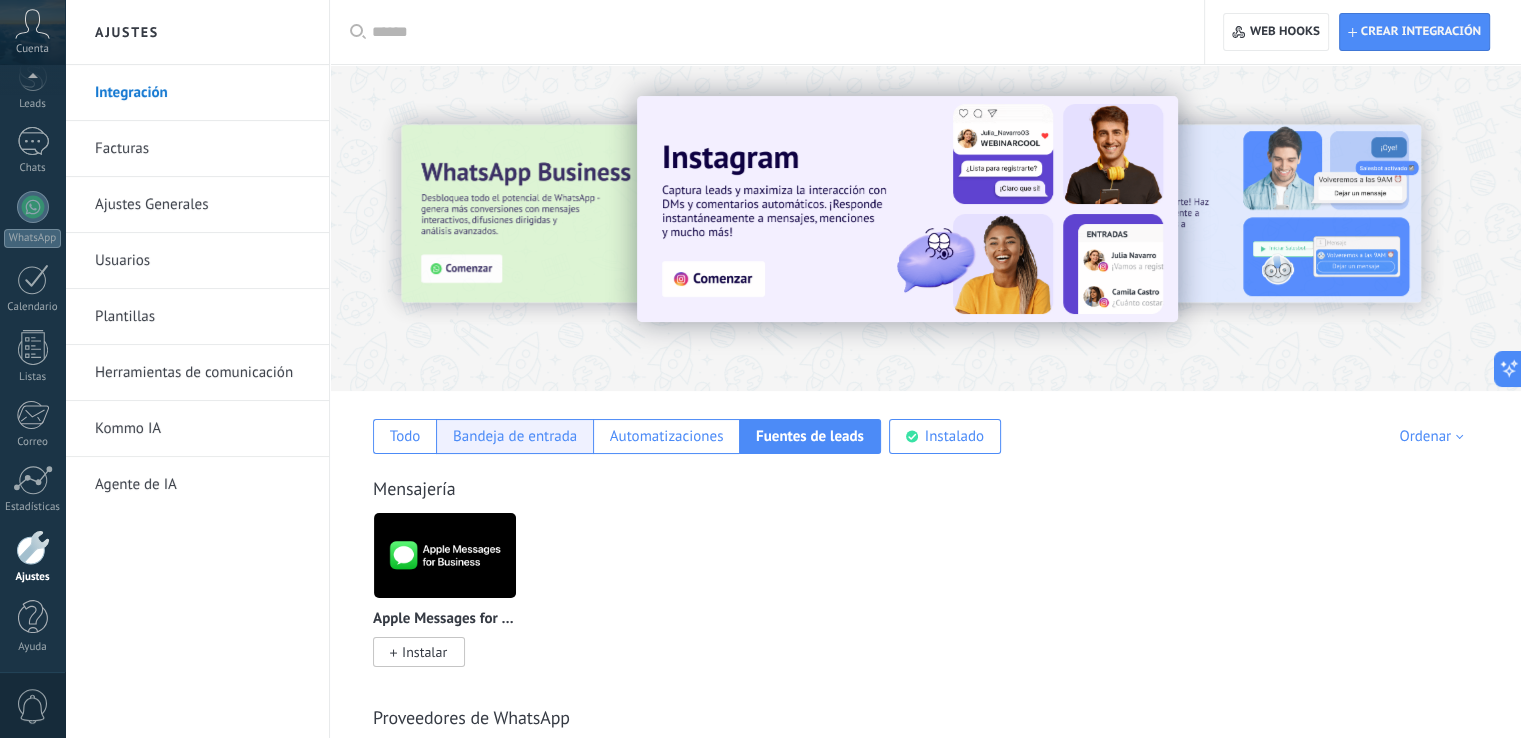 click on "Bandeja de entrada" at bounding box center [515, 436] 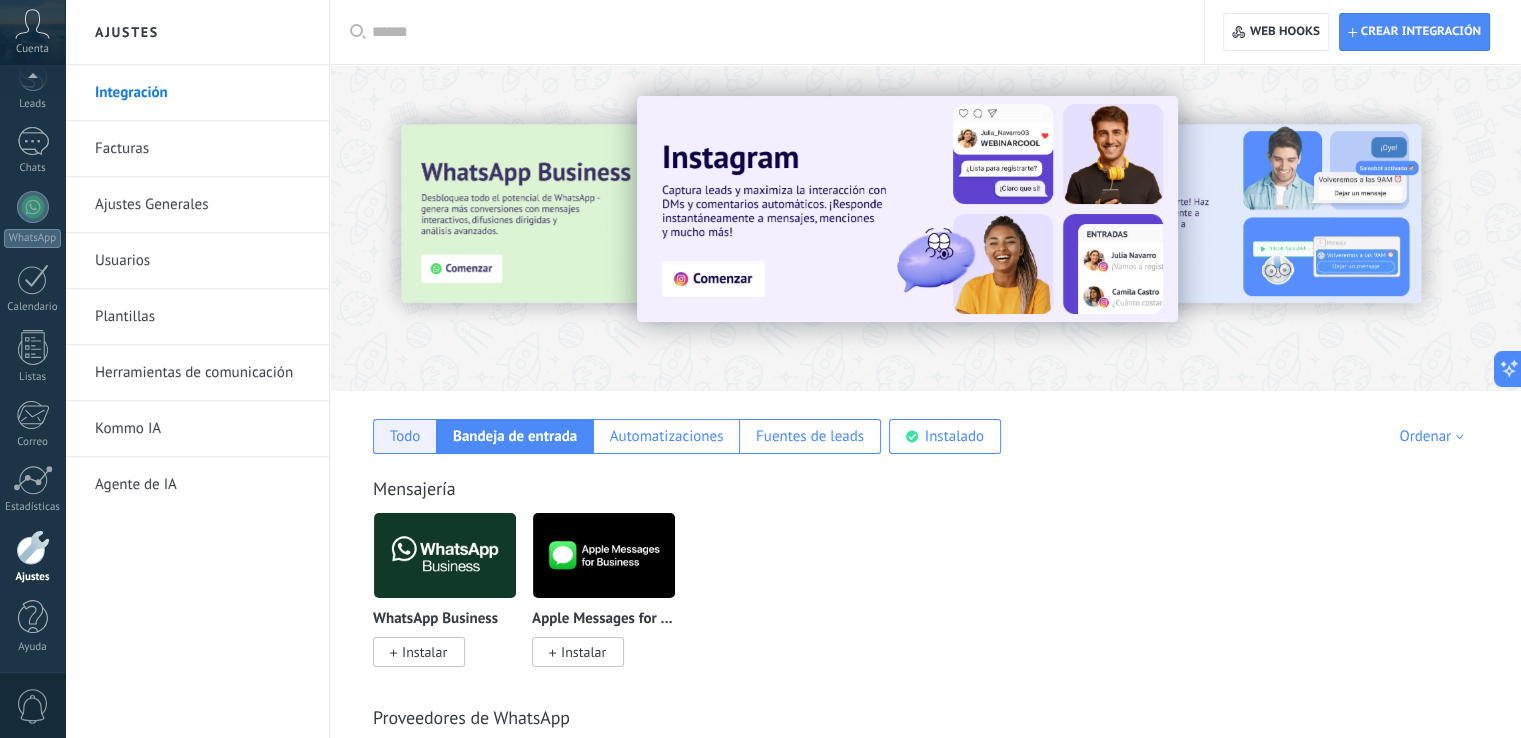 click on "Todo" at bounding box center [404, 436] 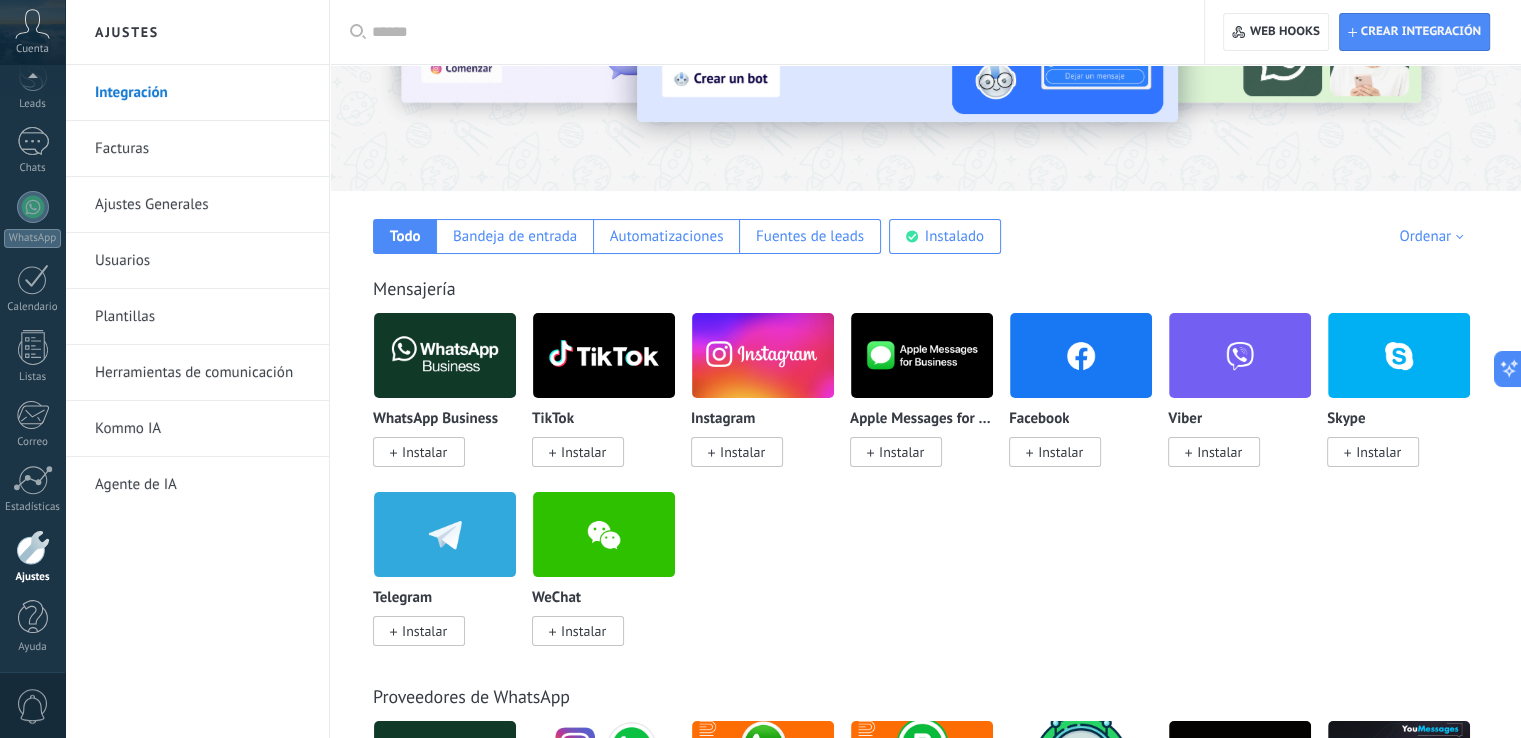 scroll, scrollTop: 300, scrollLeft: 0, axis: vertical 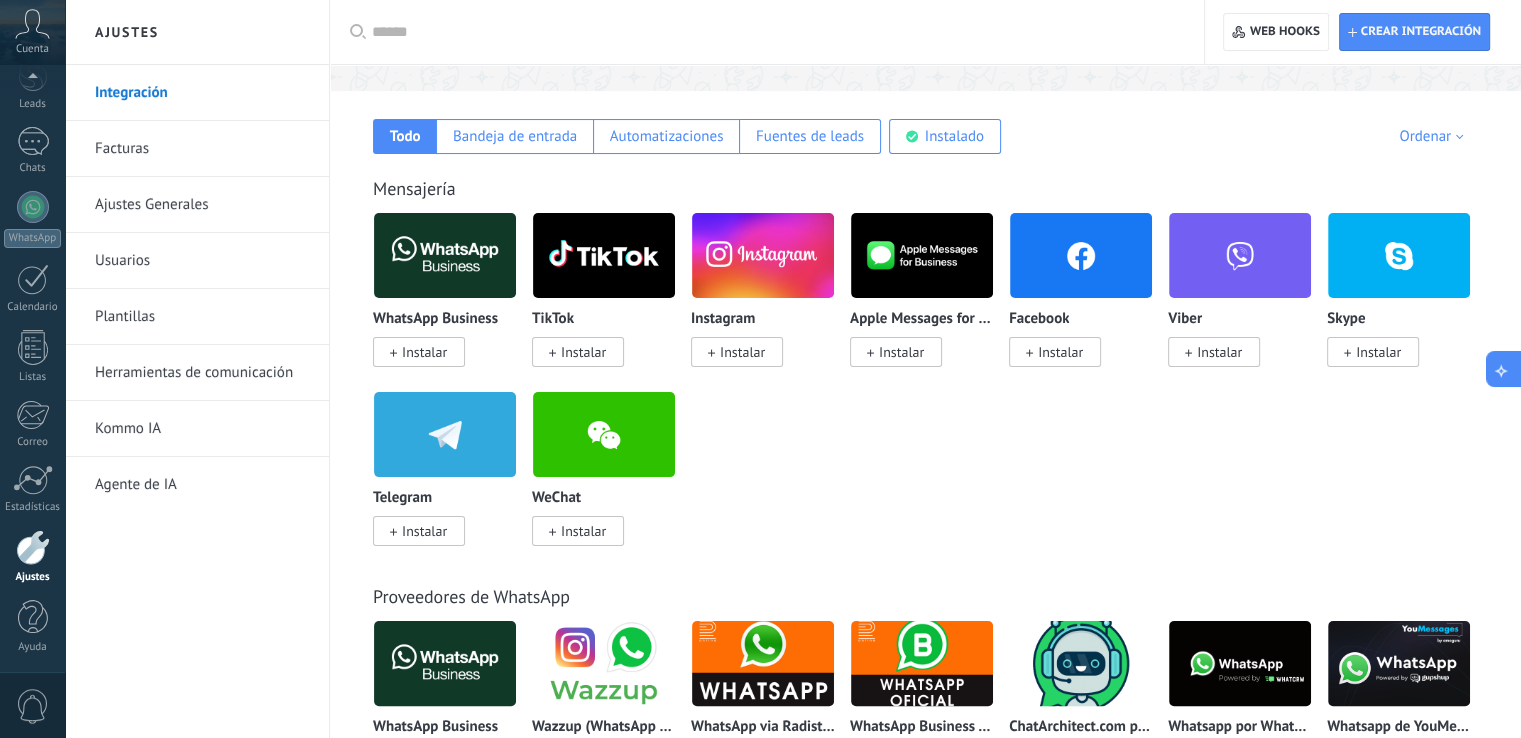 click 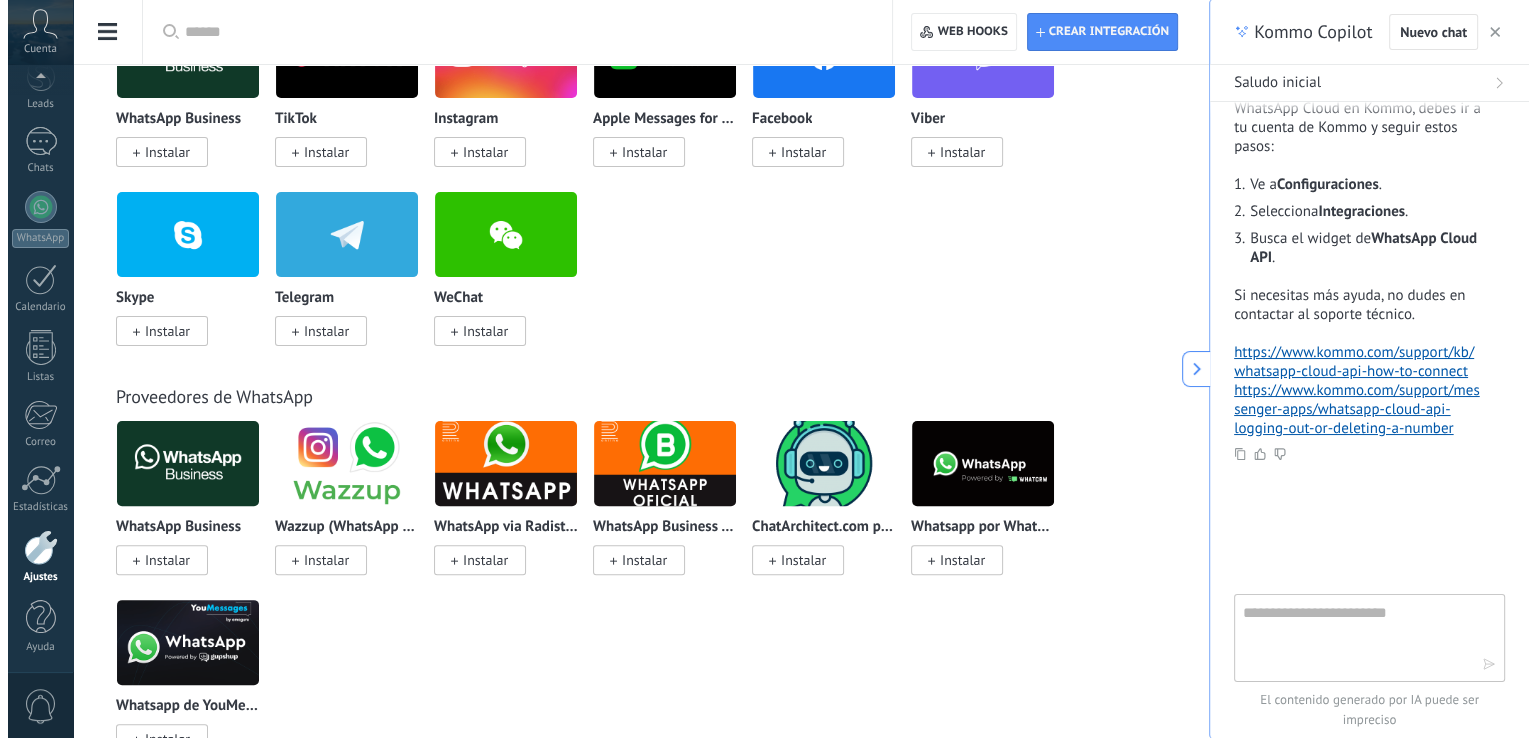 scroll, scrollTop: 0, scrollLeft: 0, axis: both 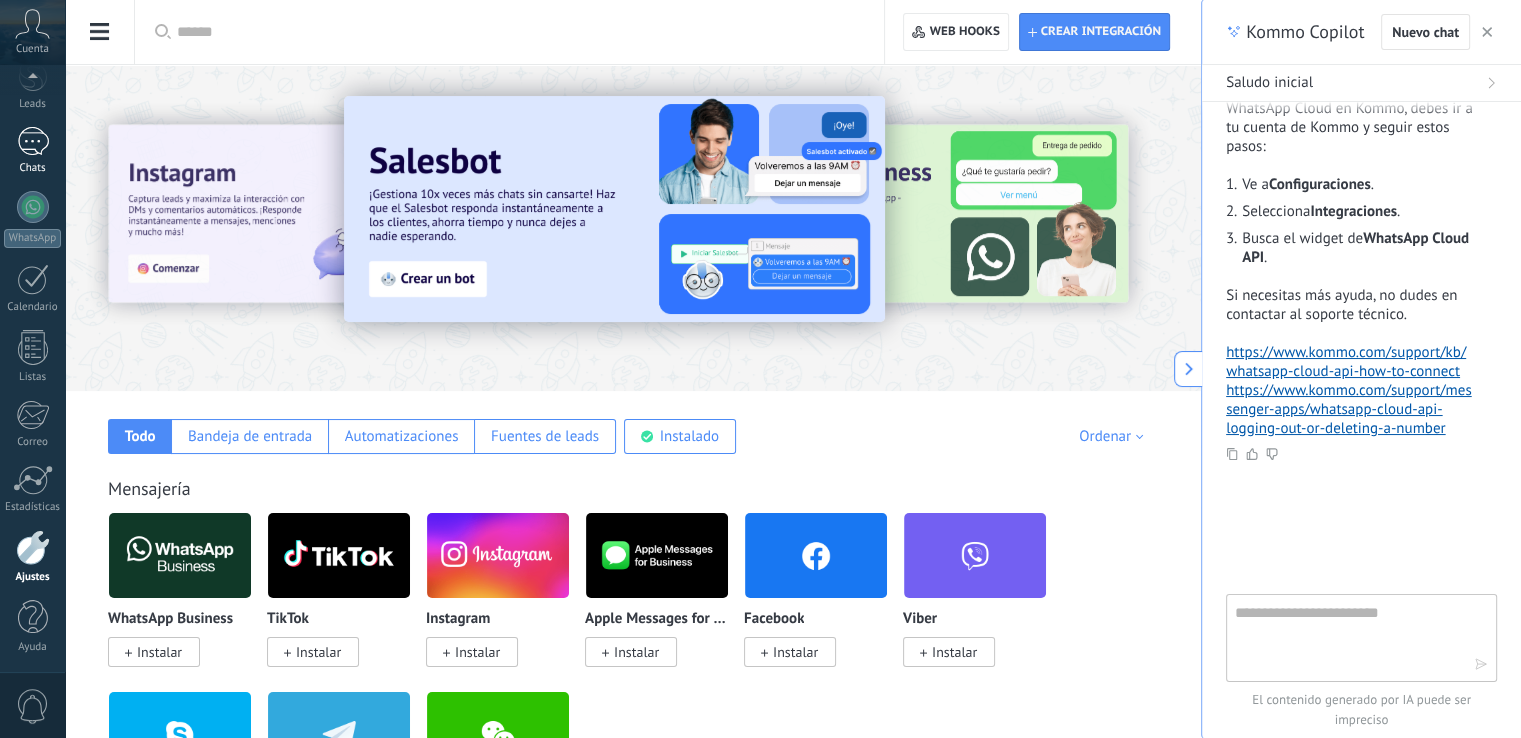 click on "Chats" at bounding box center [32, 151] 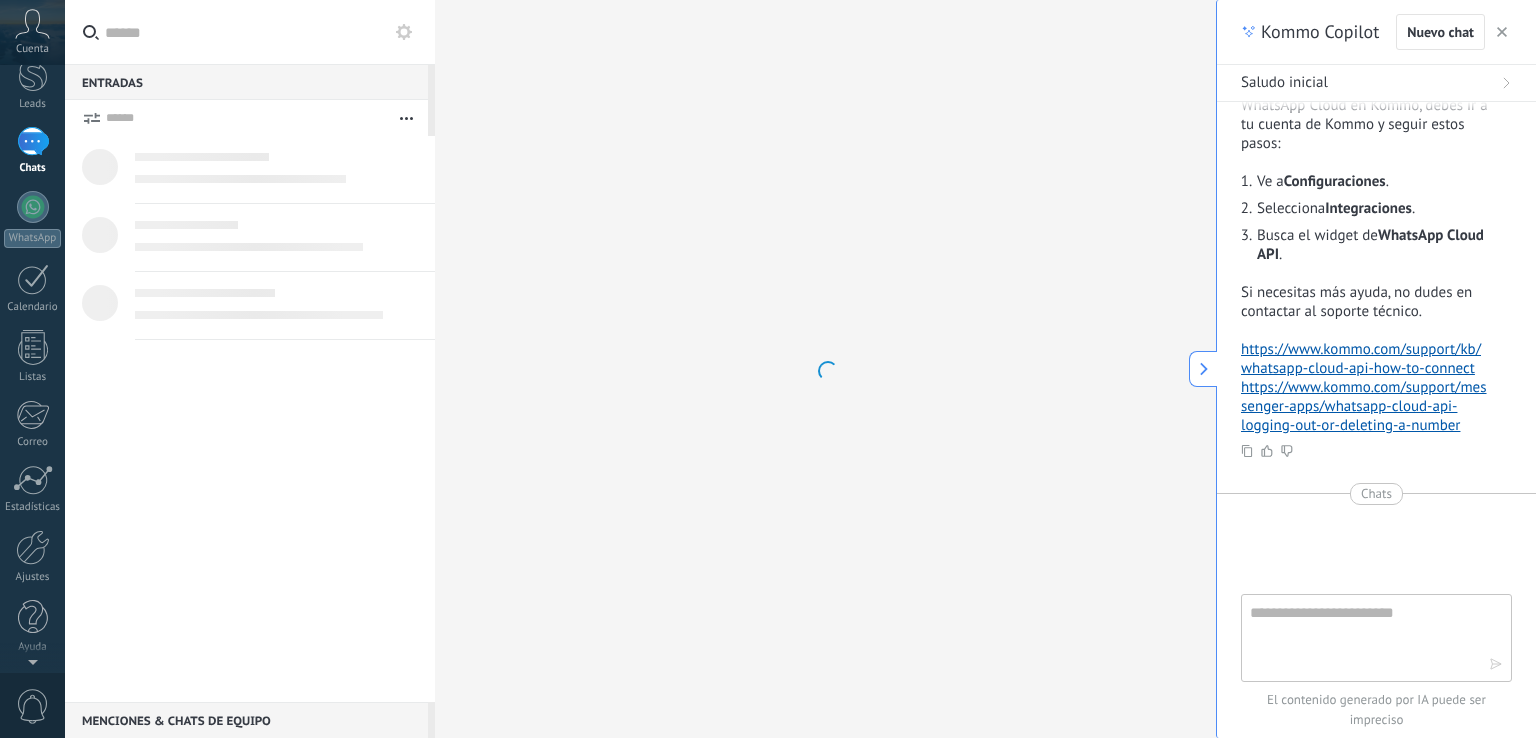 scroll, scrollTop: 0, scrollLeft: 0, axis: both 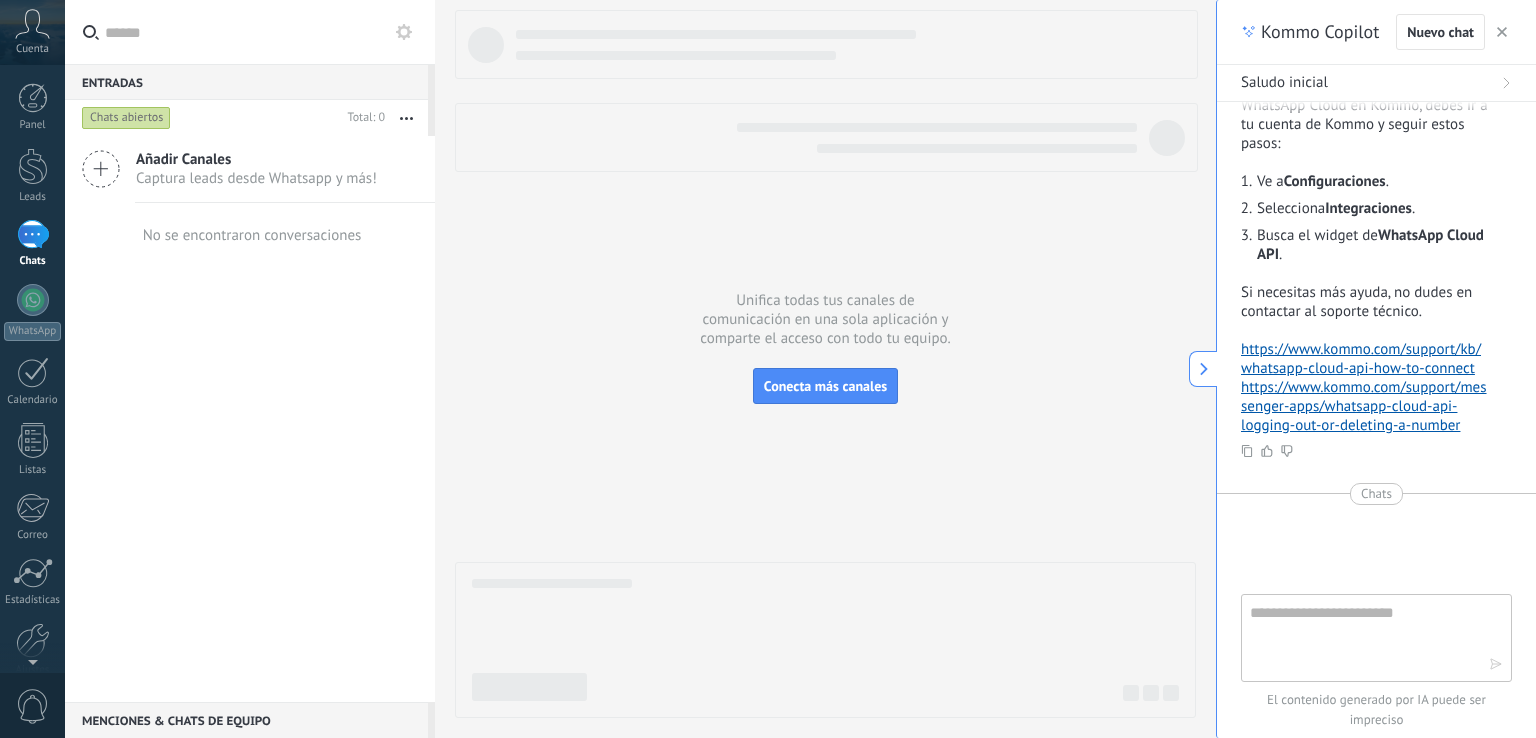 click 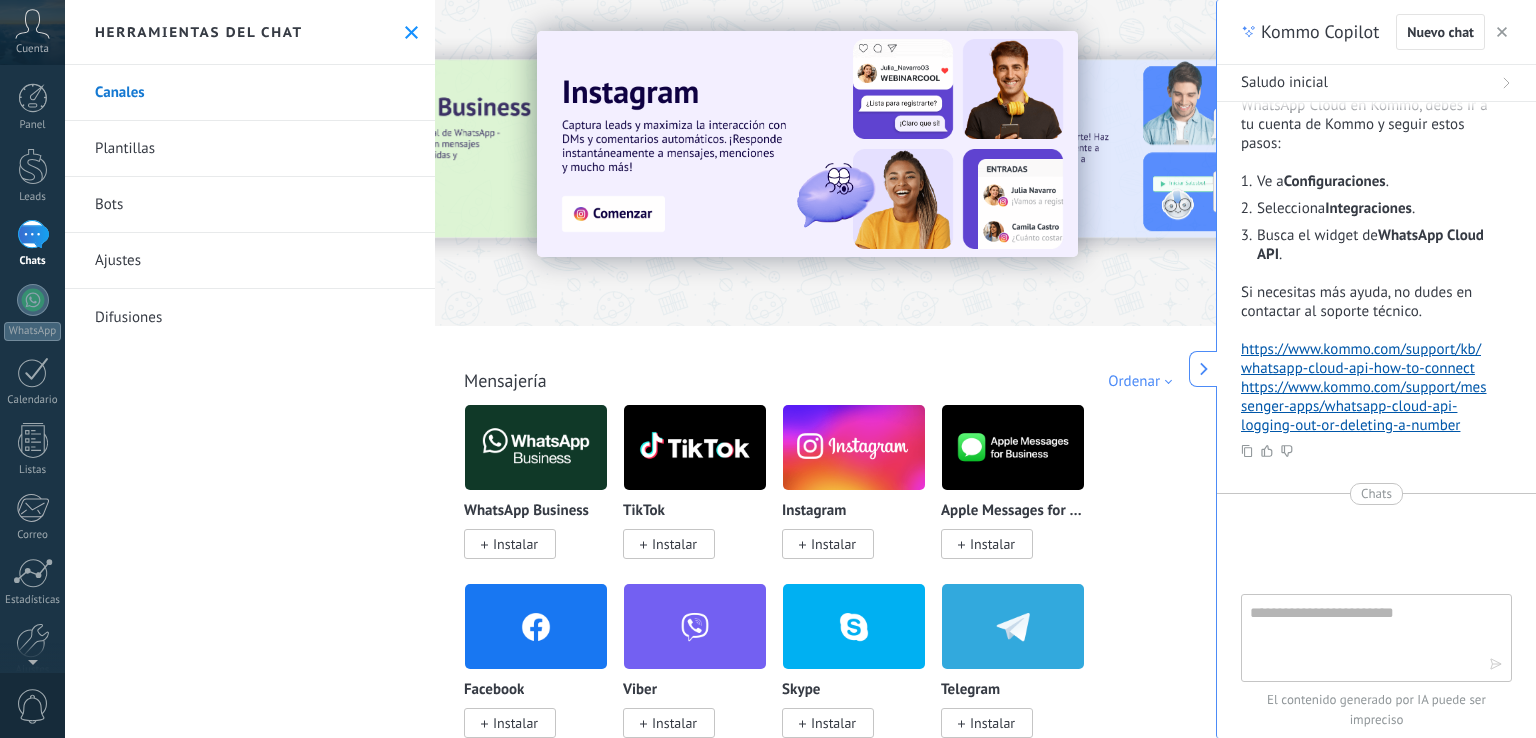 click on "Kommo Copilot Nuevo chat" at bounding box center [1376, 32] 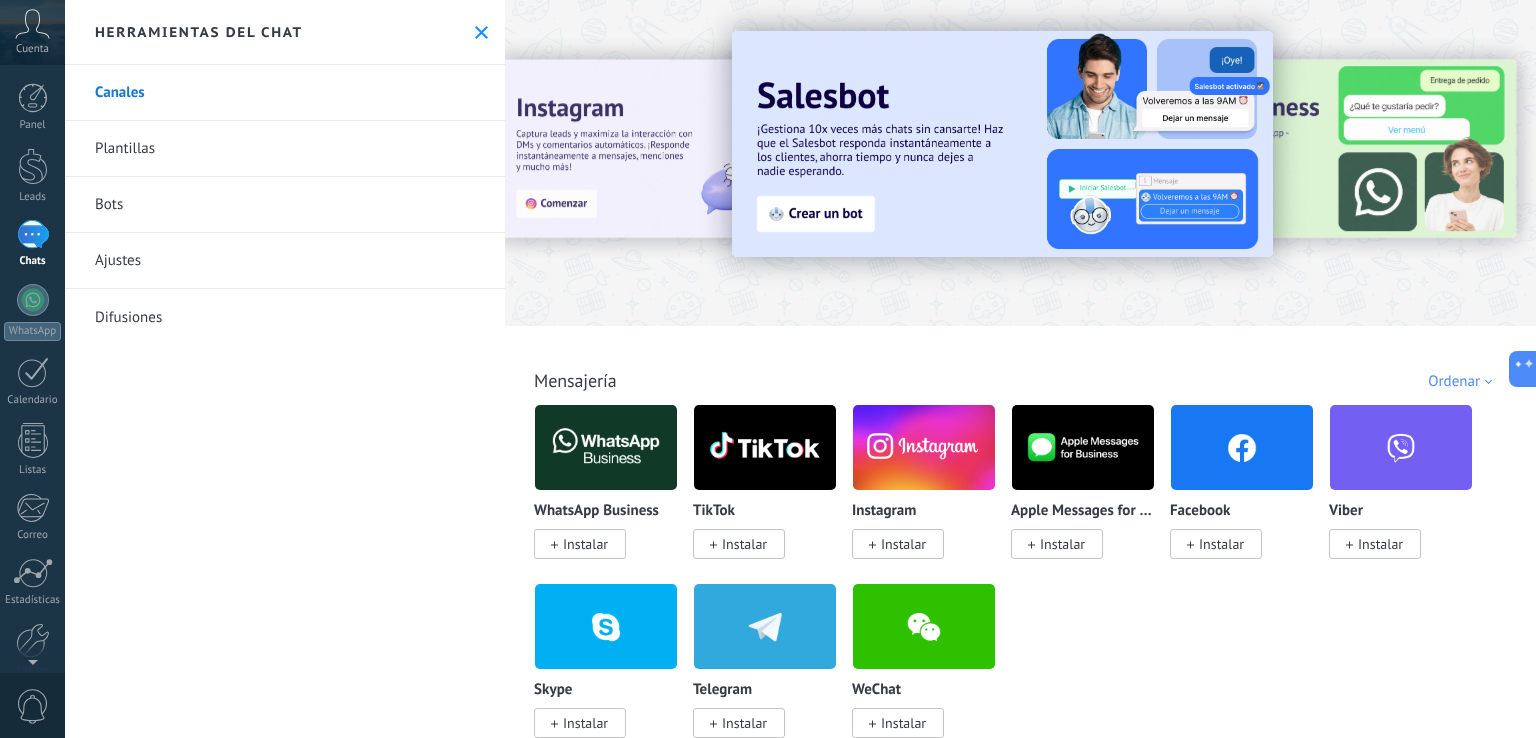 click on "Bots" at bounding box center (285, 205) 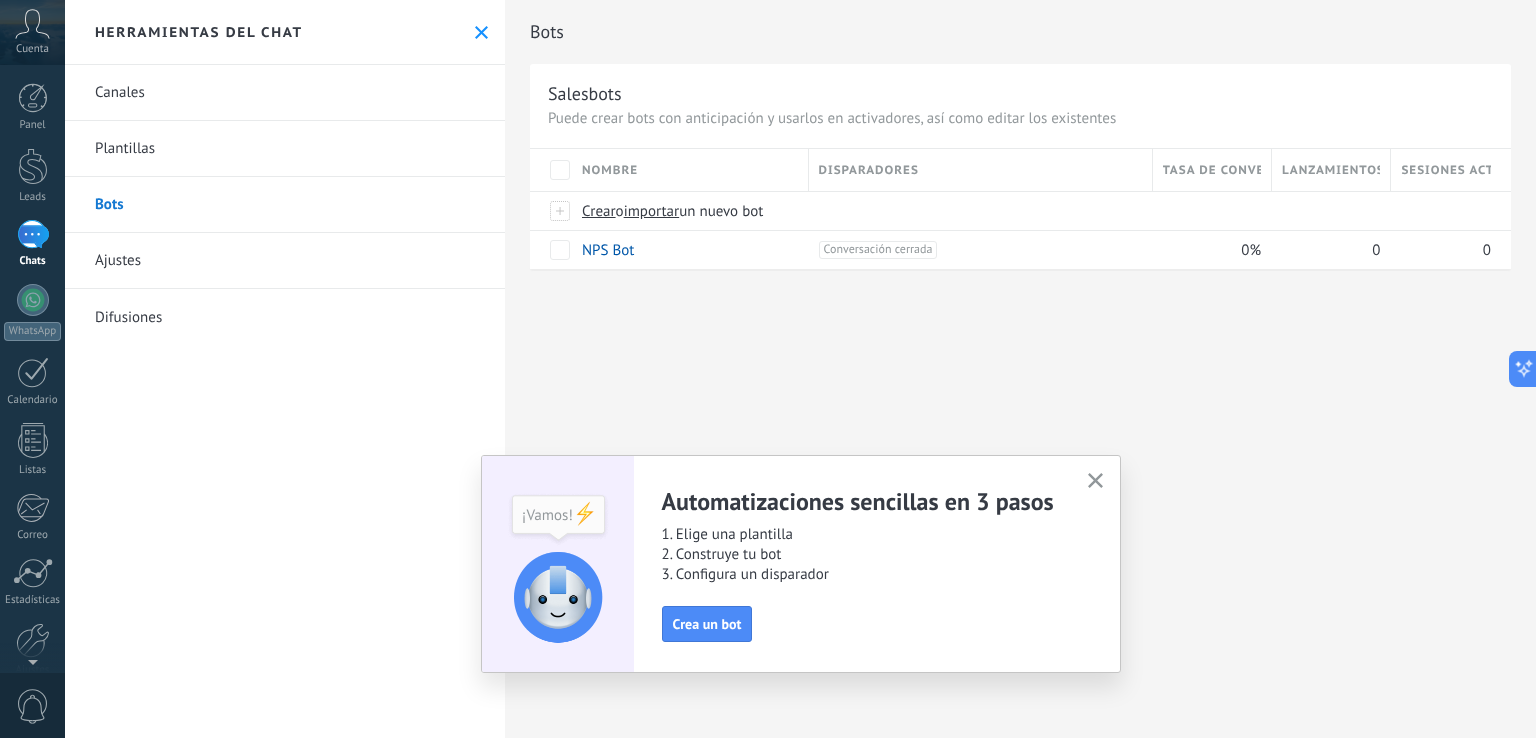 click on "Ajustes" at bounding box center [285, 261] 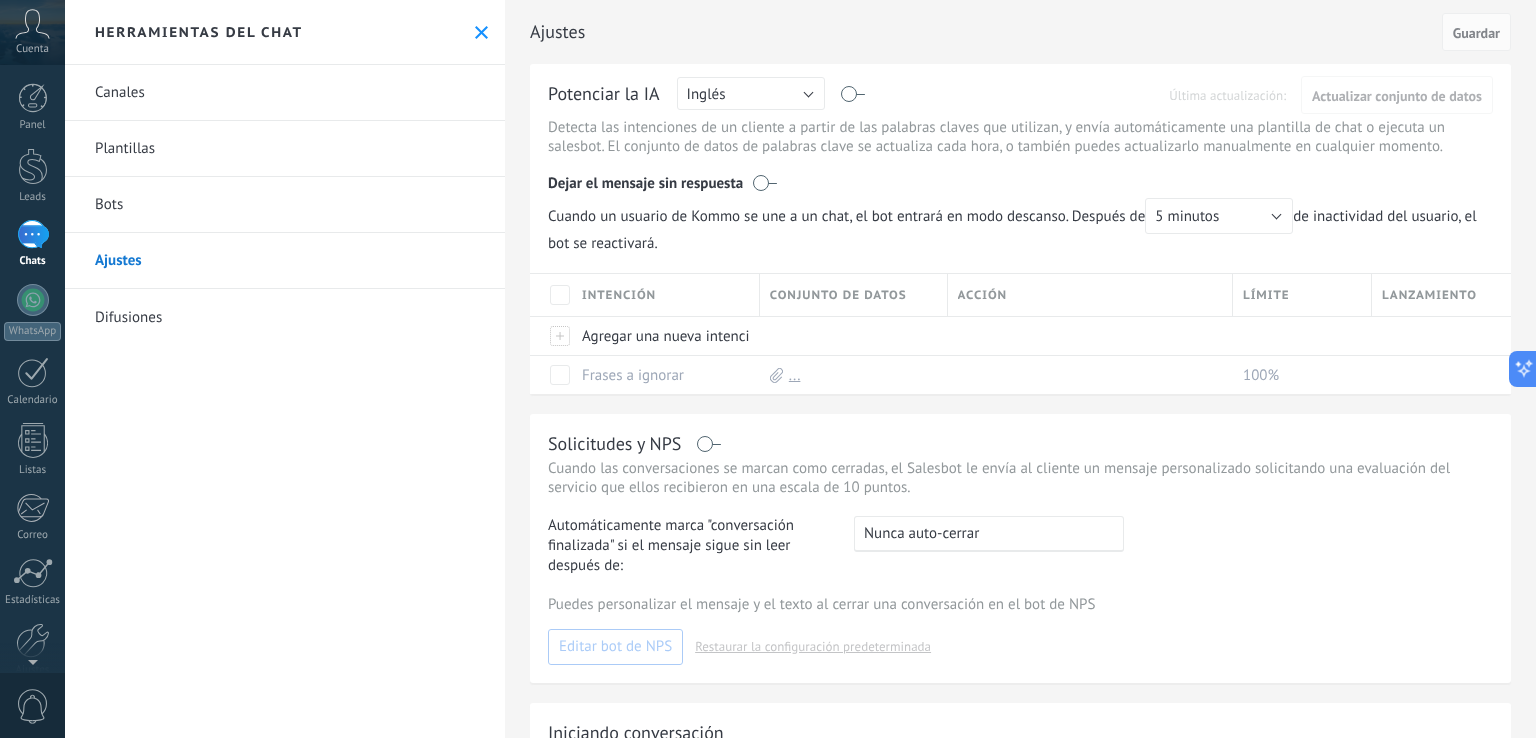 click on "Canales" at bounding box center [285, 93] 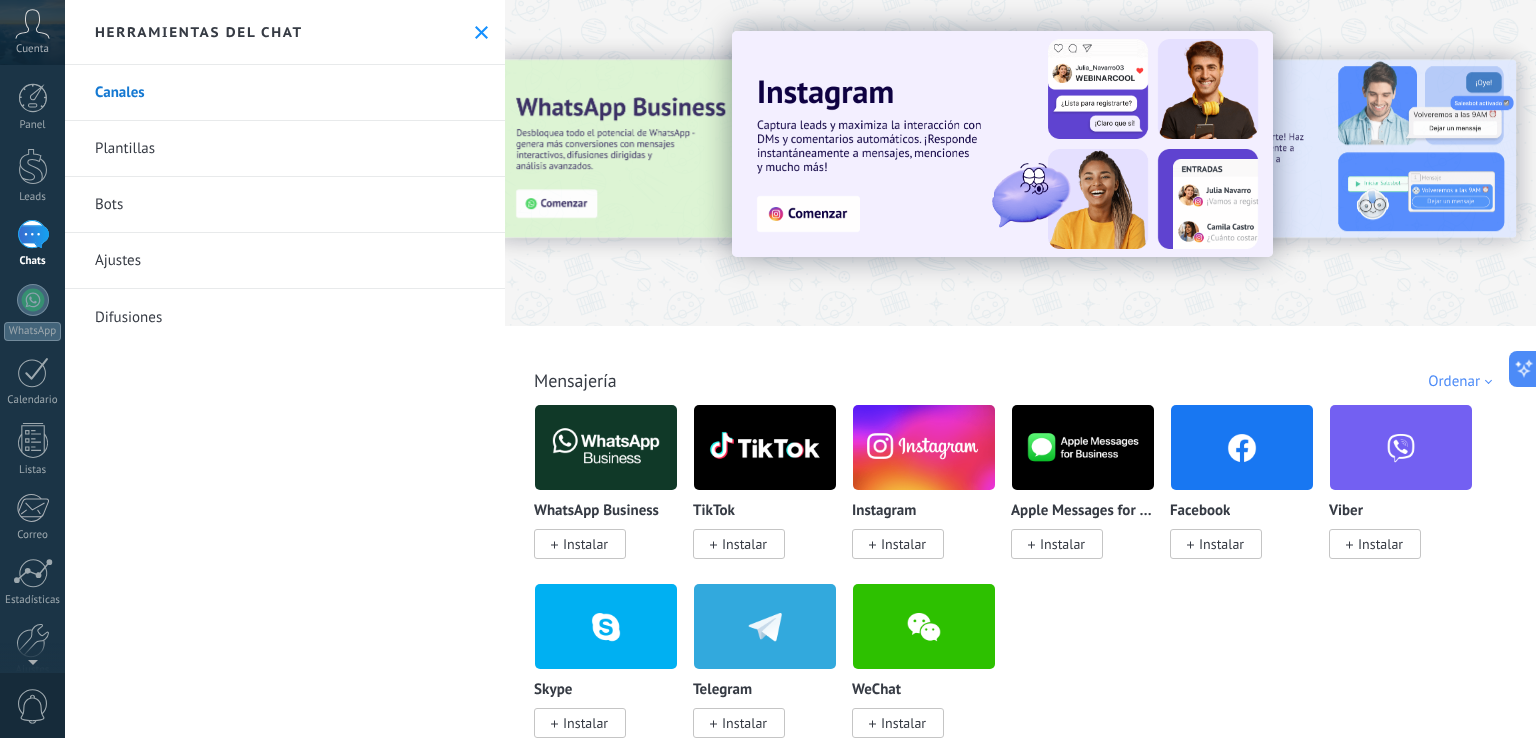 drag, startPoint x: 636, startPoint y: 139, endPoint x: 652, endPoint y: 138, distance: 16.03122 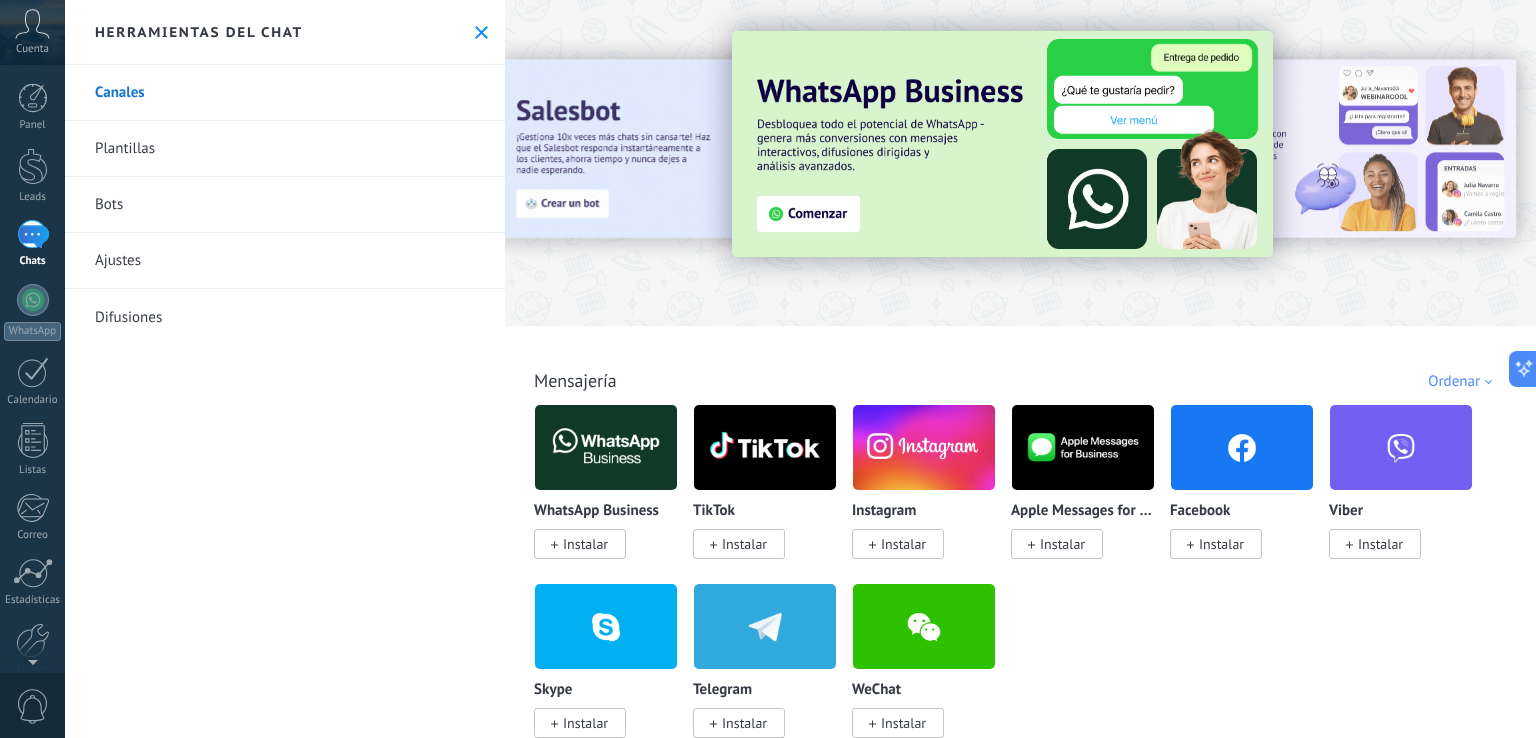 click at bounding box center [531, 162] 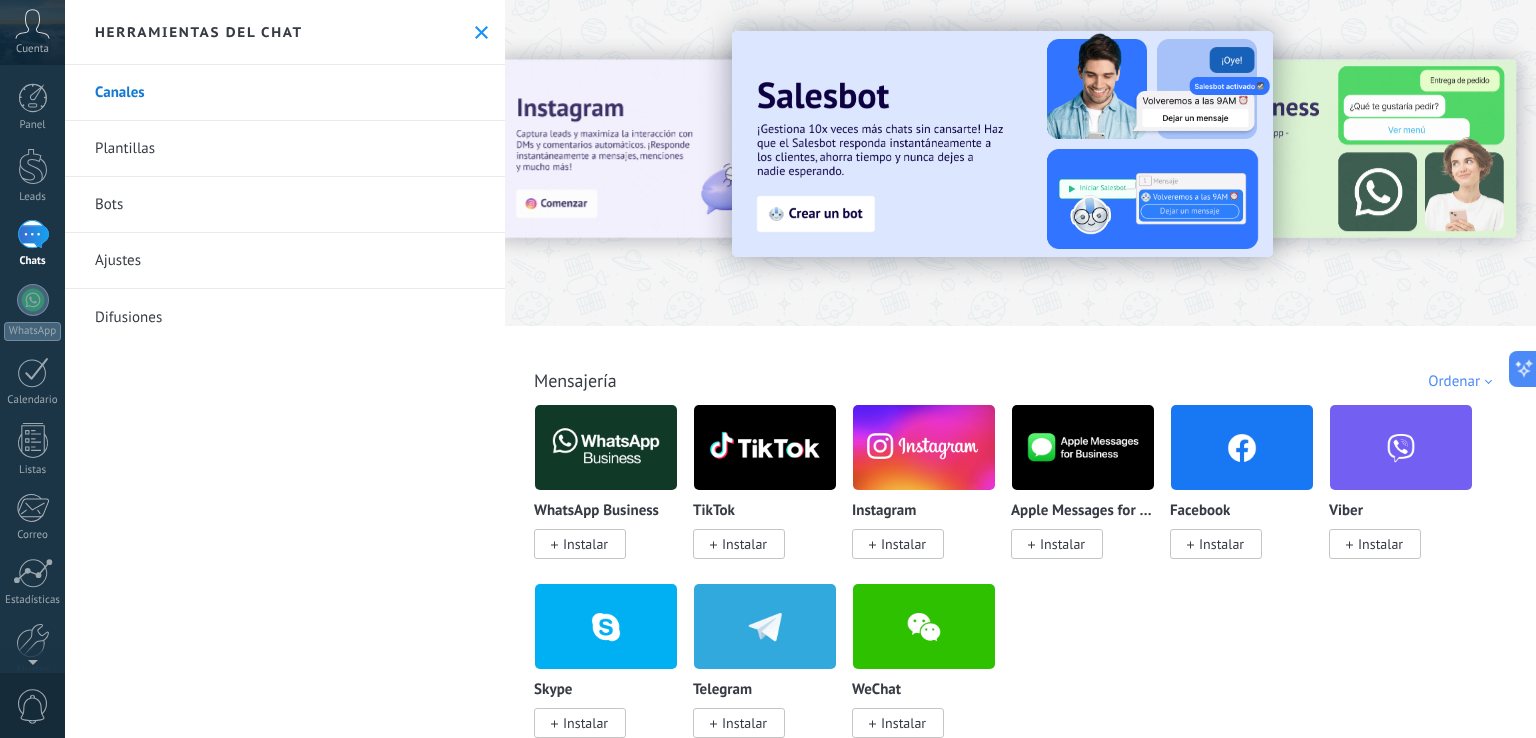 click at bounding box center (1517, 162) 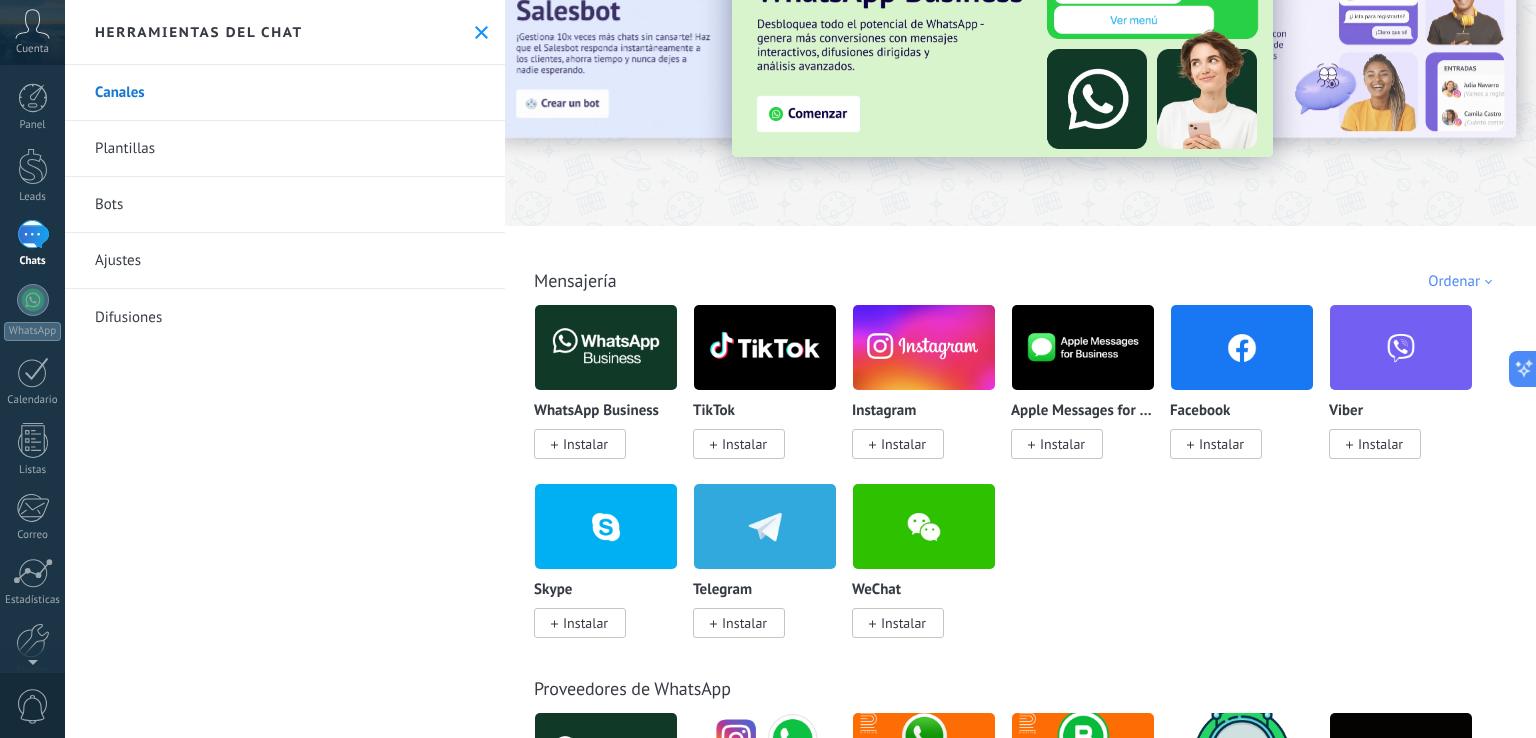 scroll, scrollTop: 0, scrollLeft: 0, axis: both 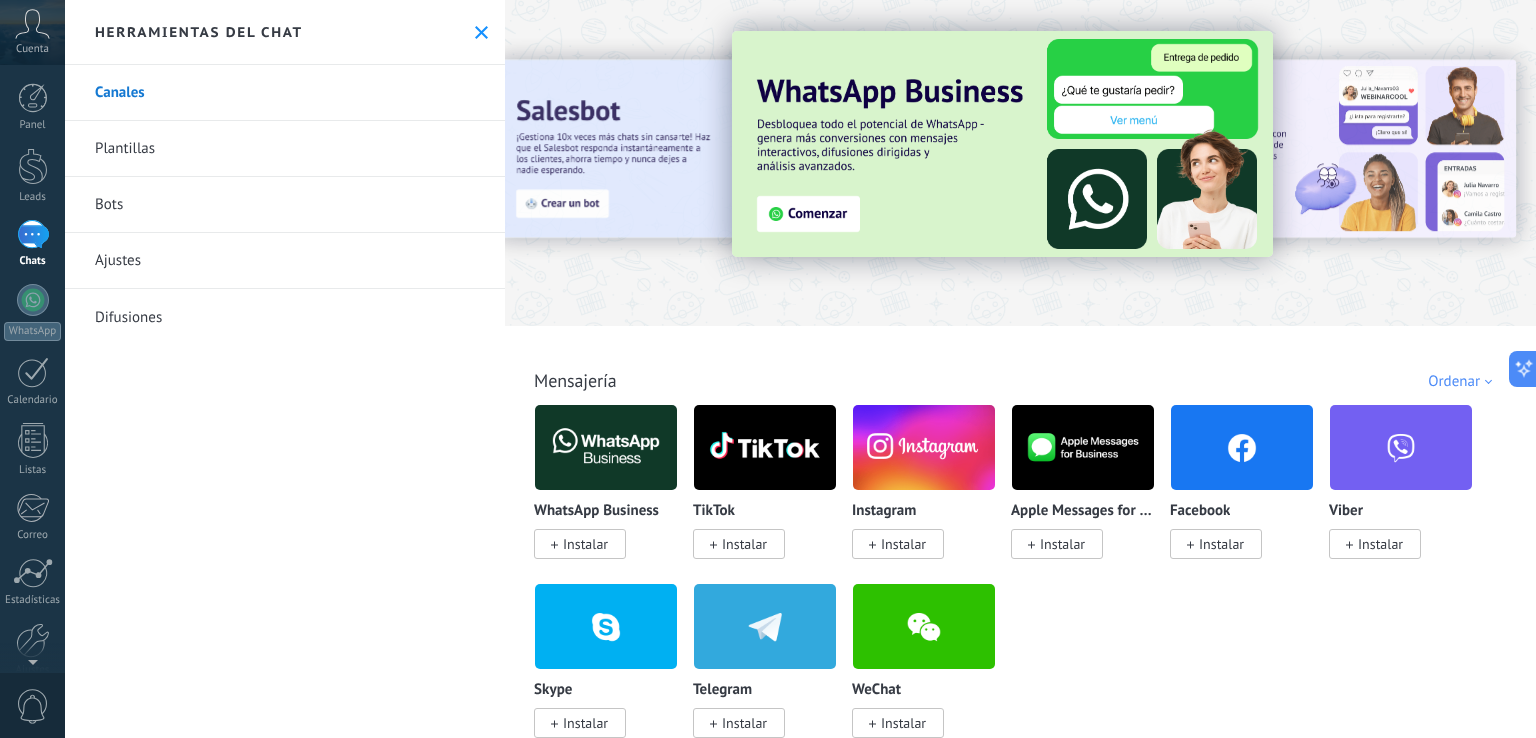 click on "Canales" at bounding box center (285, 93) 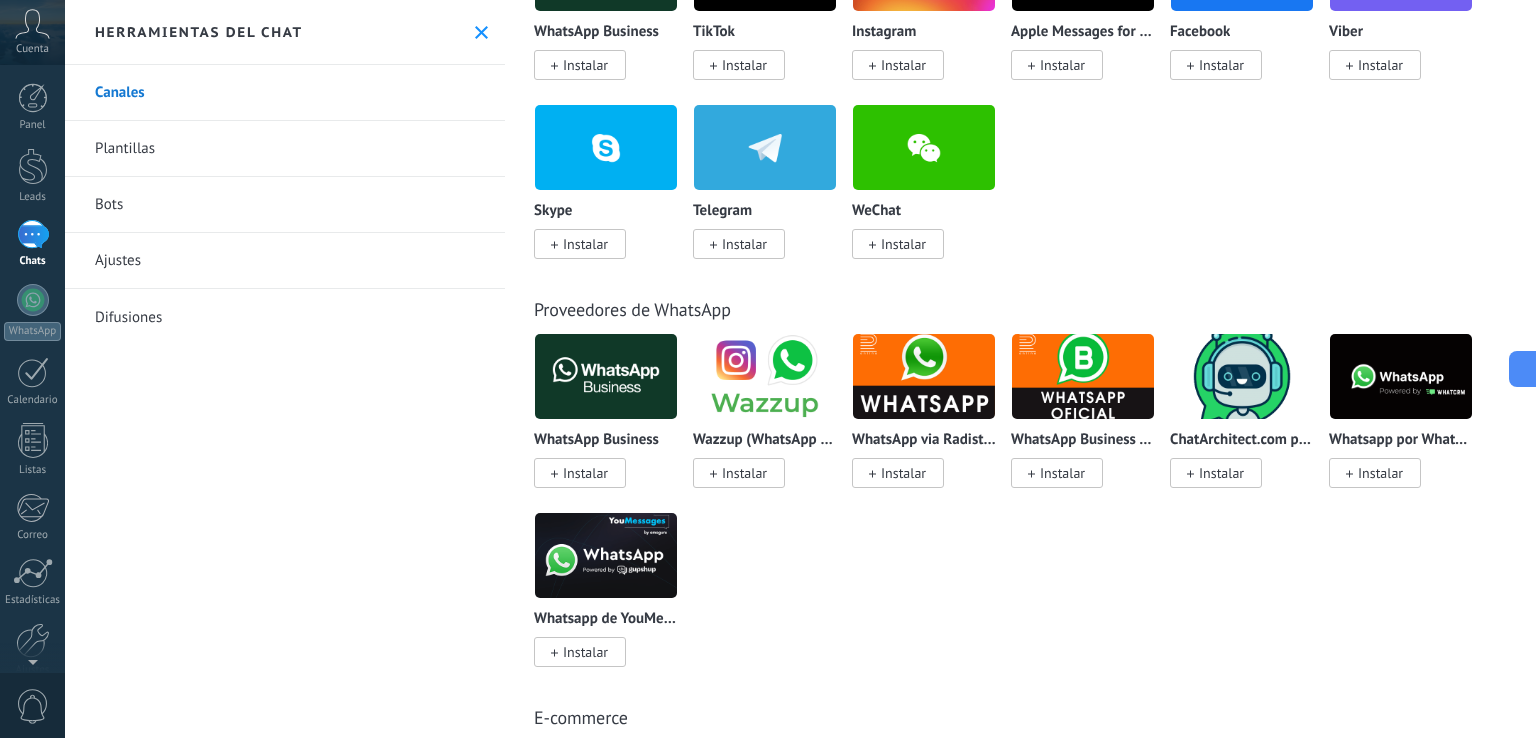 scroll, scrollTop: 0, scrollLeft: 0, axis: both 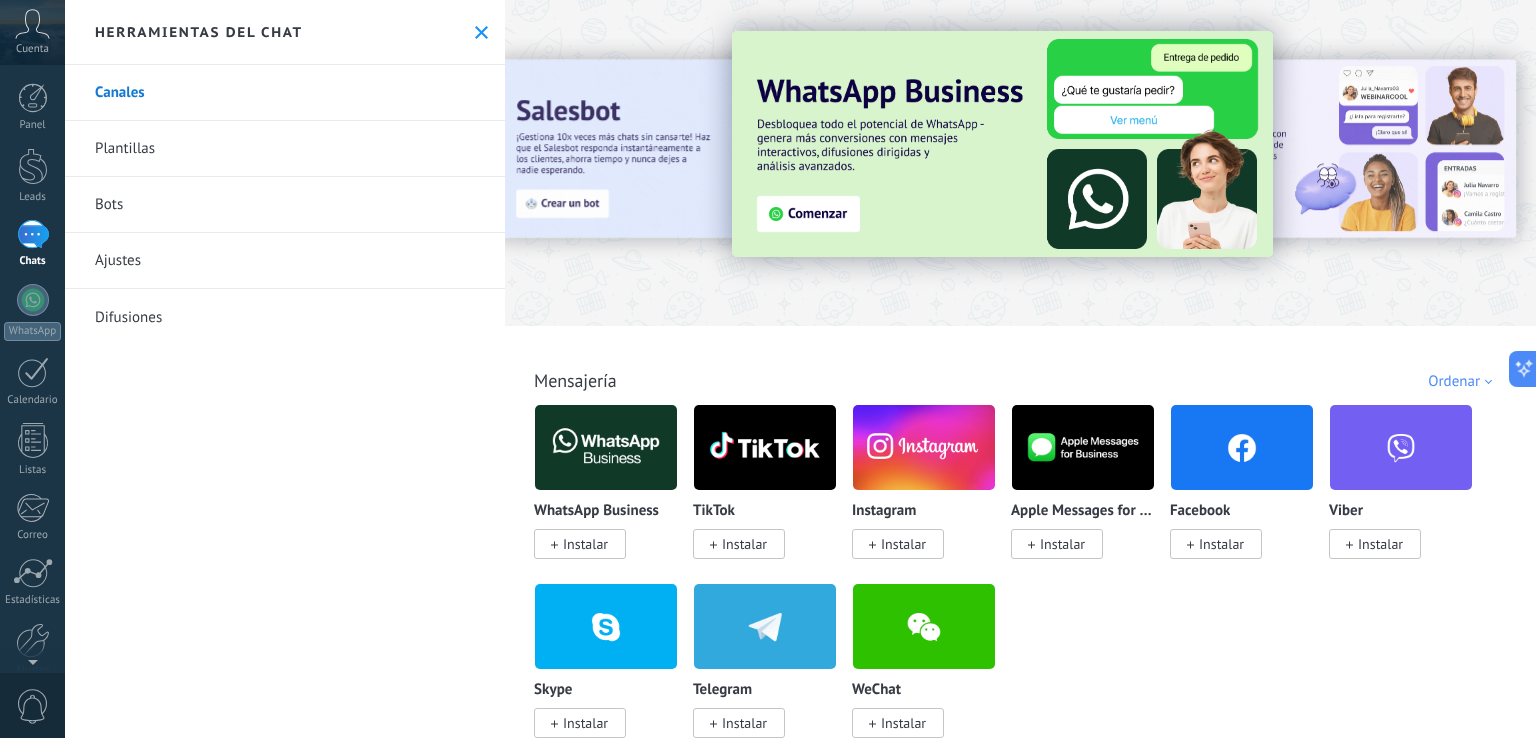 drag, startPoint x: 1296, startPoint y: 136, endPoint x: 1430, endPoint y: 385, distance: 282.7667 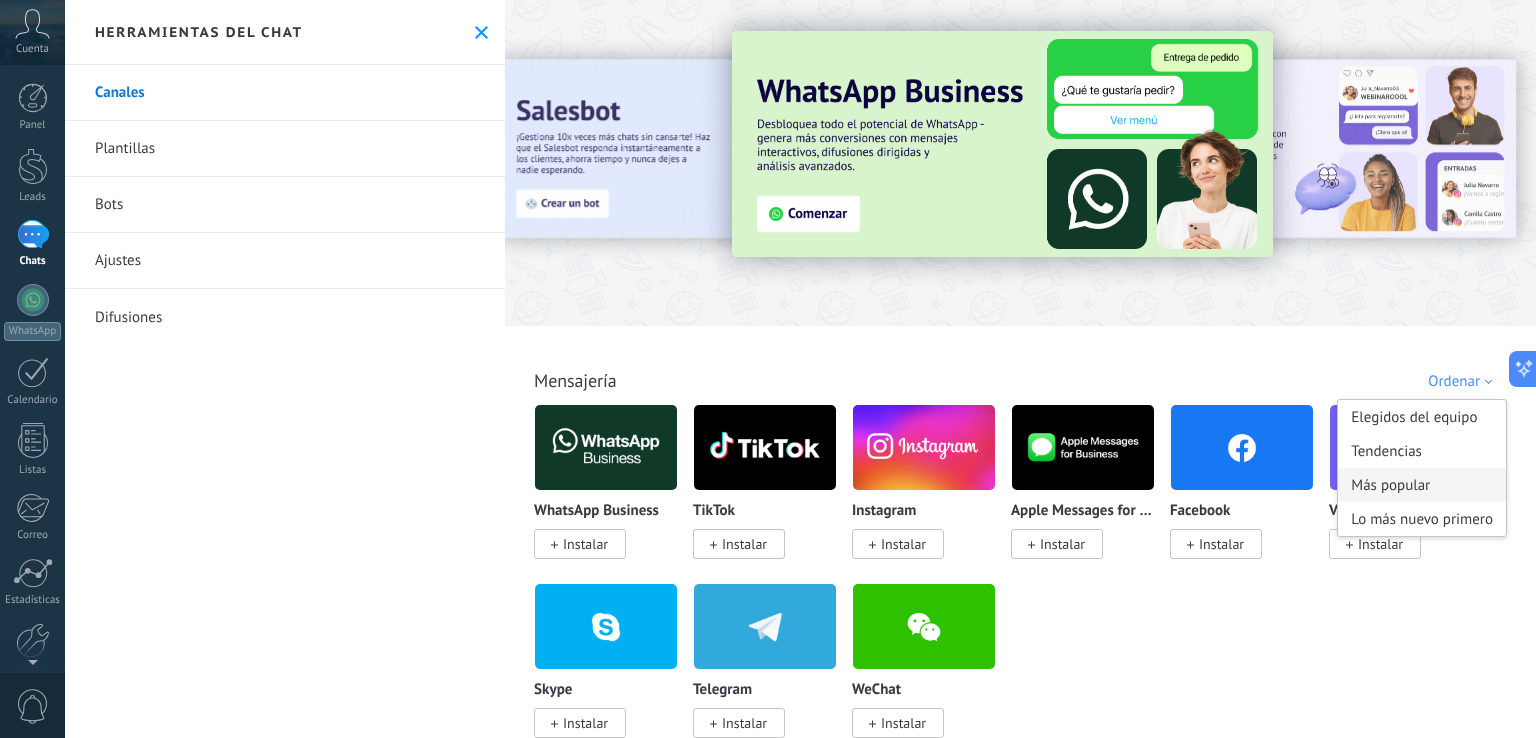 click on "Más popular" at bounding box center [1422, 485] 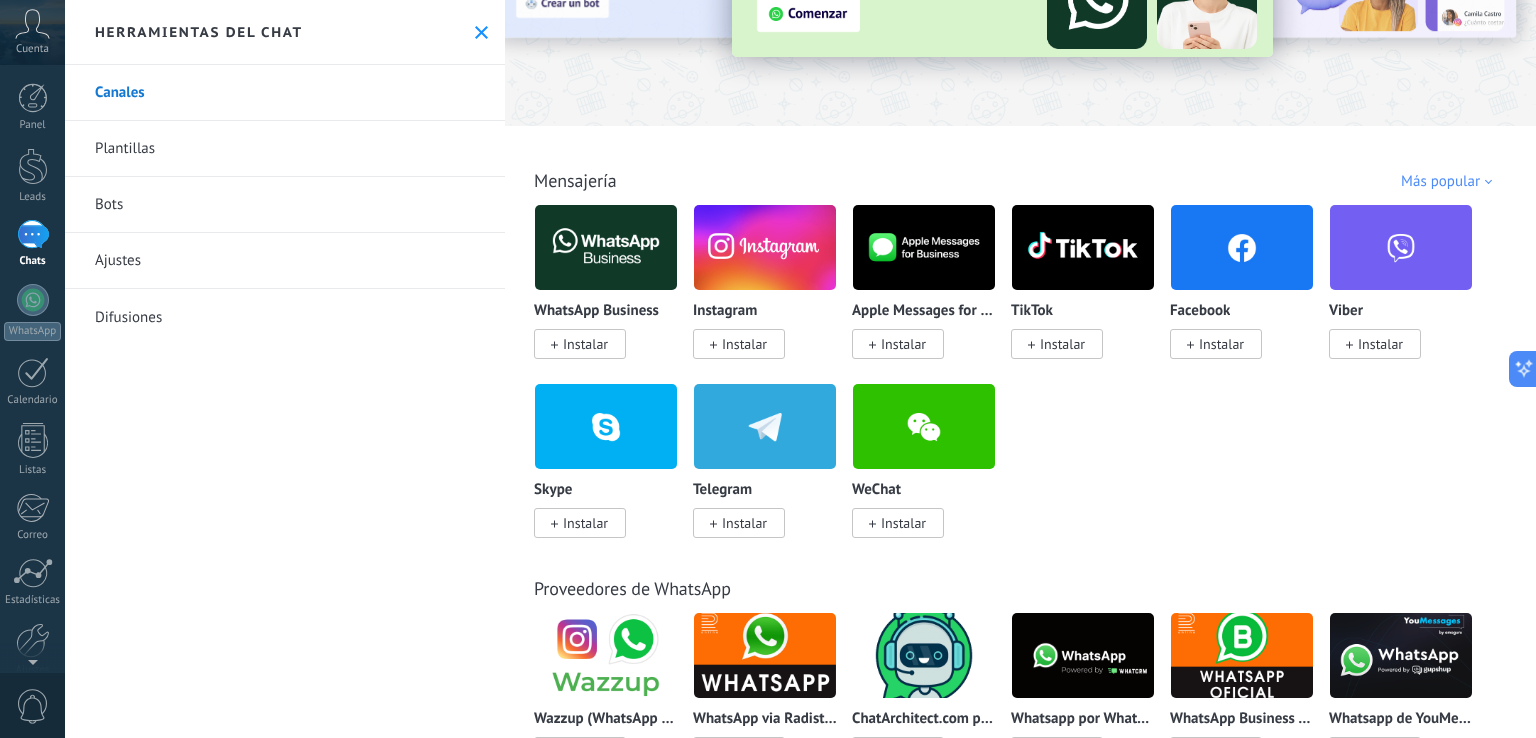scroll, scrollTop: 300, scrollLeft: 0, axis: vertical 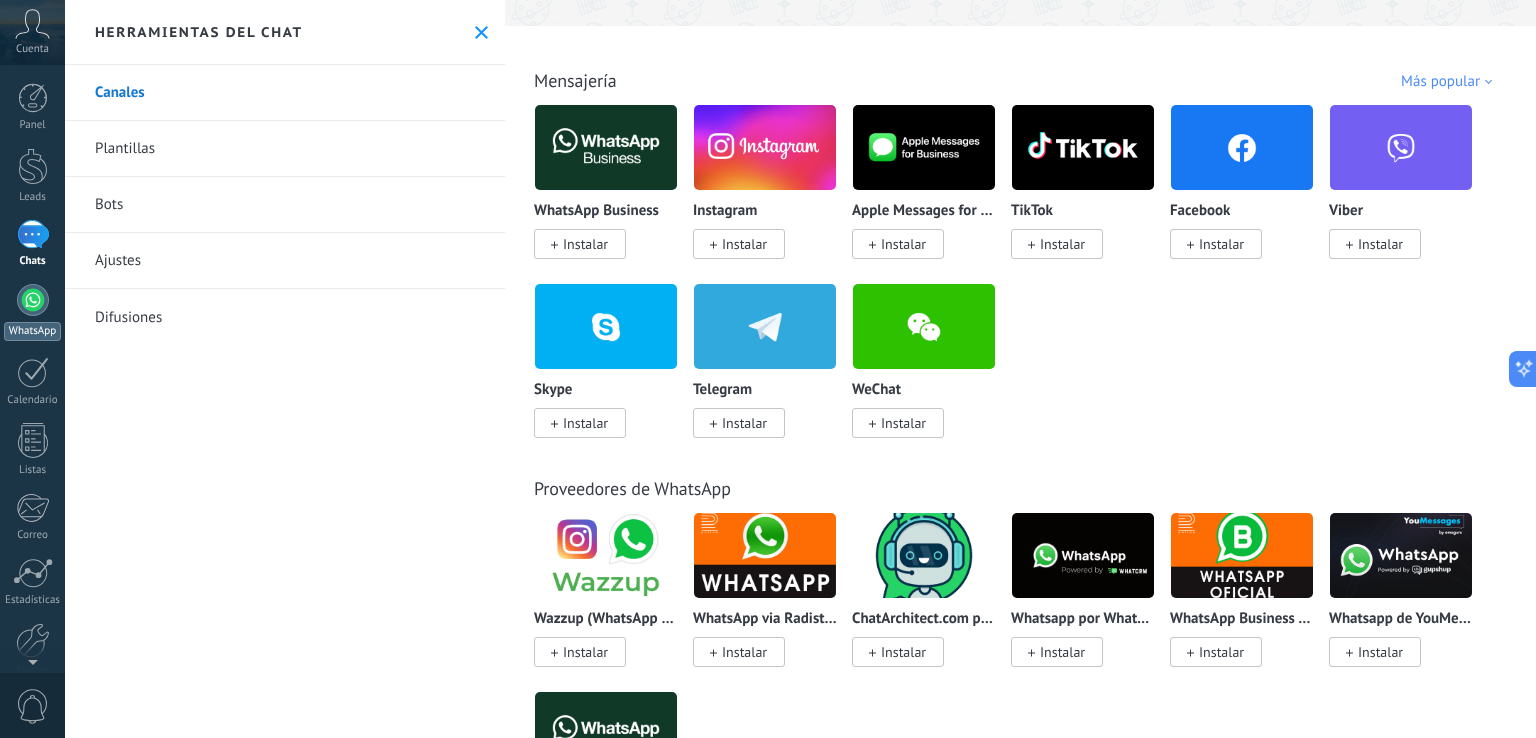 click at bounding box center [33, 300] 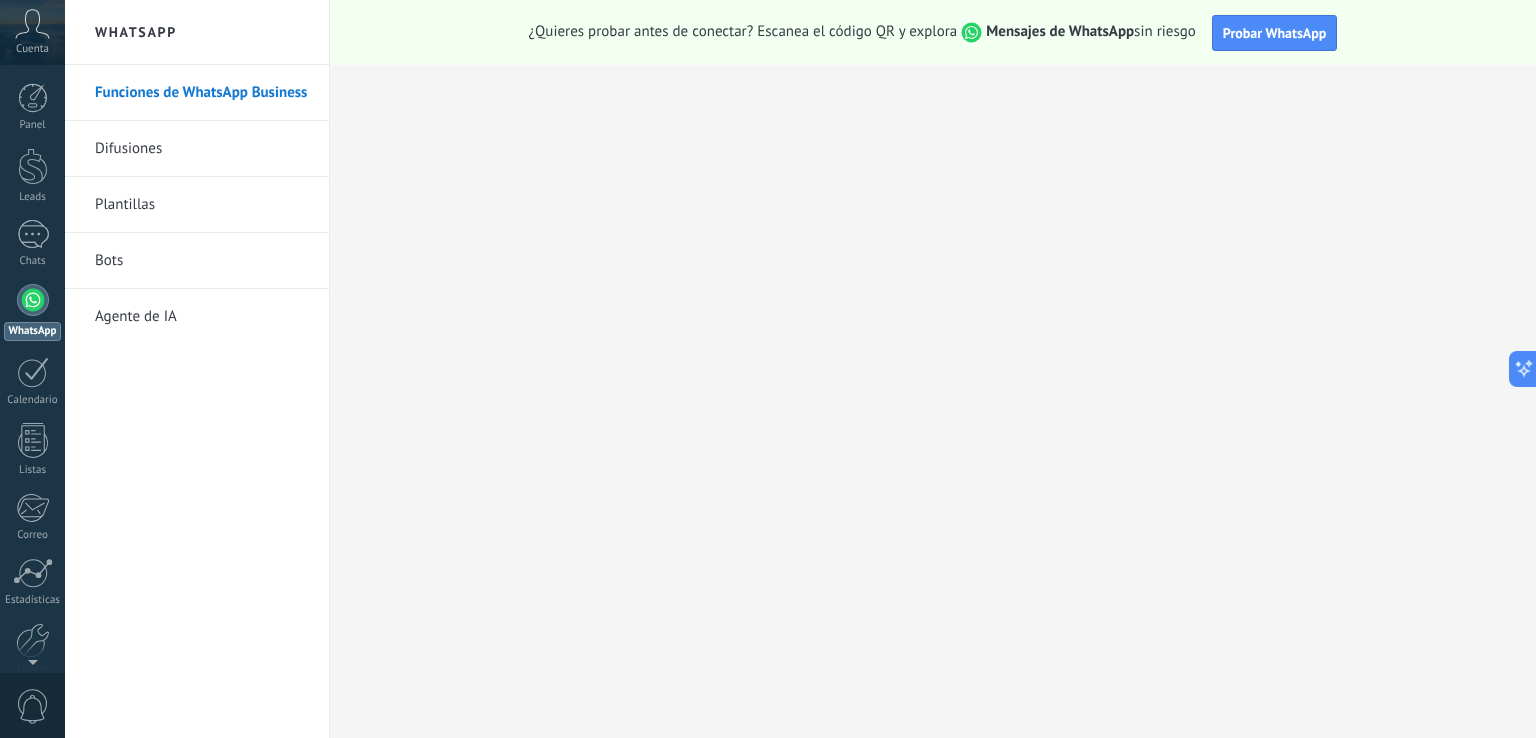 click on "Difusiones" at bounding box center [202, 149] 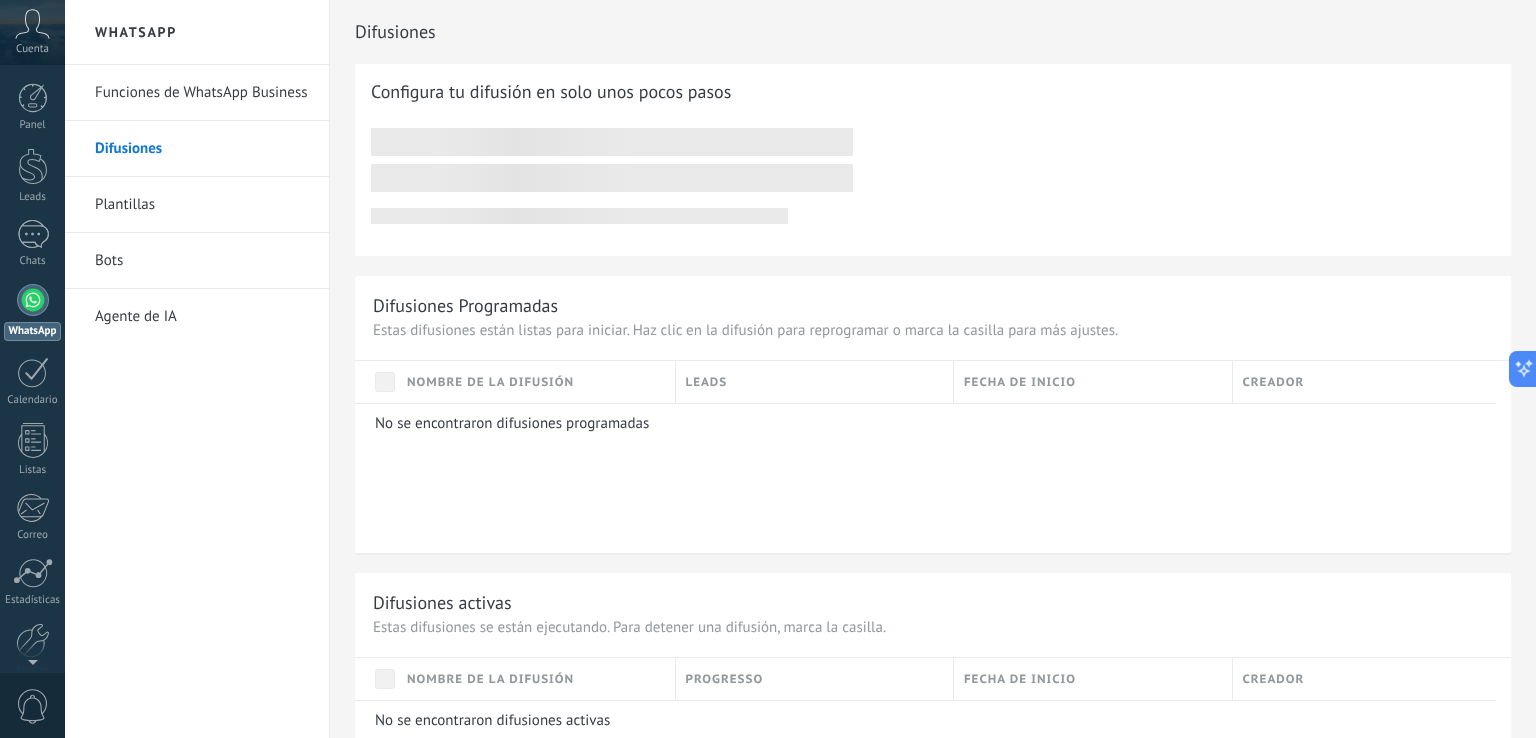 click on "Funciones de WhatsApp Business" at bounding box center [202, 93] 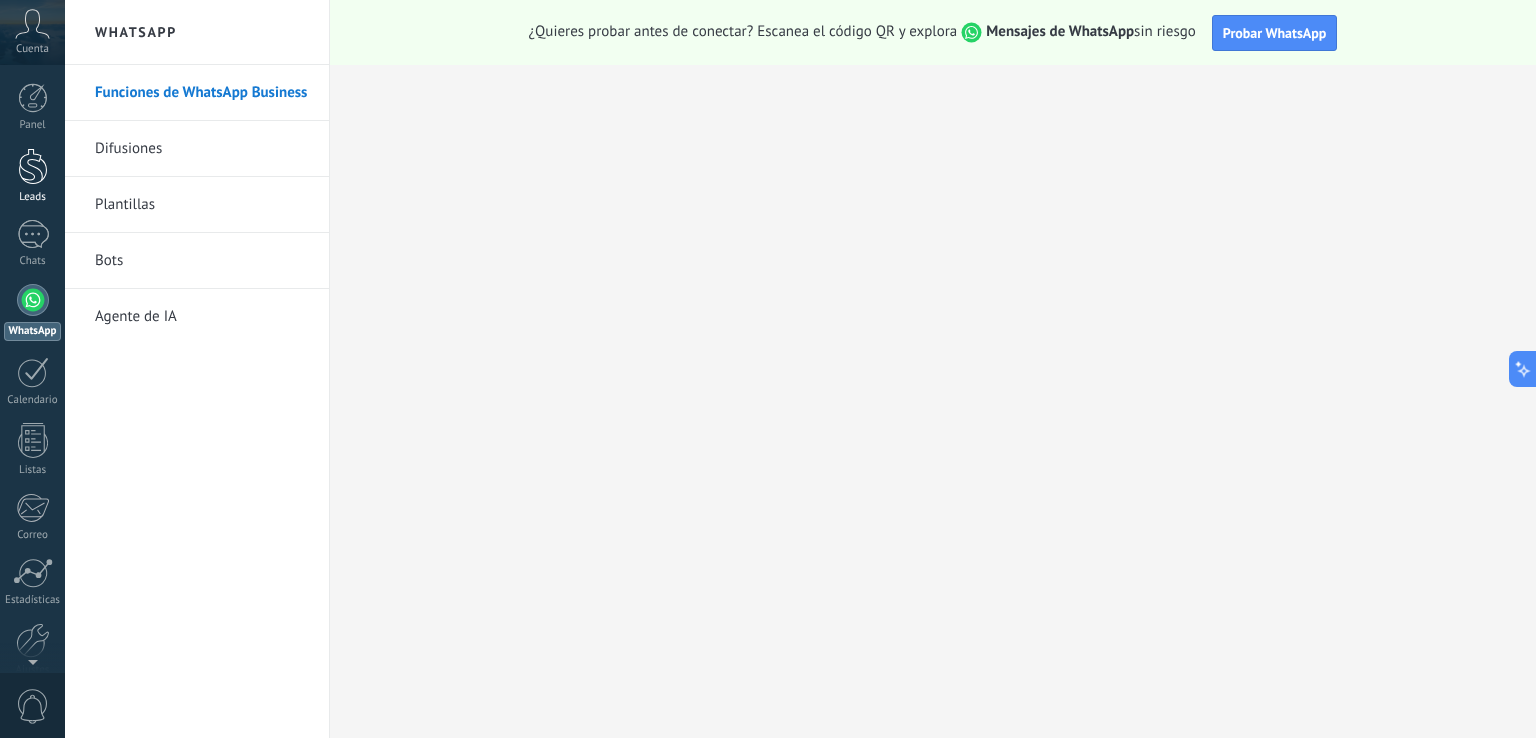 click on "Leads" at bounding box center [33, 197] 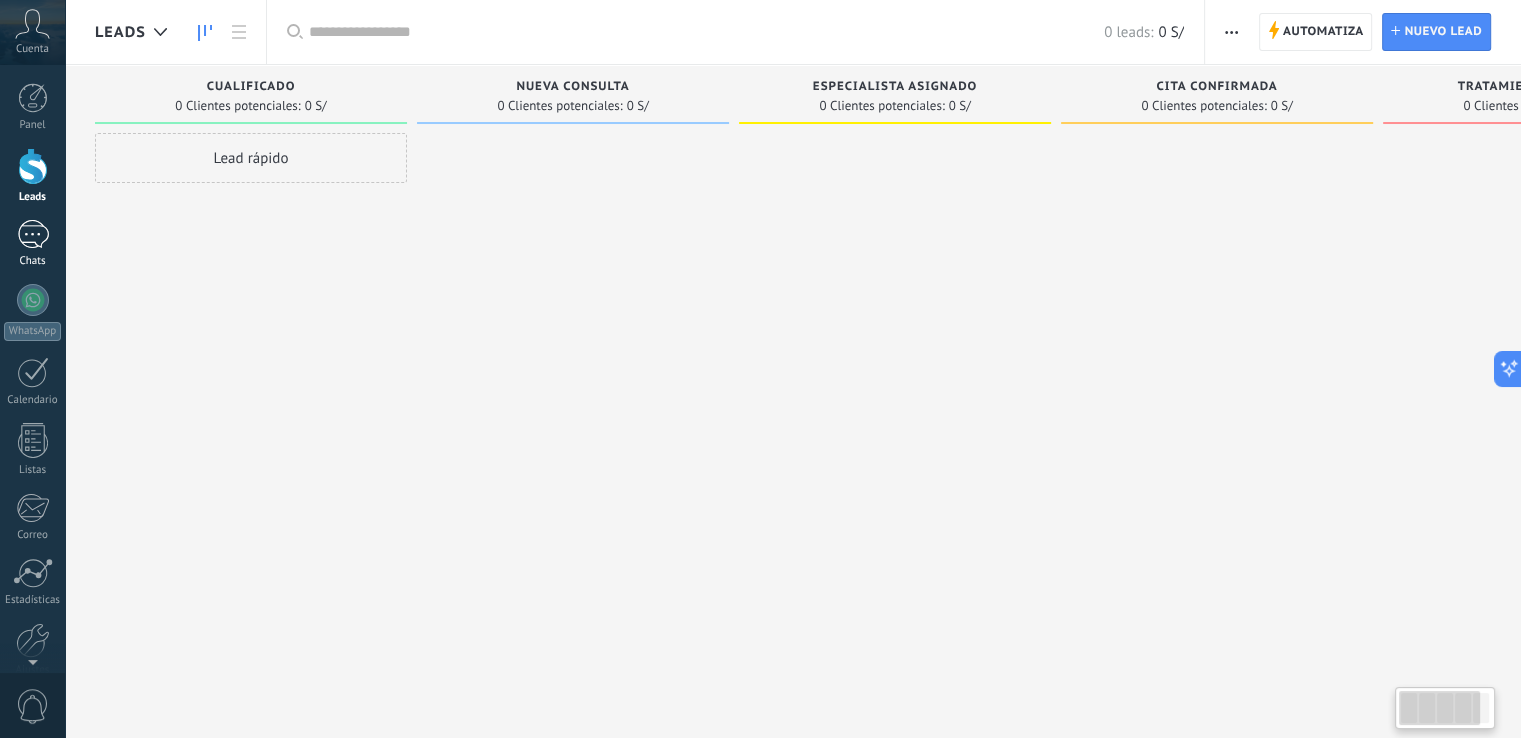 click on "Chats" at bounding box center (32, 244) 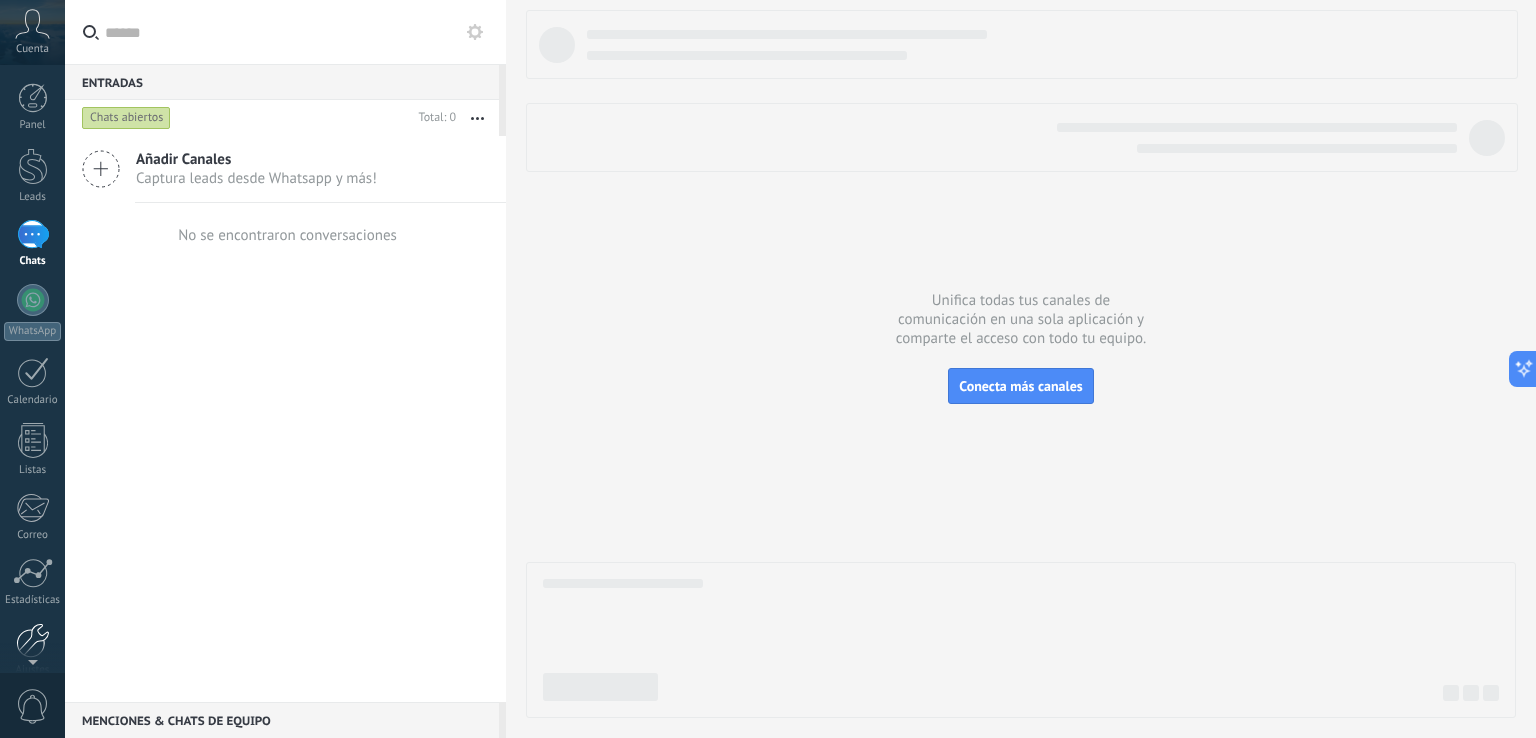 click at bounding box center (33, 640) 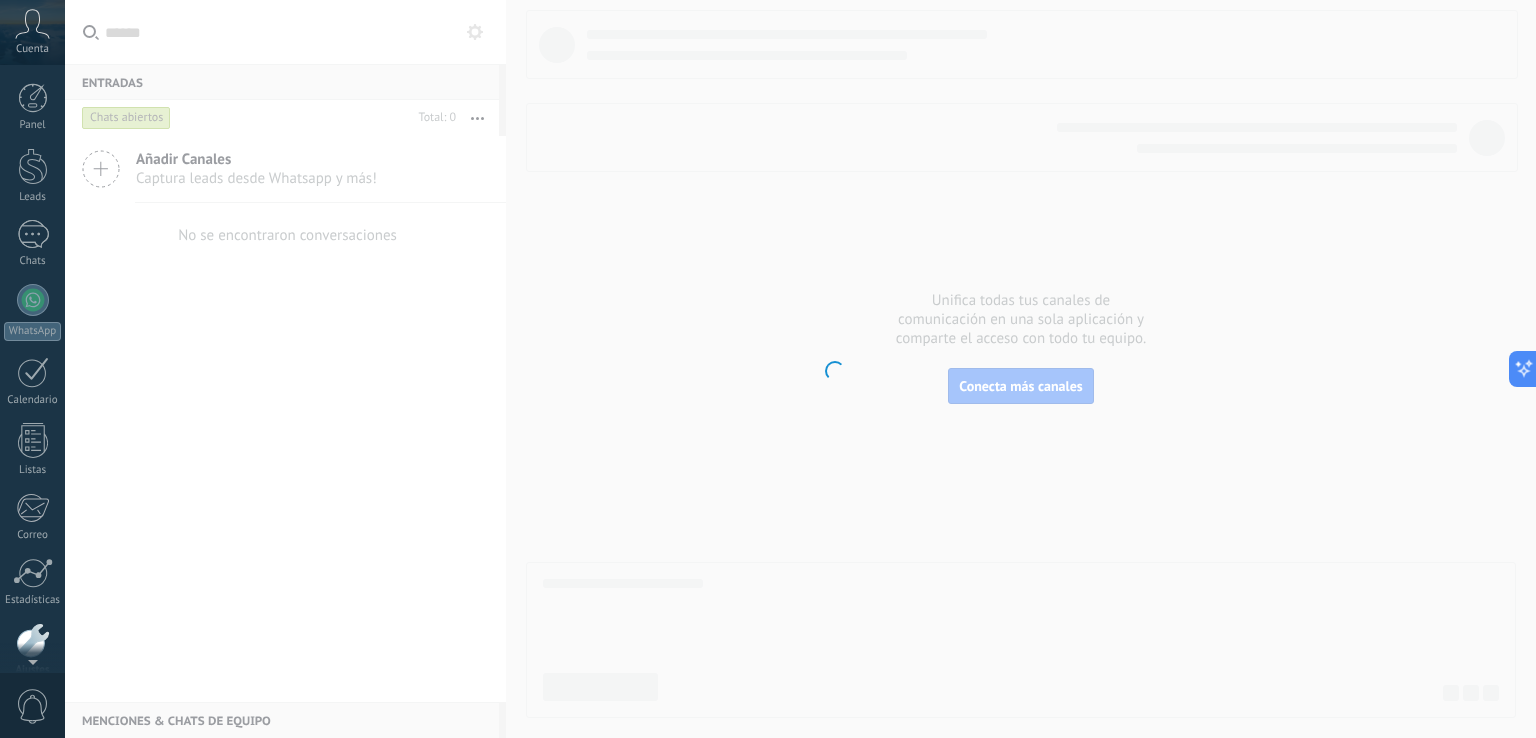 scroll, scrollTop: 93, scrollLeft: 0, axis: vertical 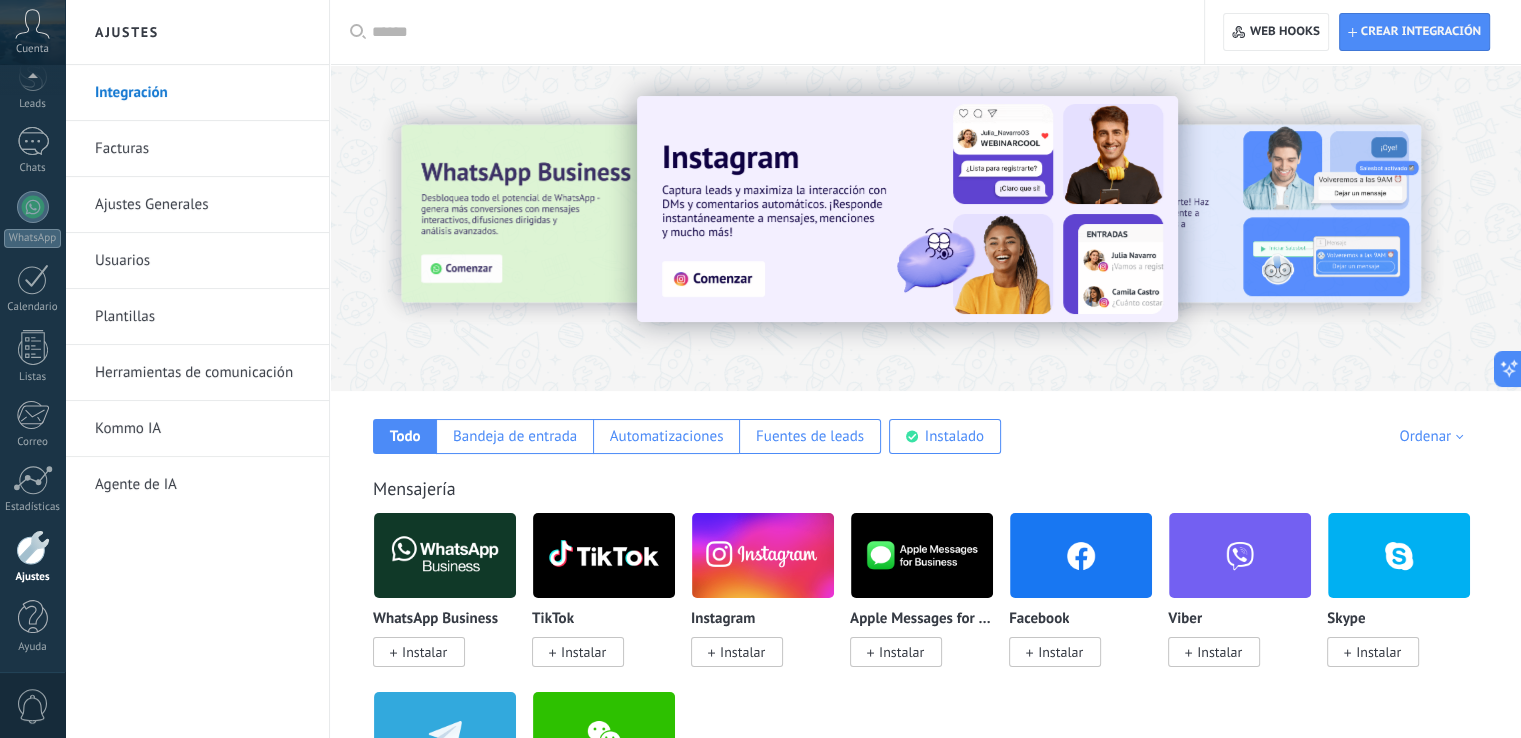 click on "Kommo IA" at bounding box center [202, 429] 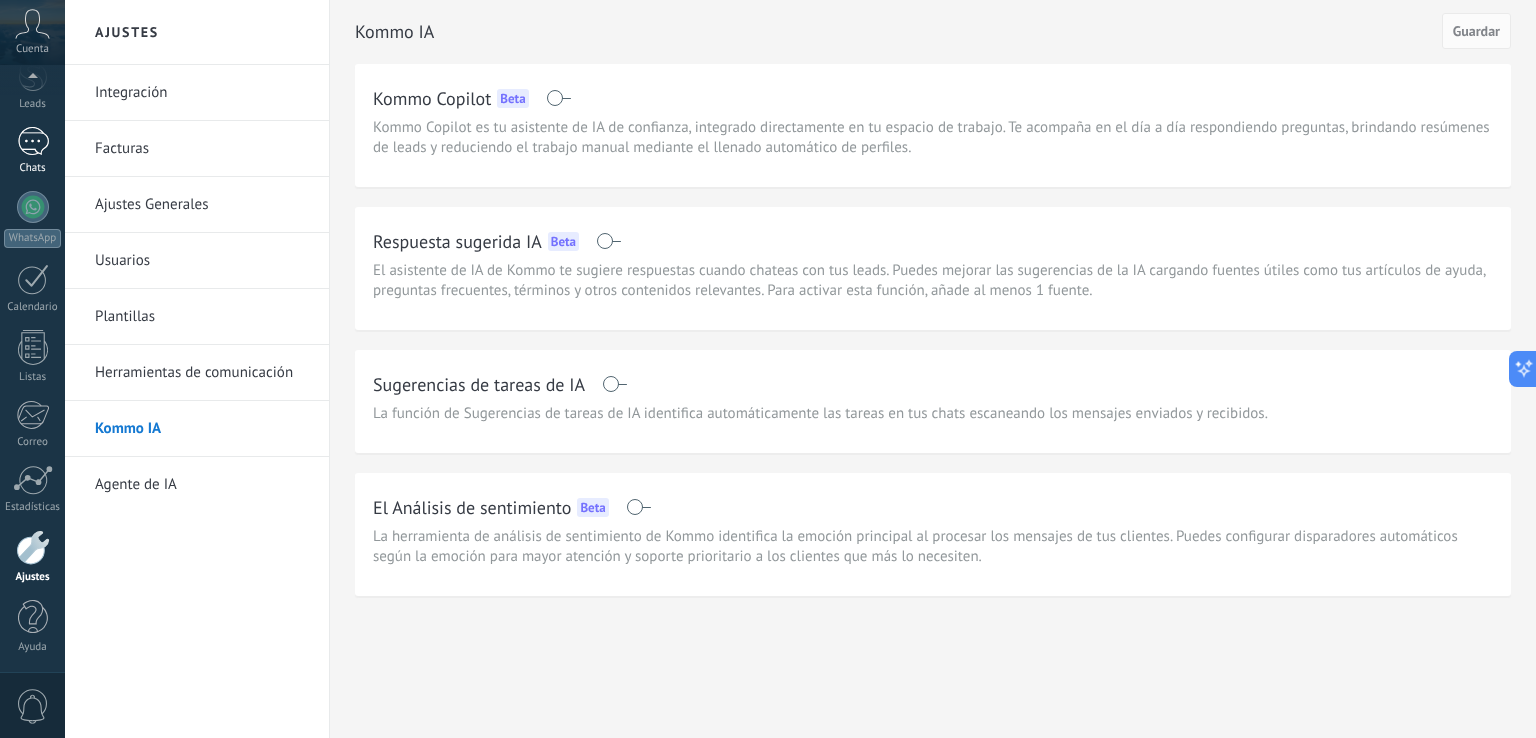click at bounding box center (33, 141) 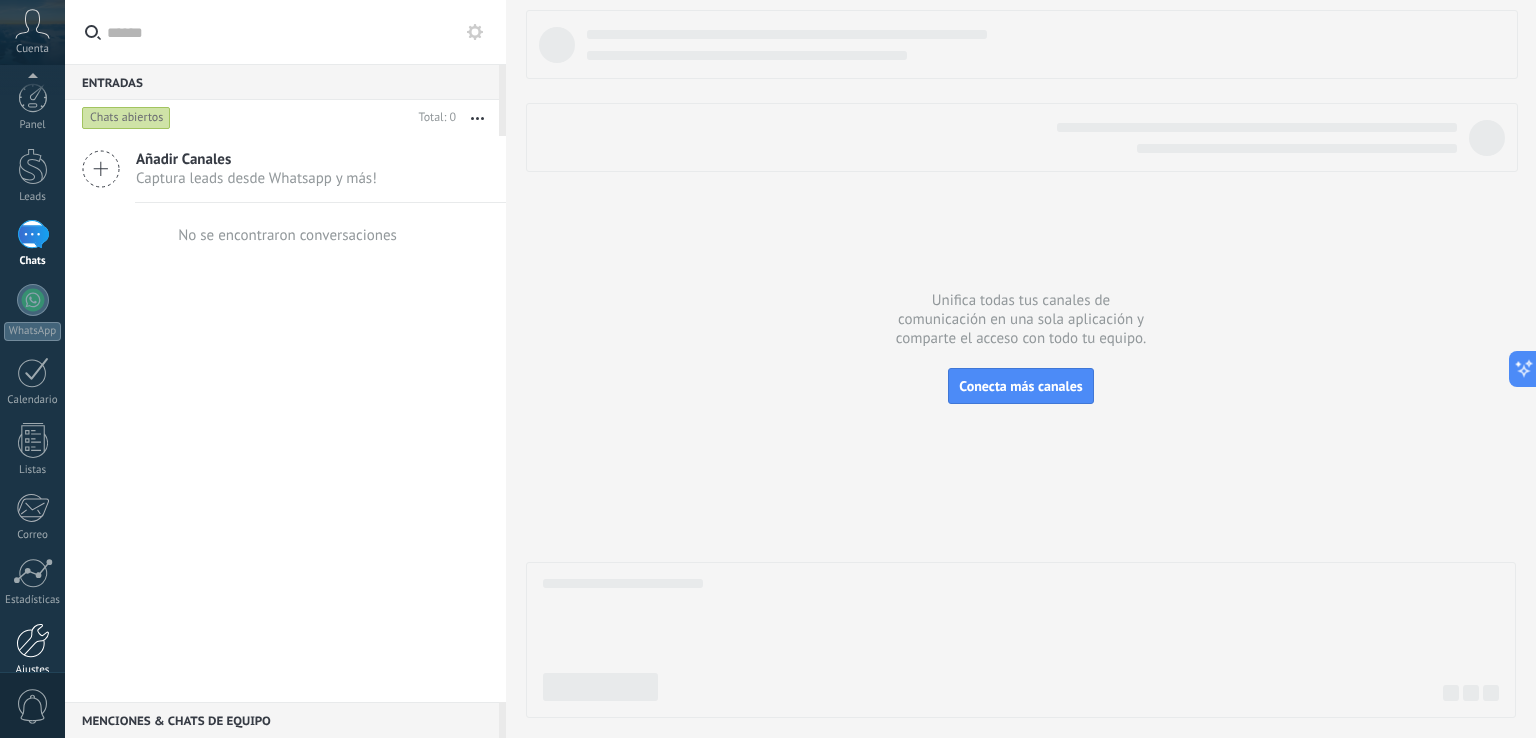 scroll, scrollTop: 93, scrollLeft: 0, axis: vertical 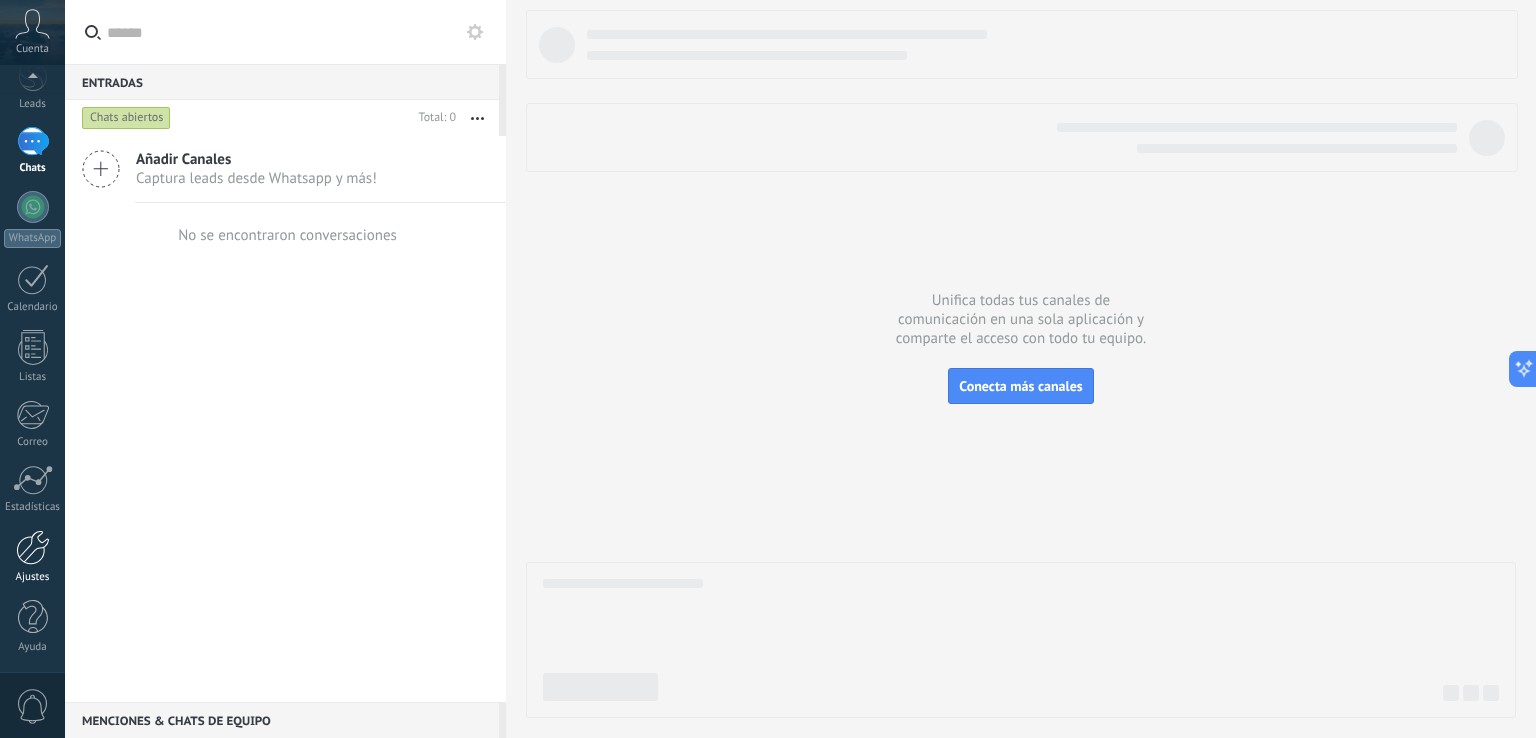 click on "Ajustes" at bounding box center [33, 577] 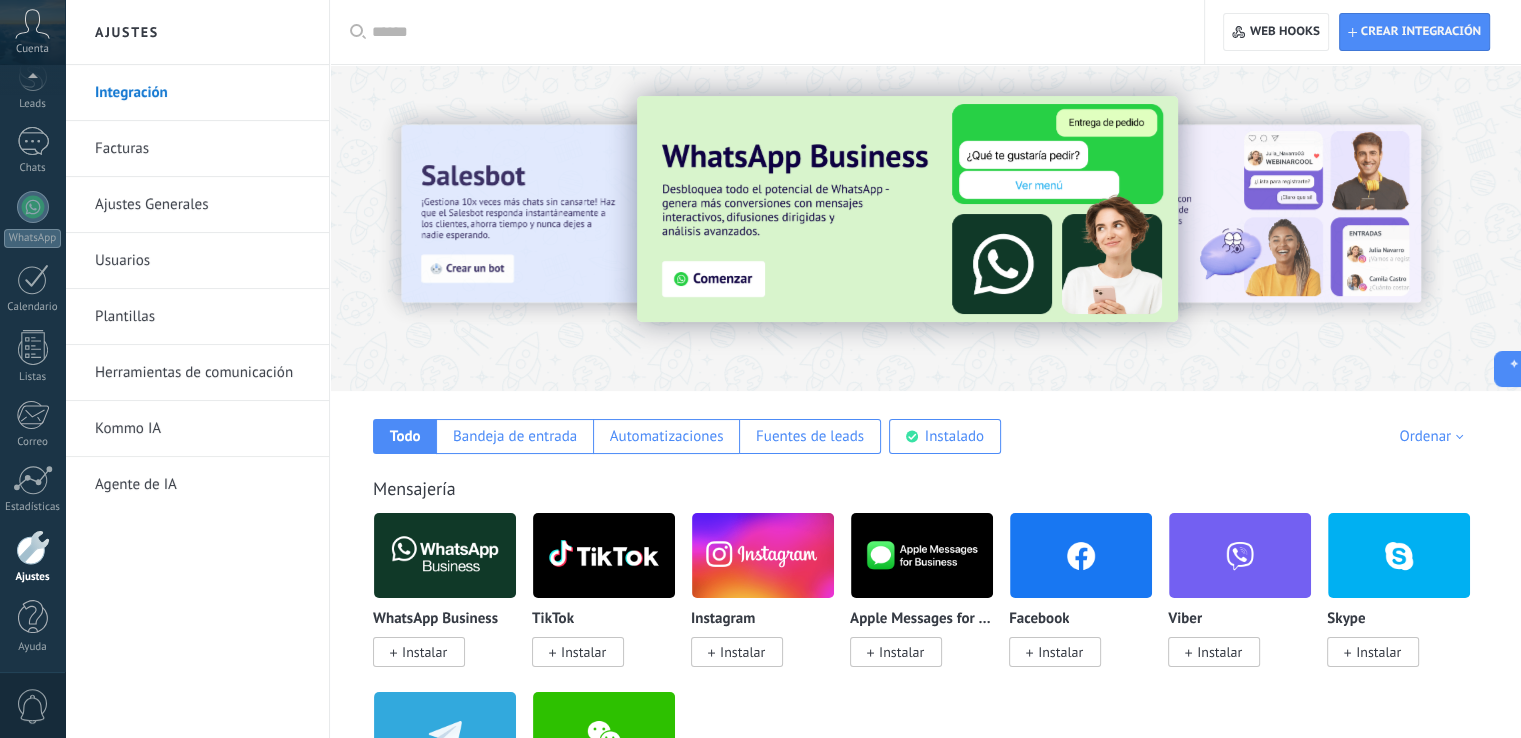 drag, startPoint x: 472, startPoint y: 729, endPoint x: 488, endPoint y: 655, distance: 75.70998 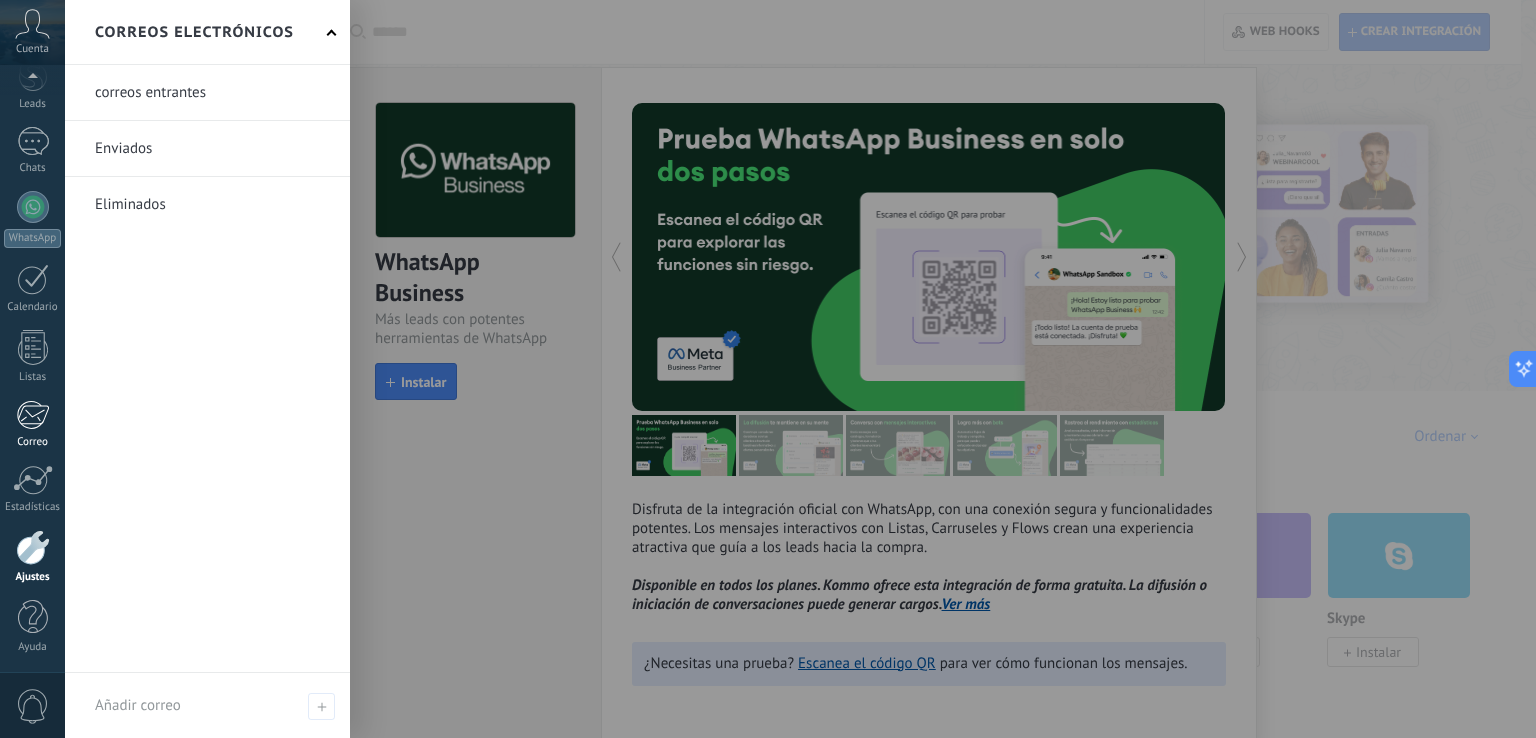 click on "Correo" at bounding box center (33, 442) 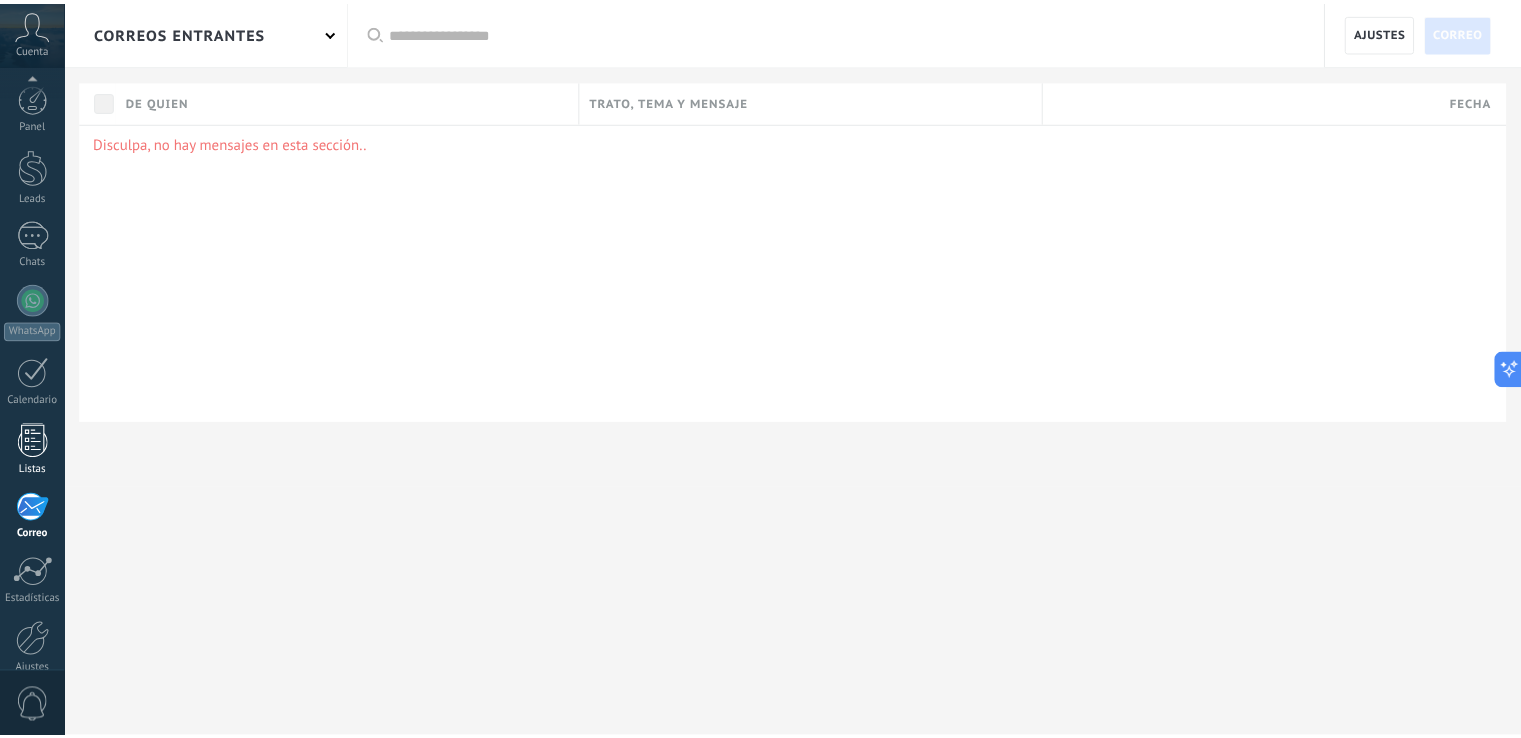 scroll, scrollTop: 93, scrollLeft: 0, axis: vertical 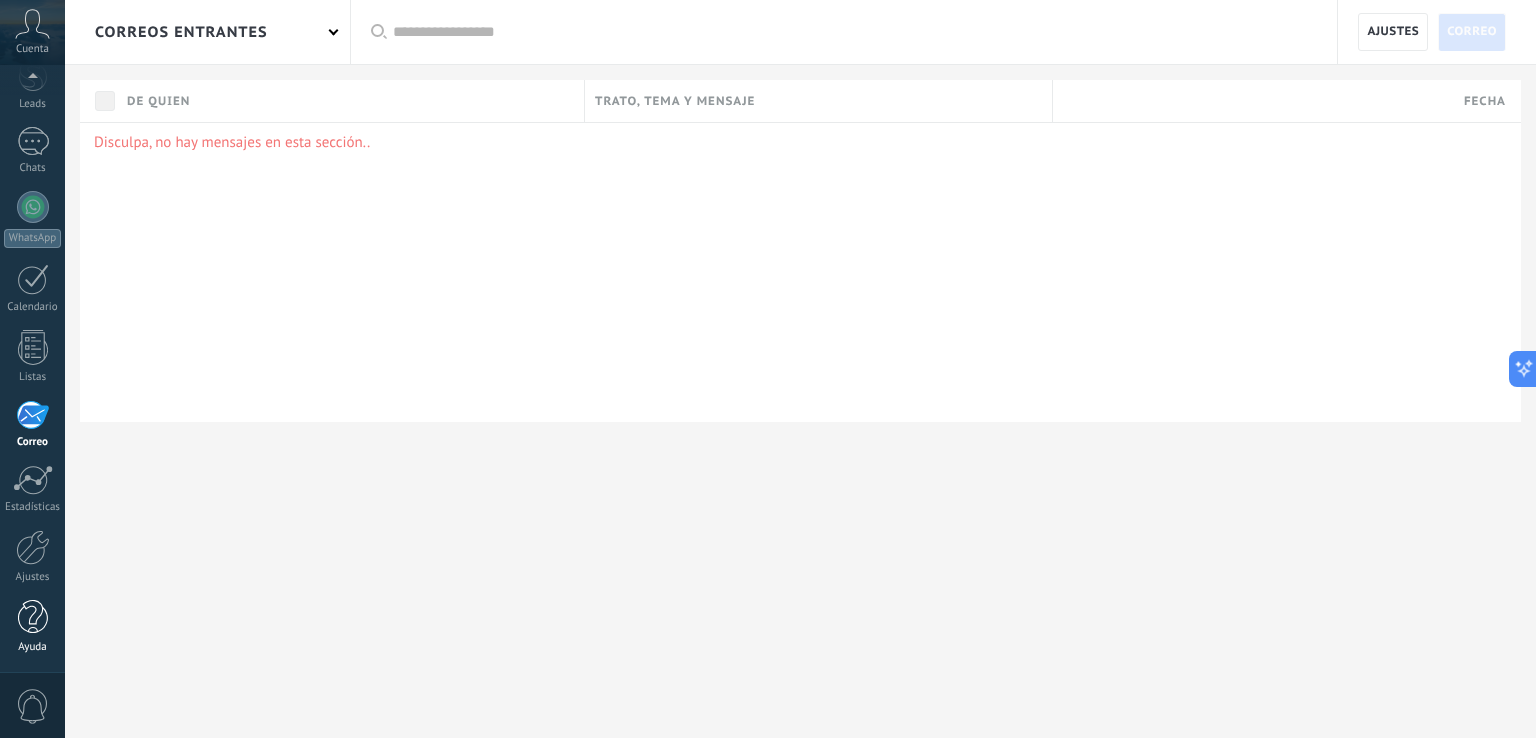 click on "Ayuda" at bounding box center (32, 627) 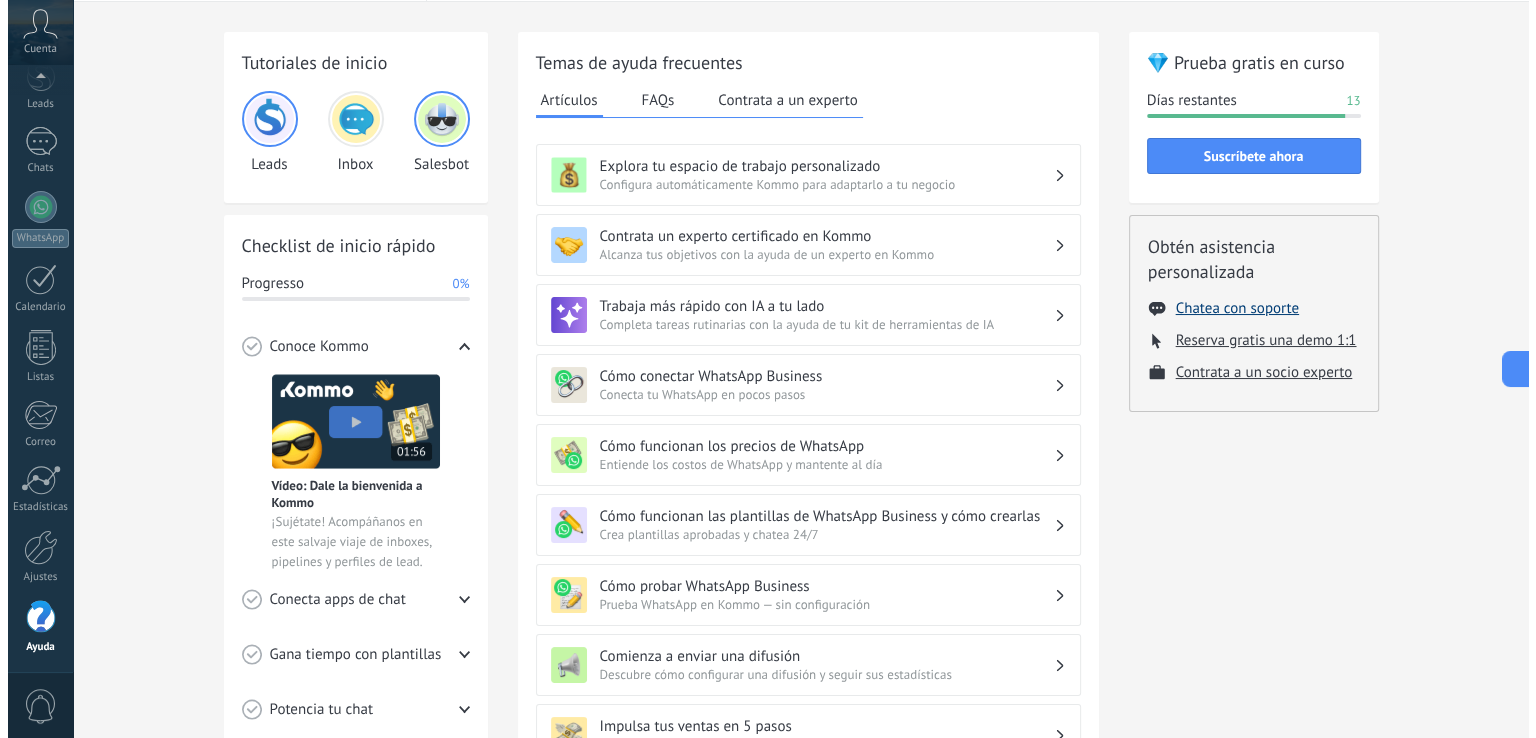 scroll, scrollTop: 0, scrollLeft: 0, axis: both 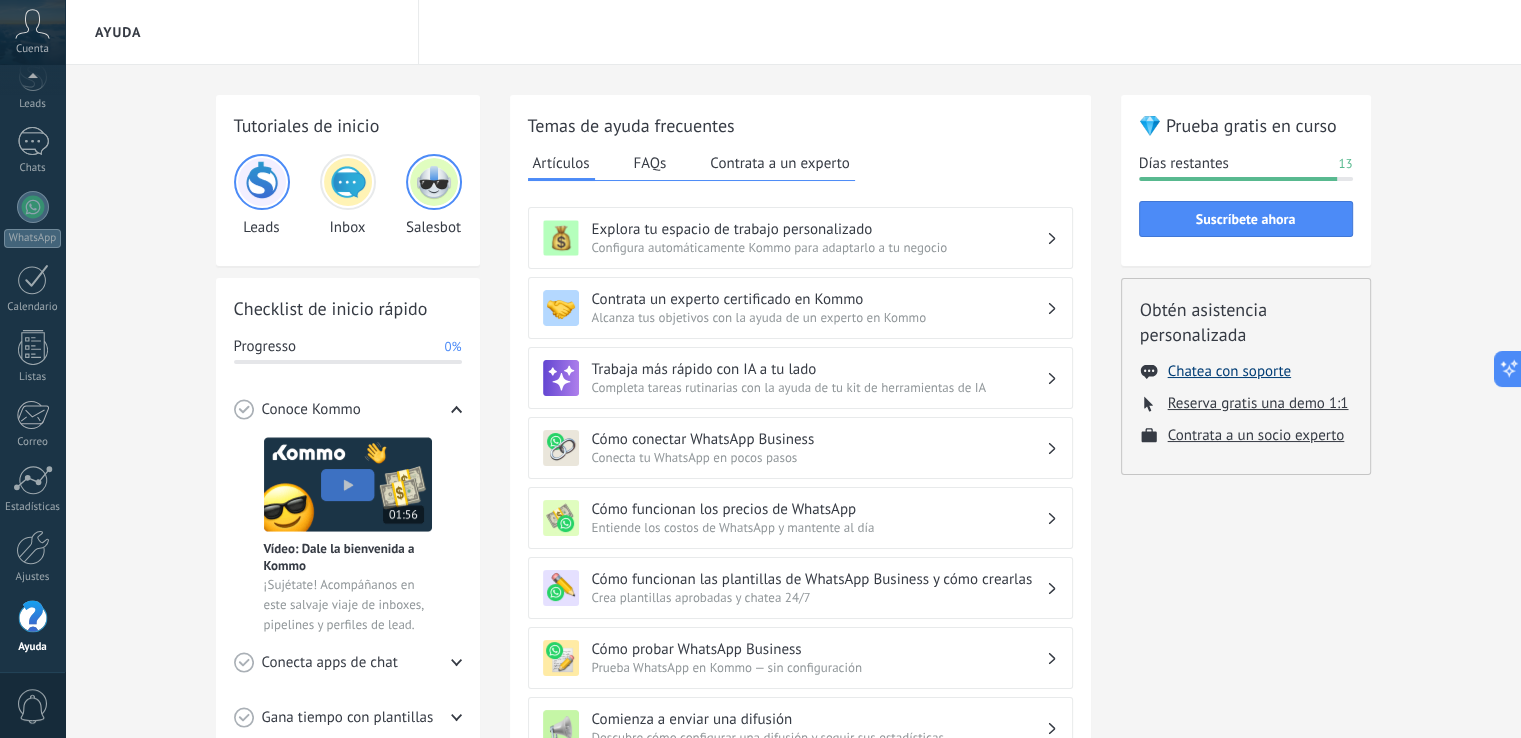 click on "Chatea con soporte" at bounding box center [1229, 371] 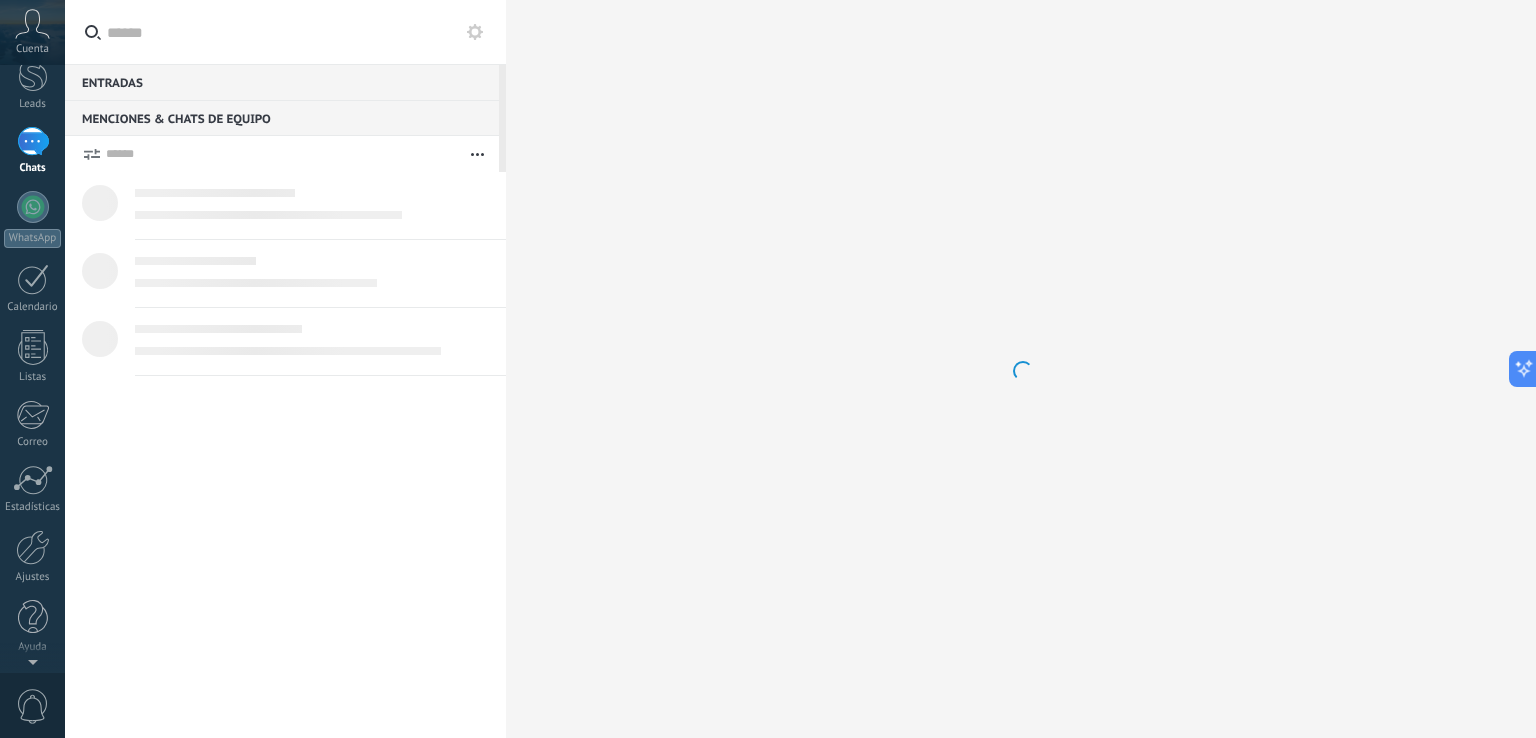 scroll, scrollTop: 0, scrollLeft: 0, axis: both 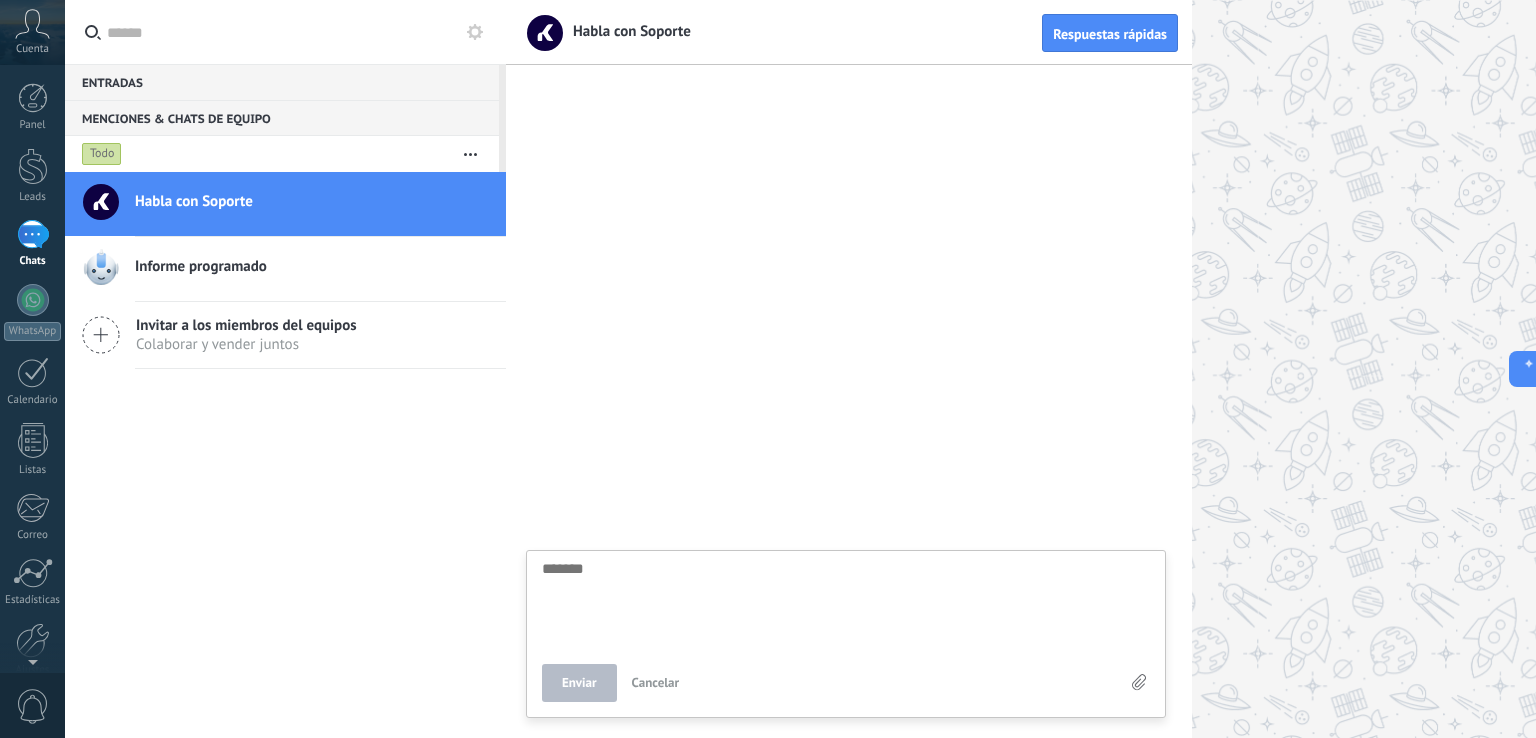 type on "*" 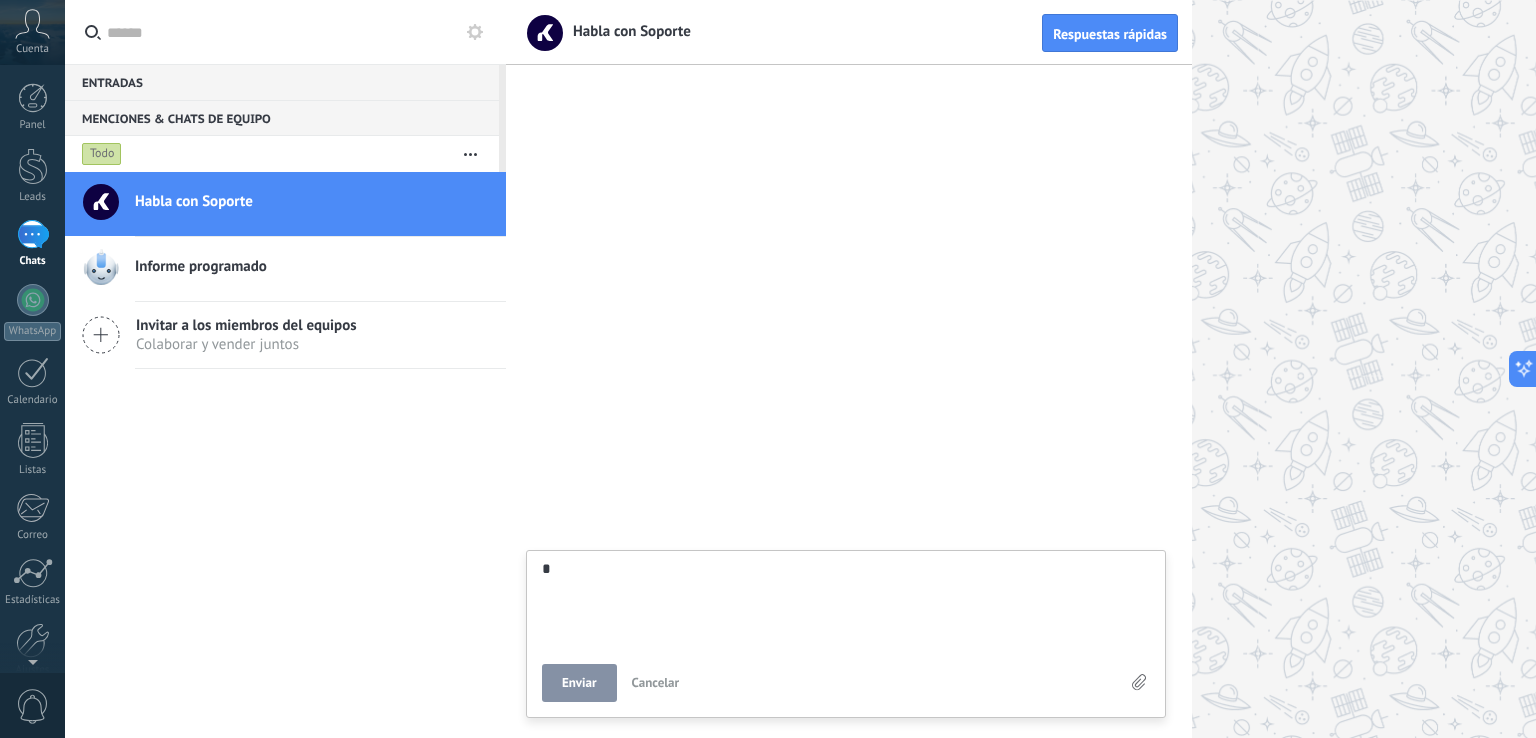 type on "**" 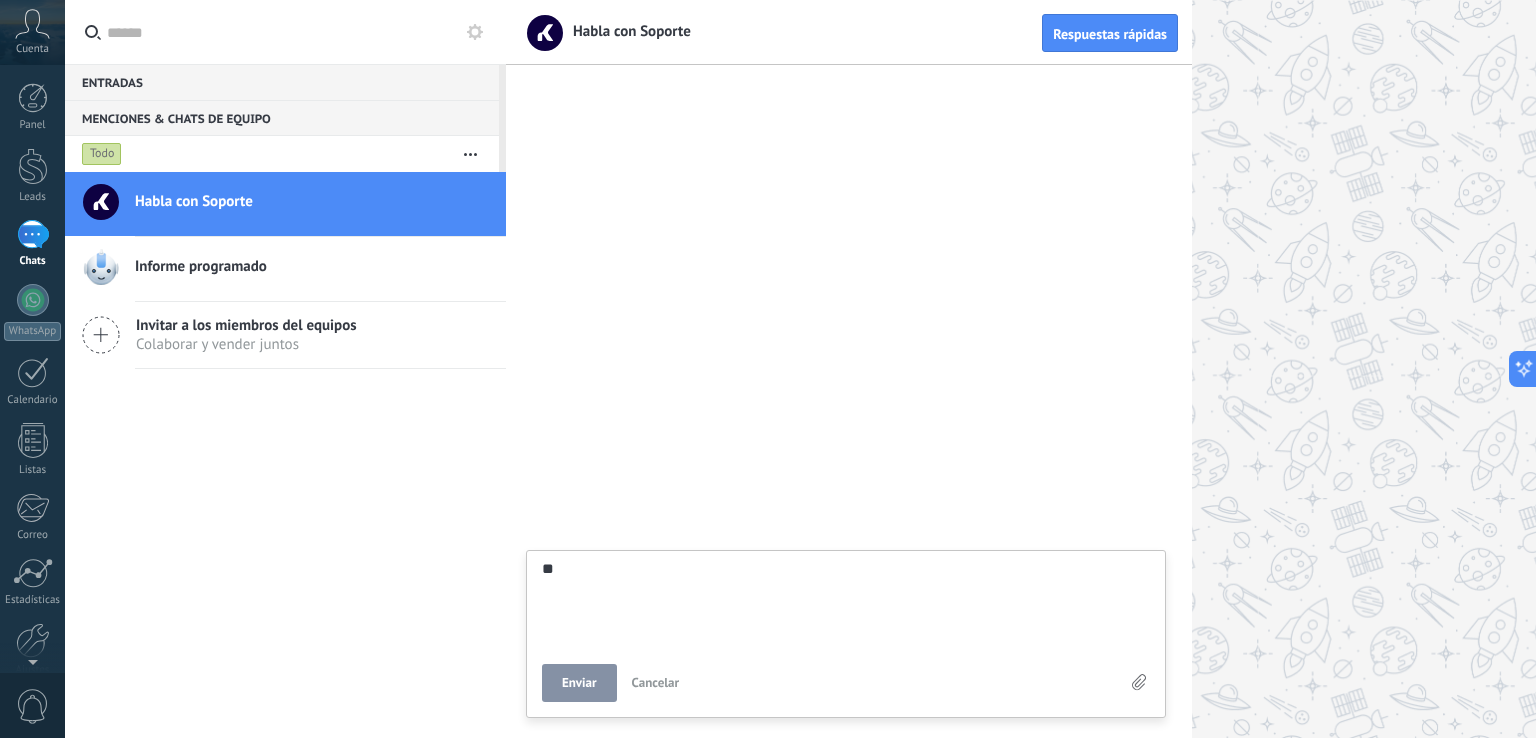 type on "***" 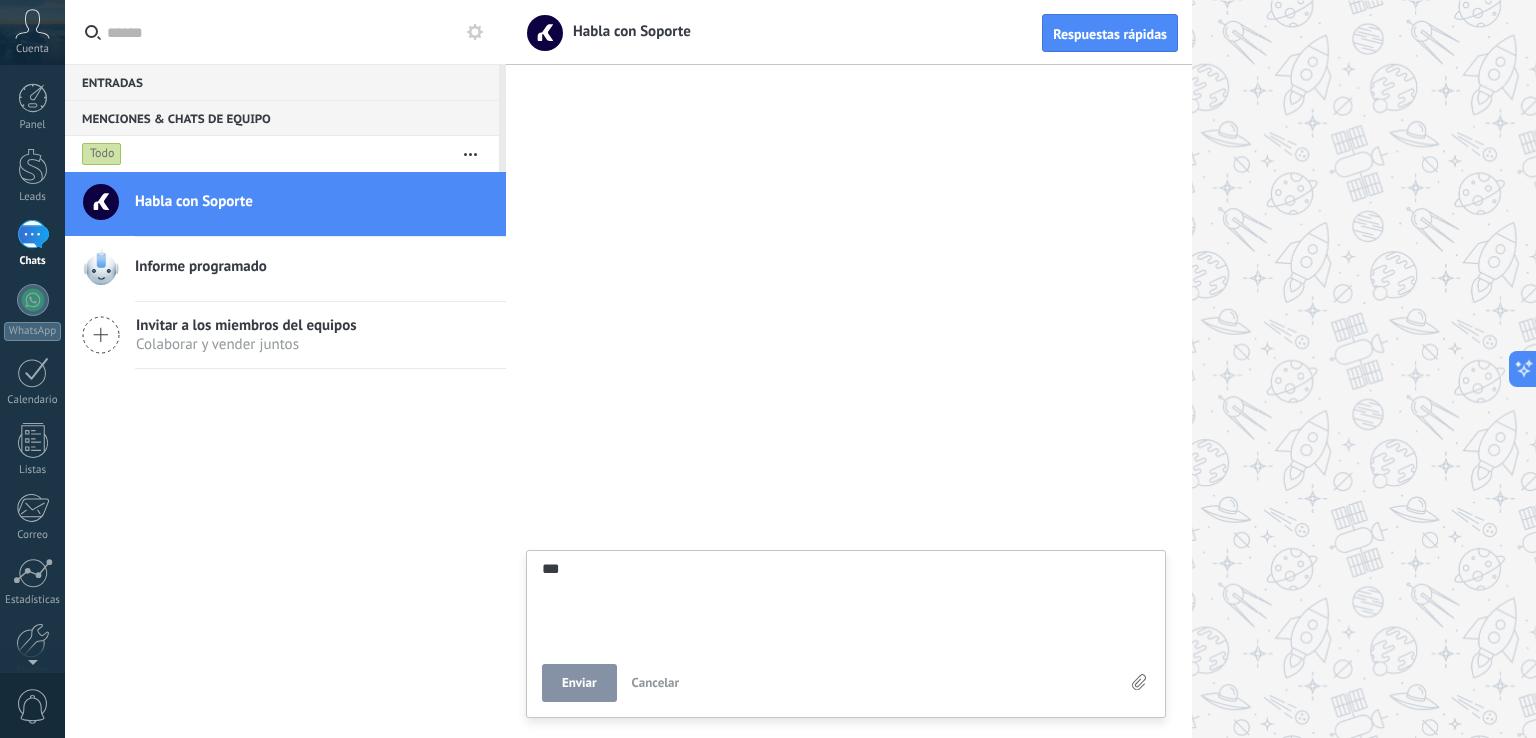 type on "****" 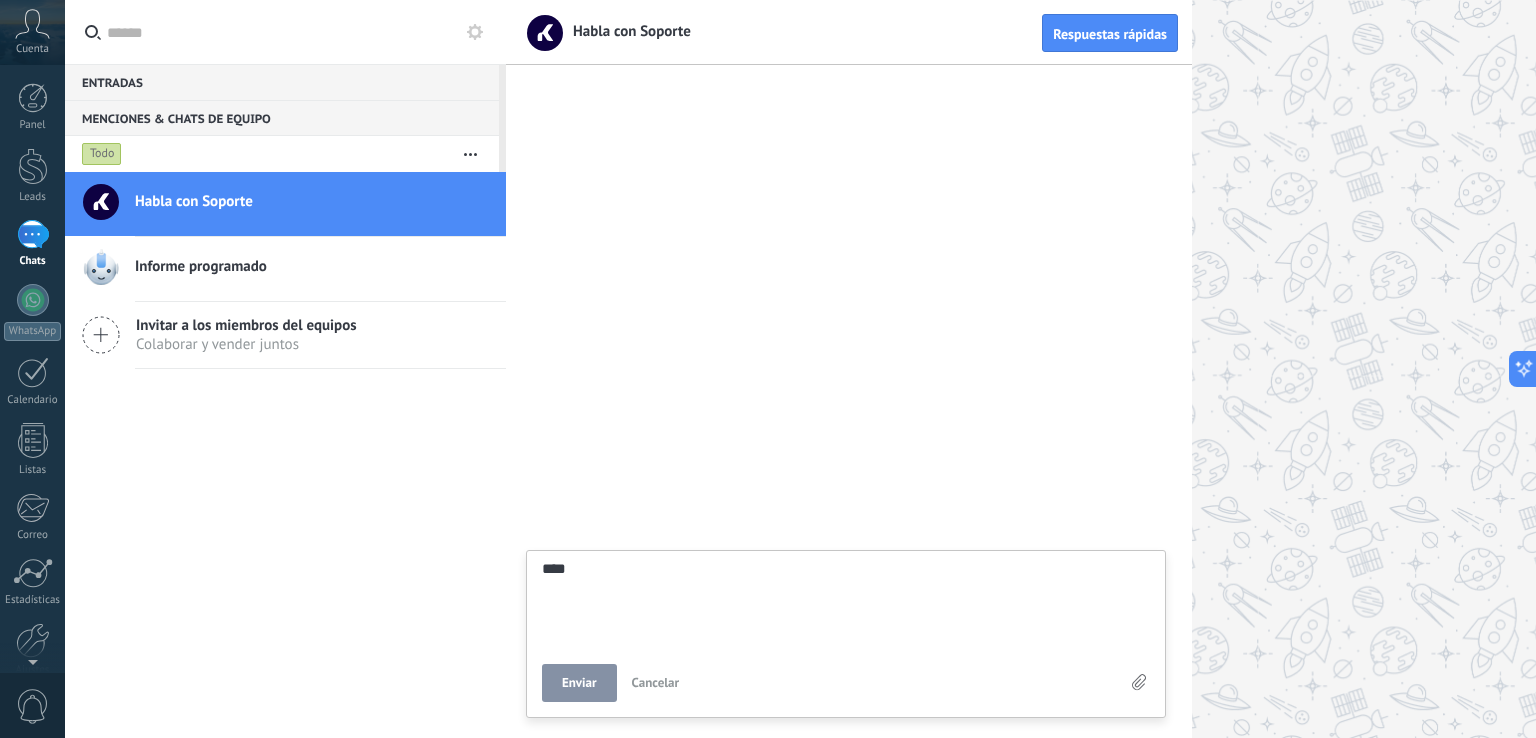 type on "*****" 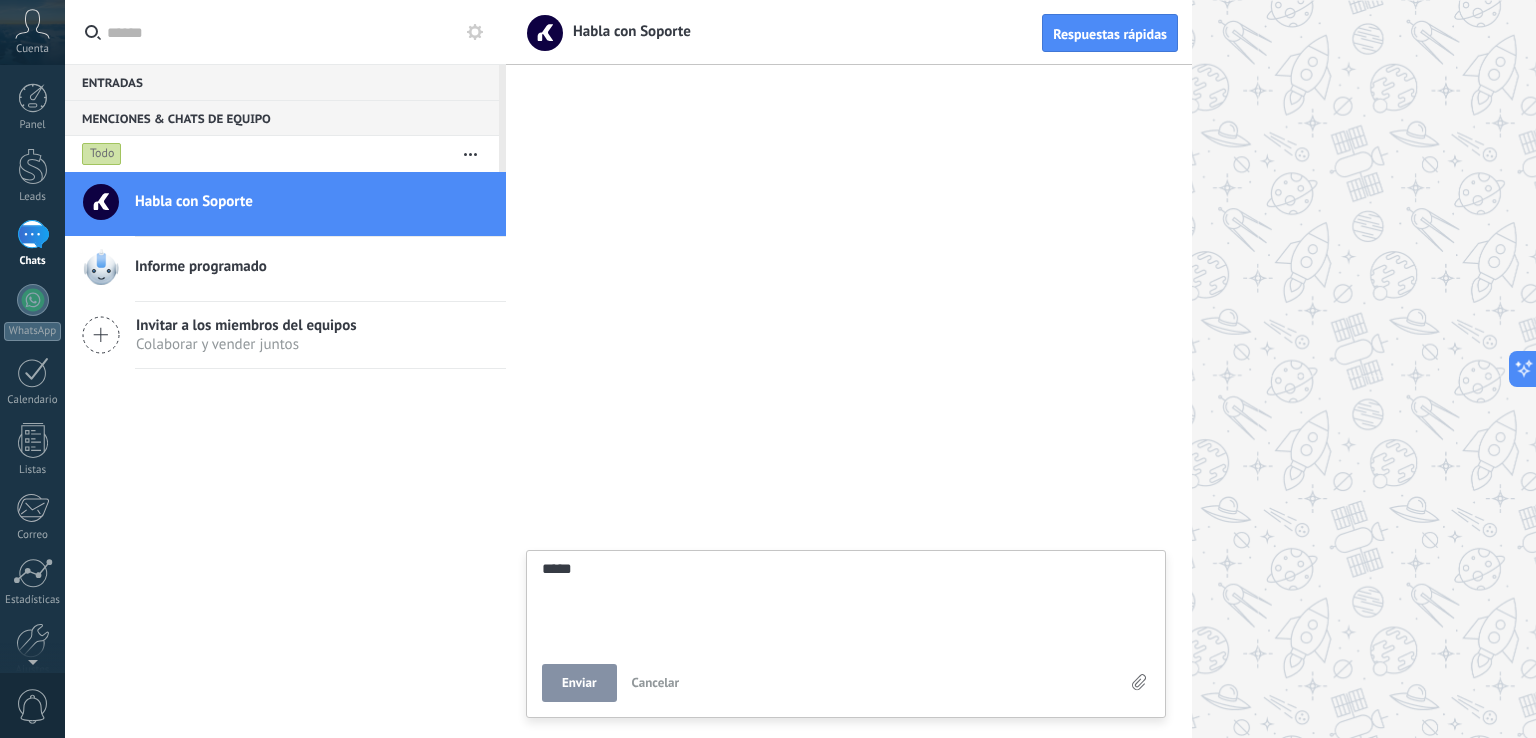 type on "******" 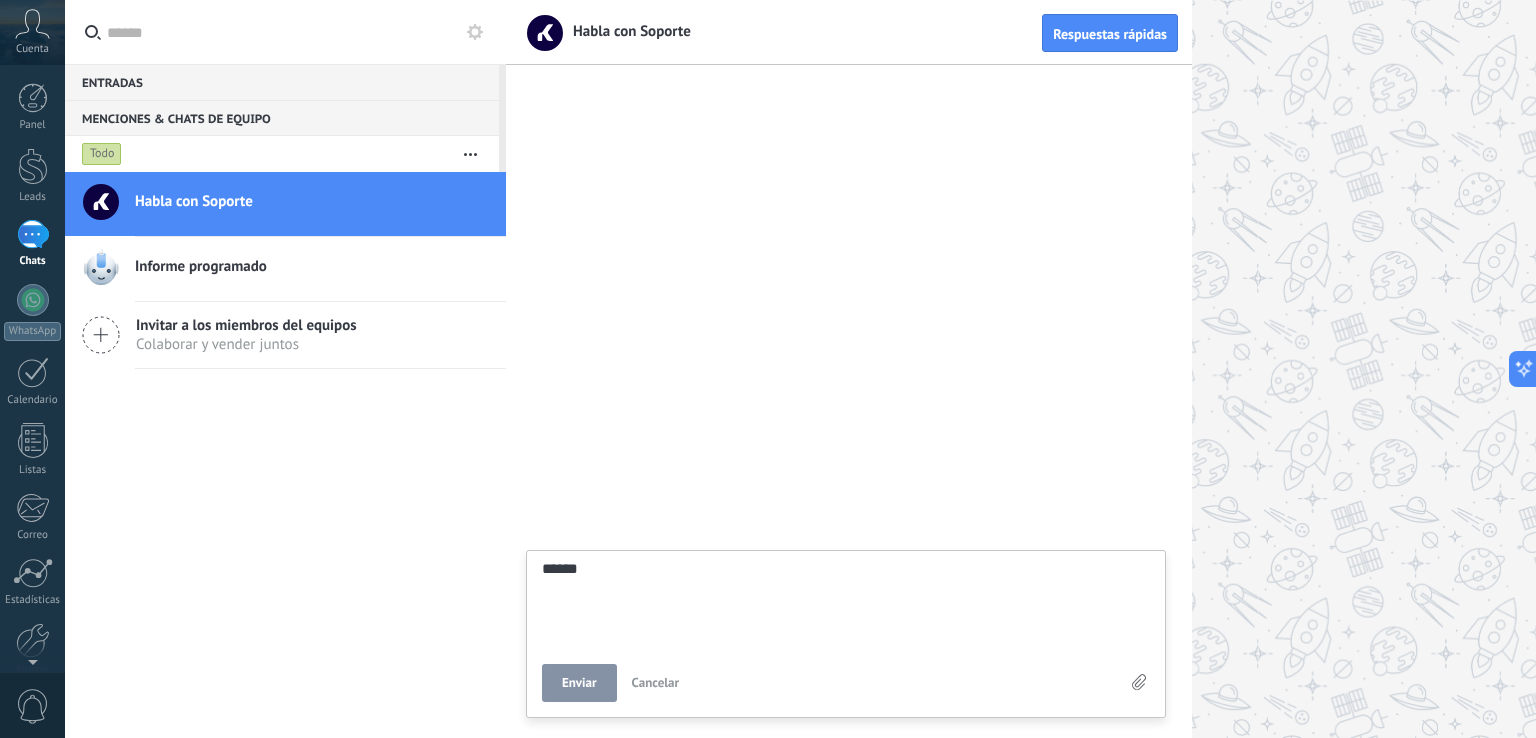 type on "*****" 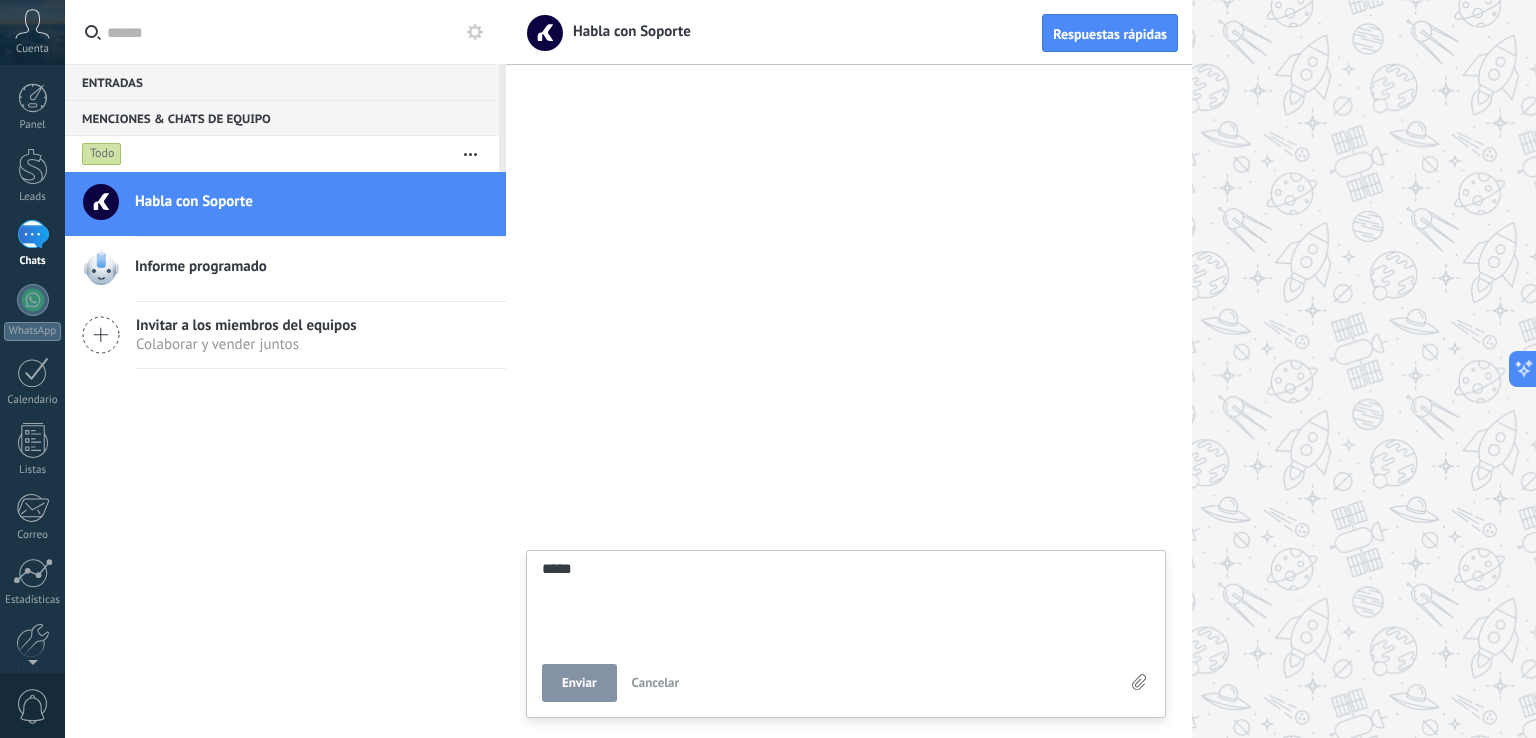 type on "****" 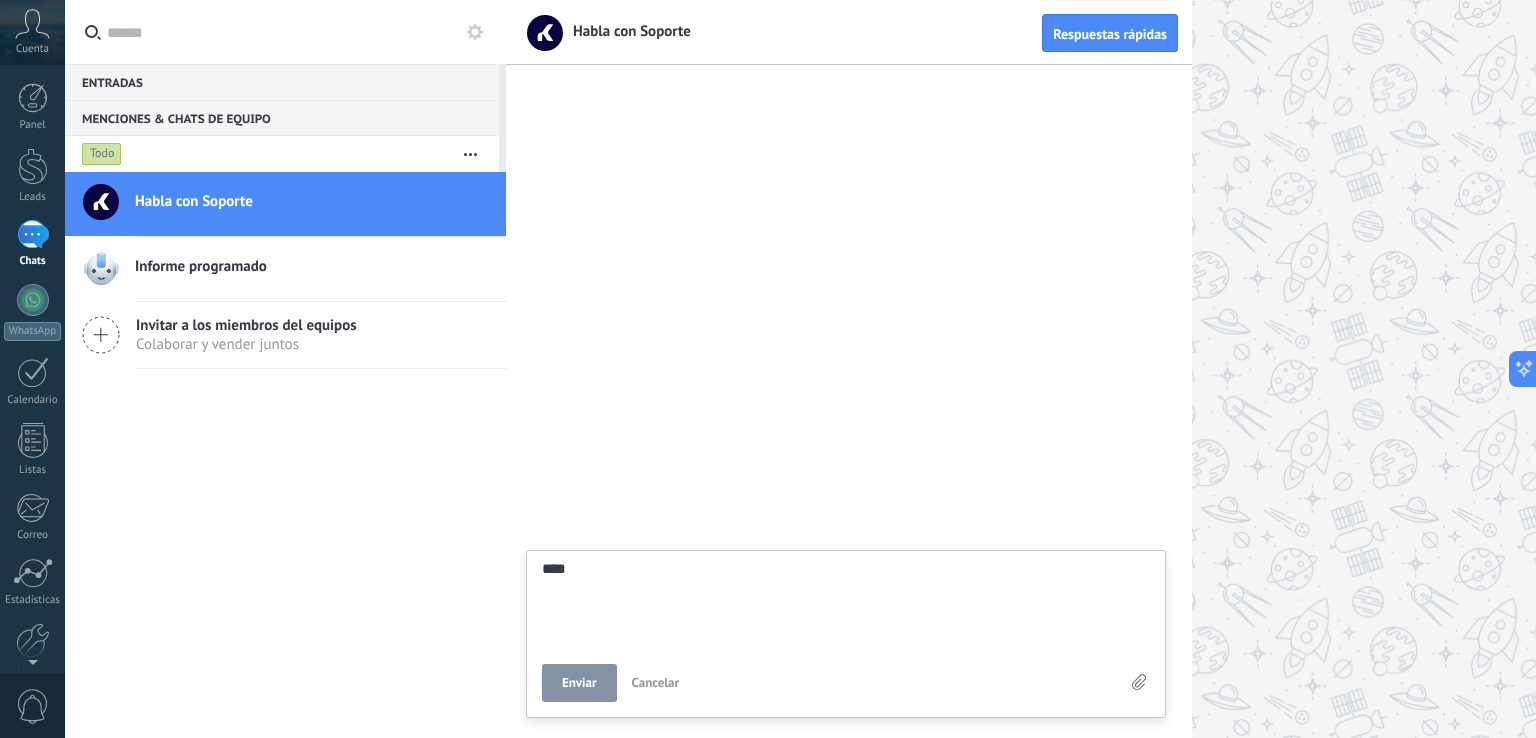 type on "*****" 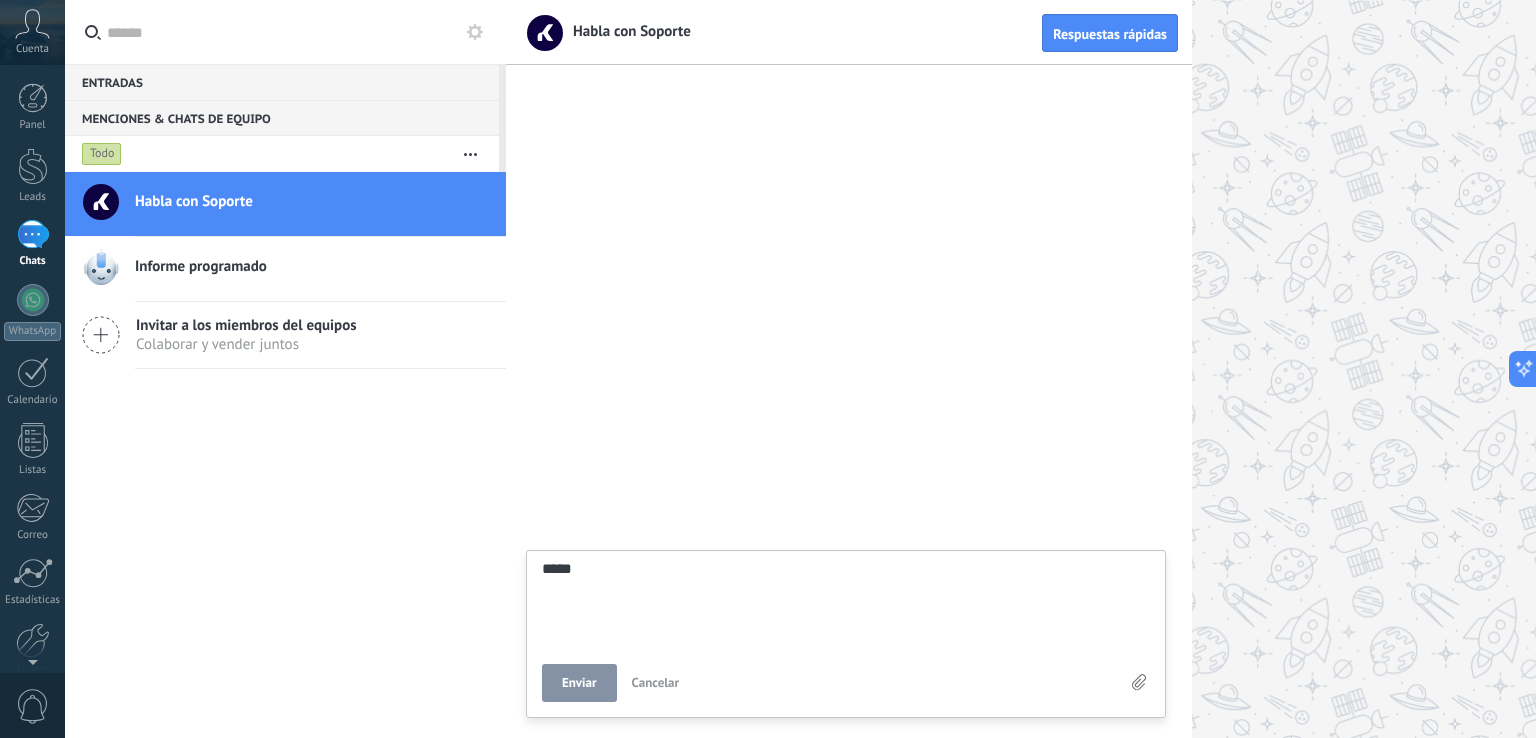 type on "******" 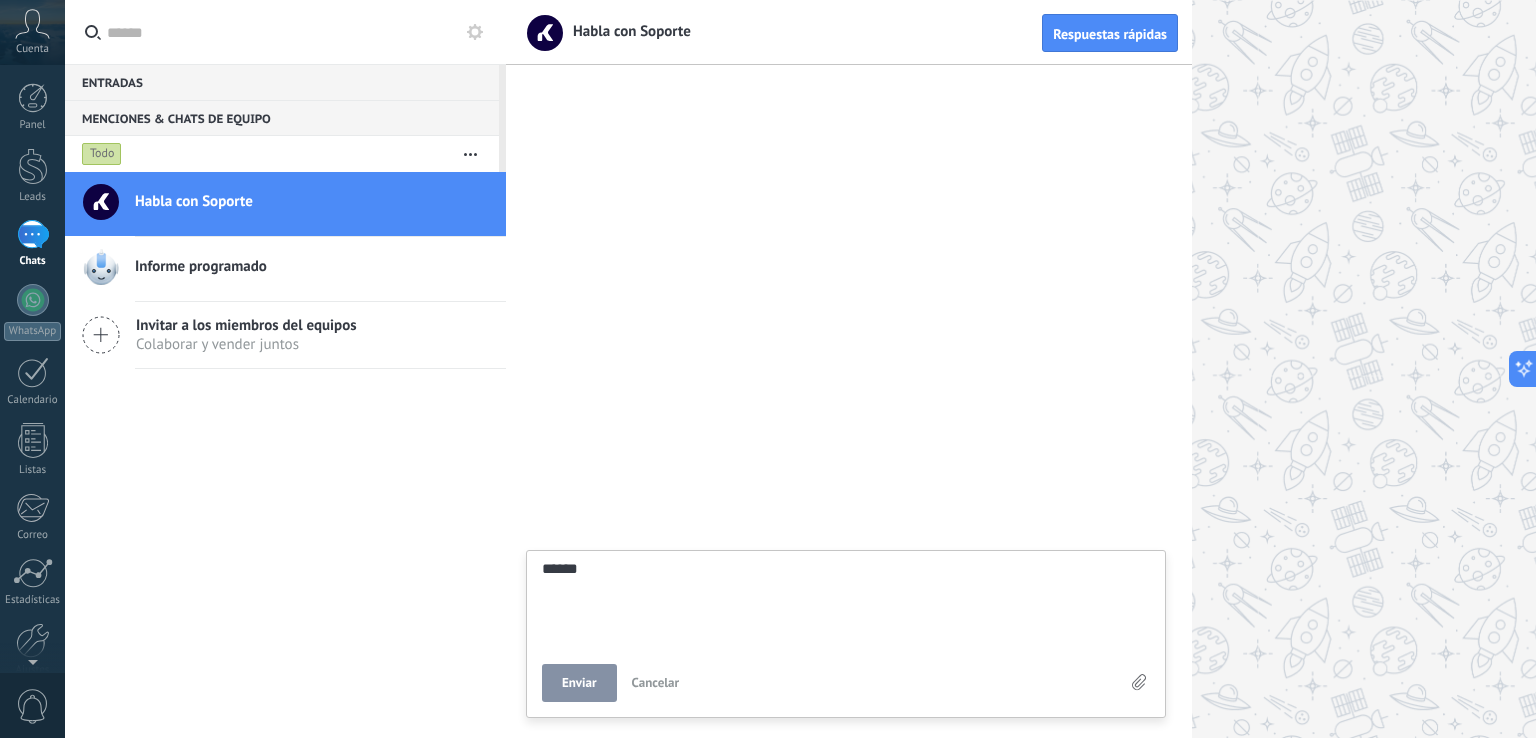 type on "******" 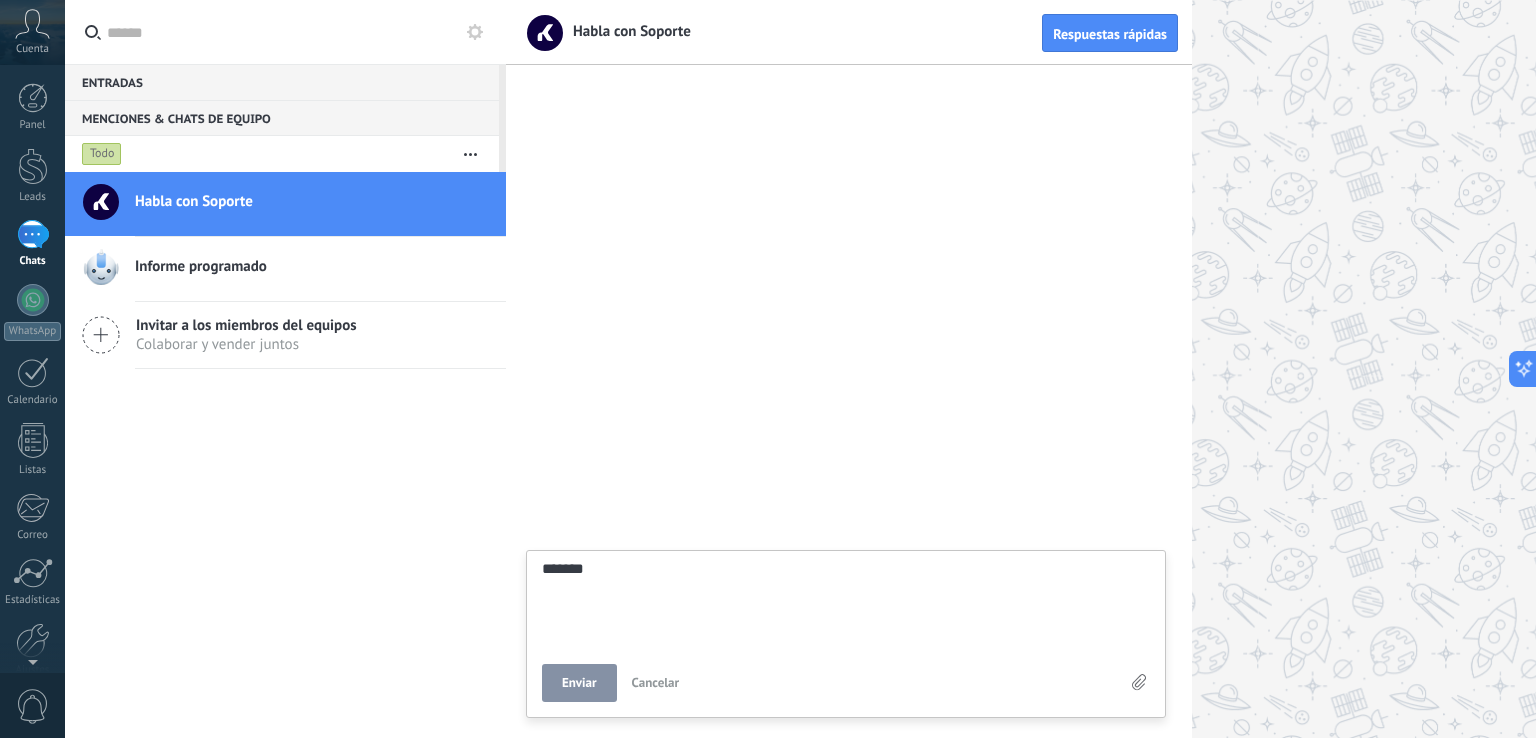 type on "********" 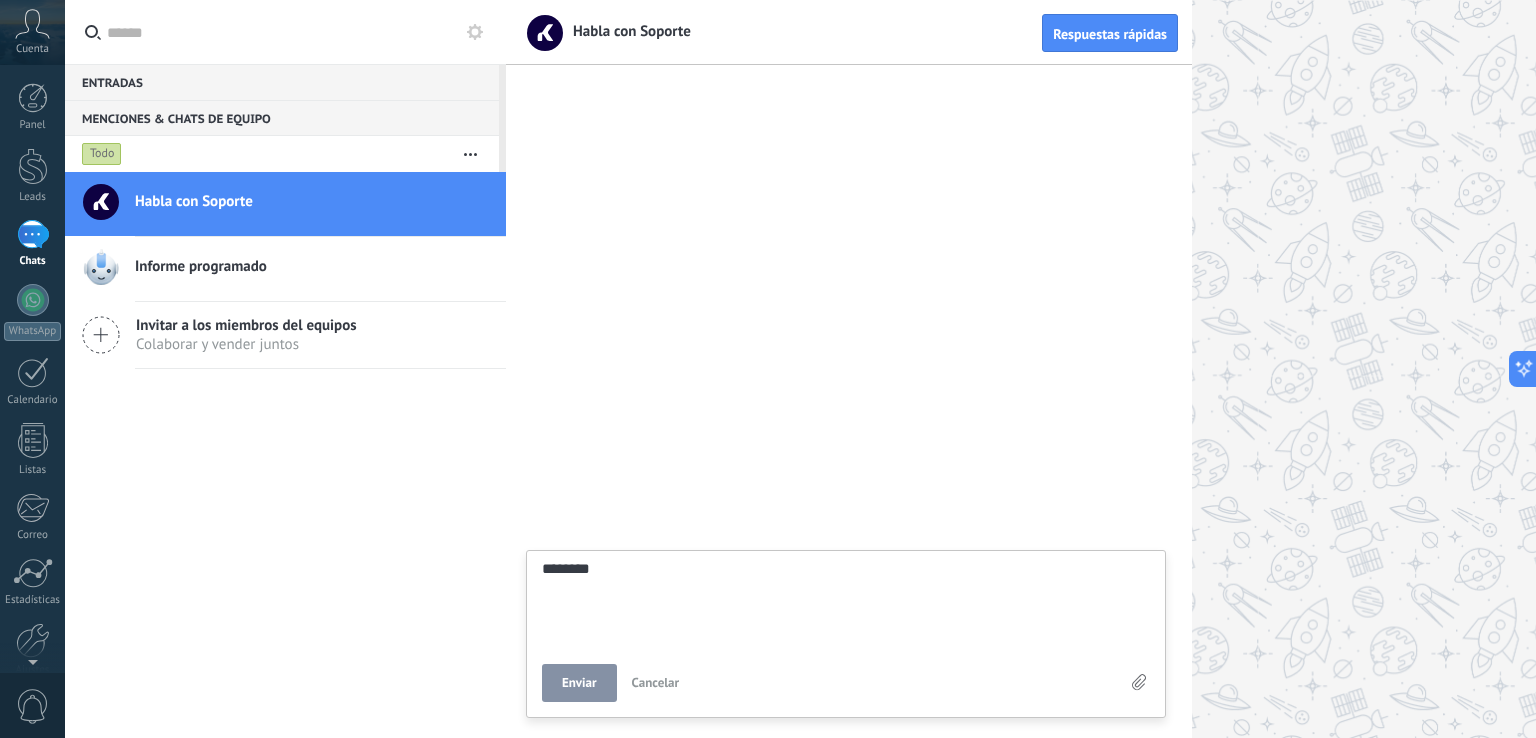 type on "*********" 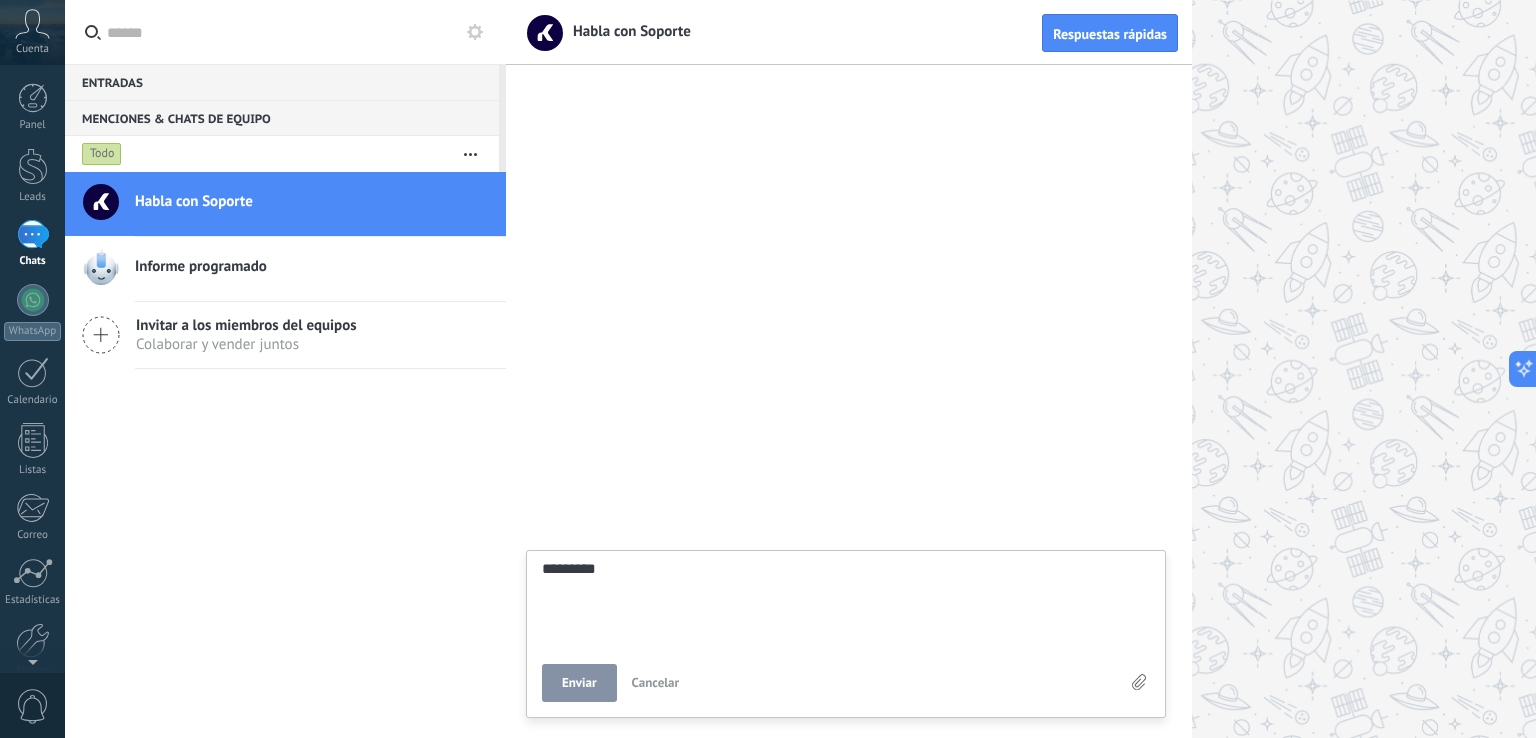 type on "**********" 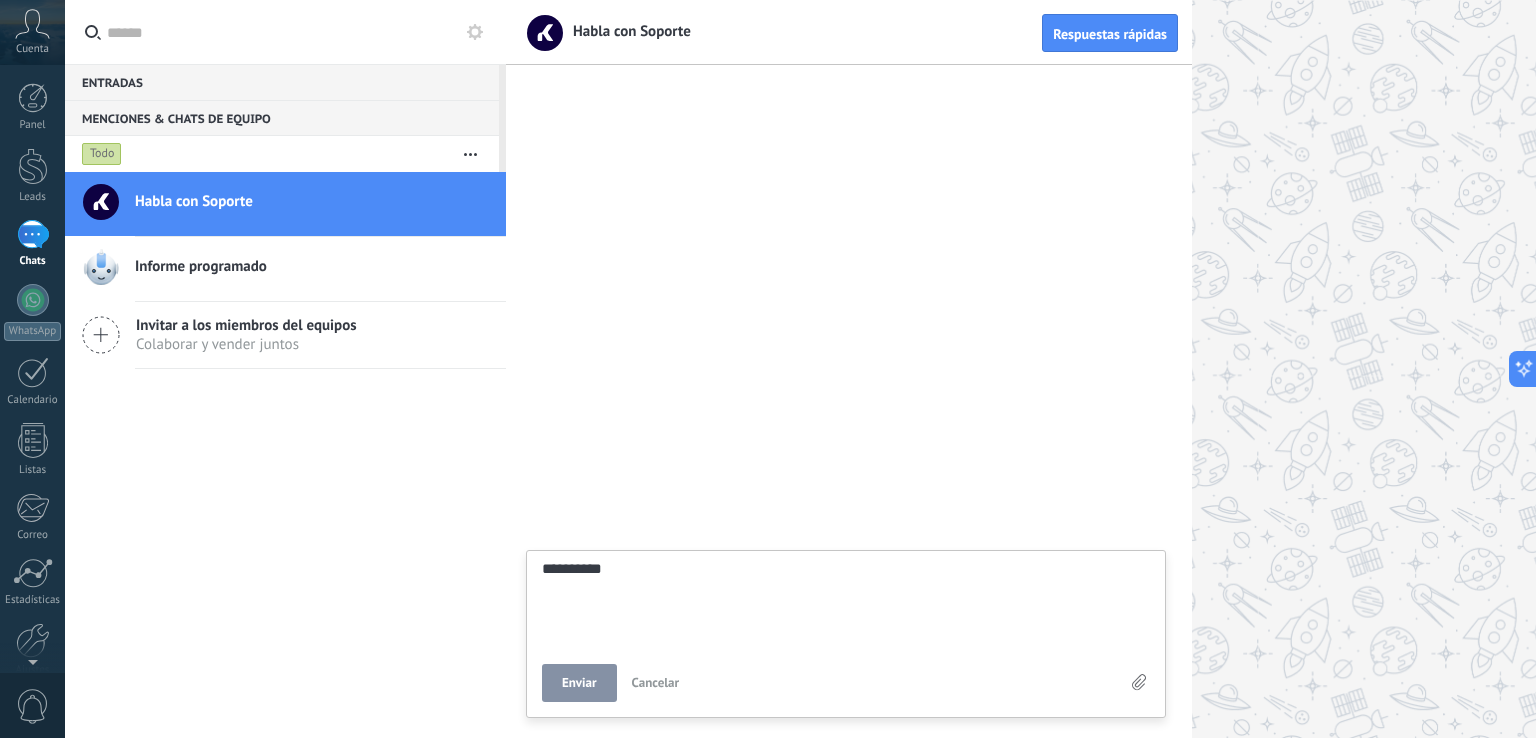type on "**********" 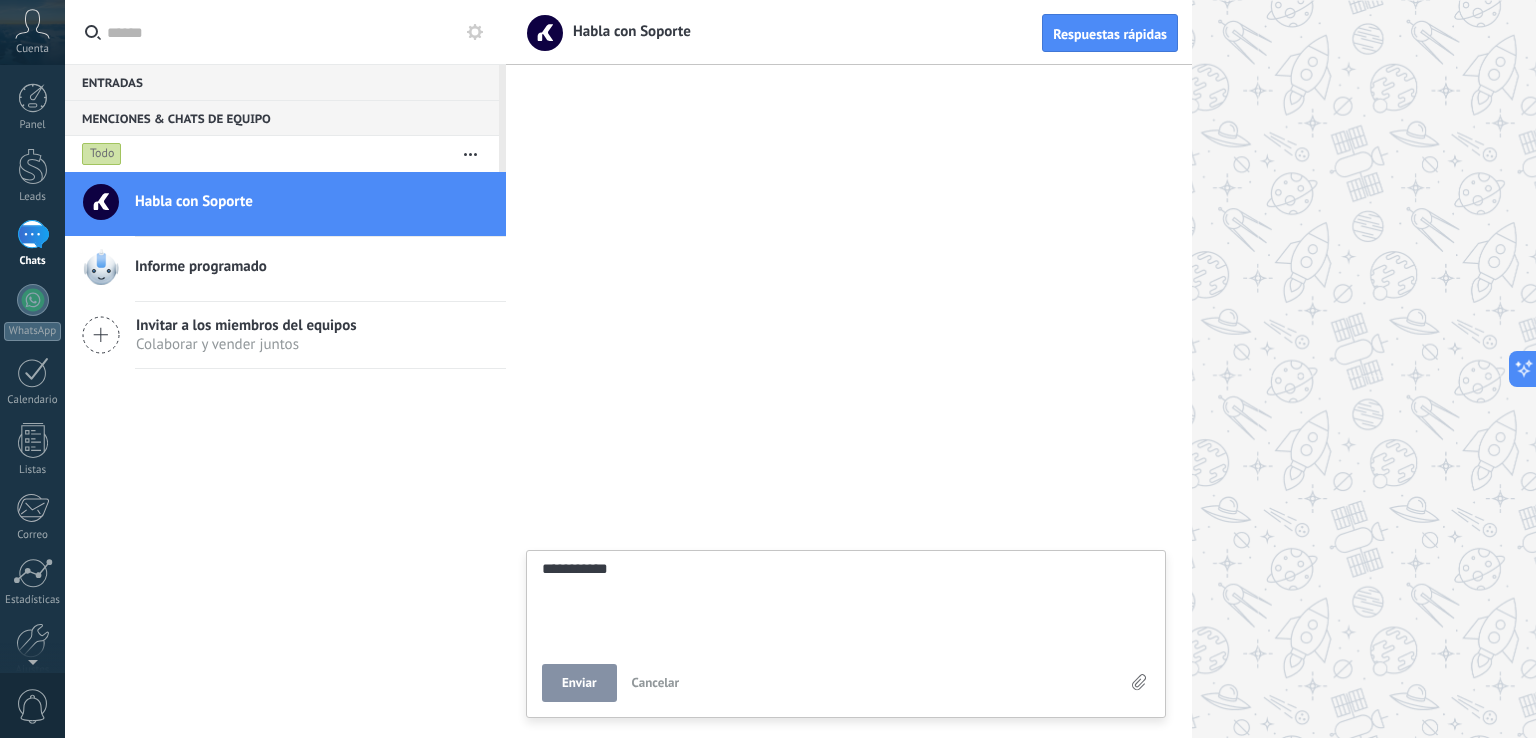 type on "**********" 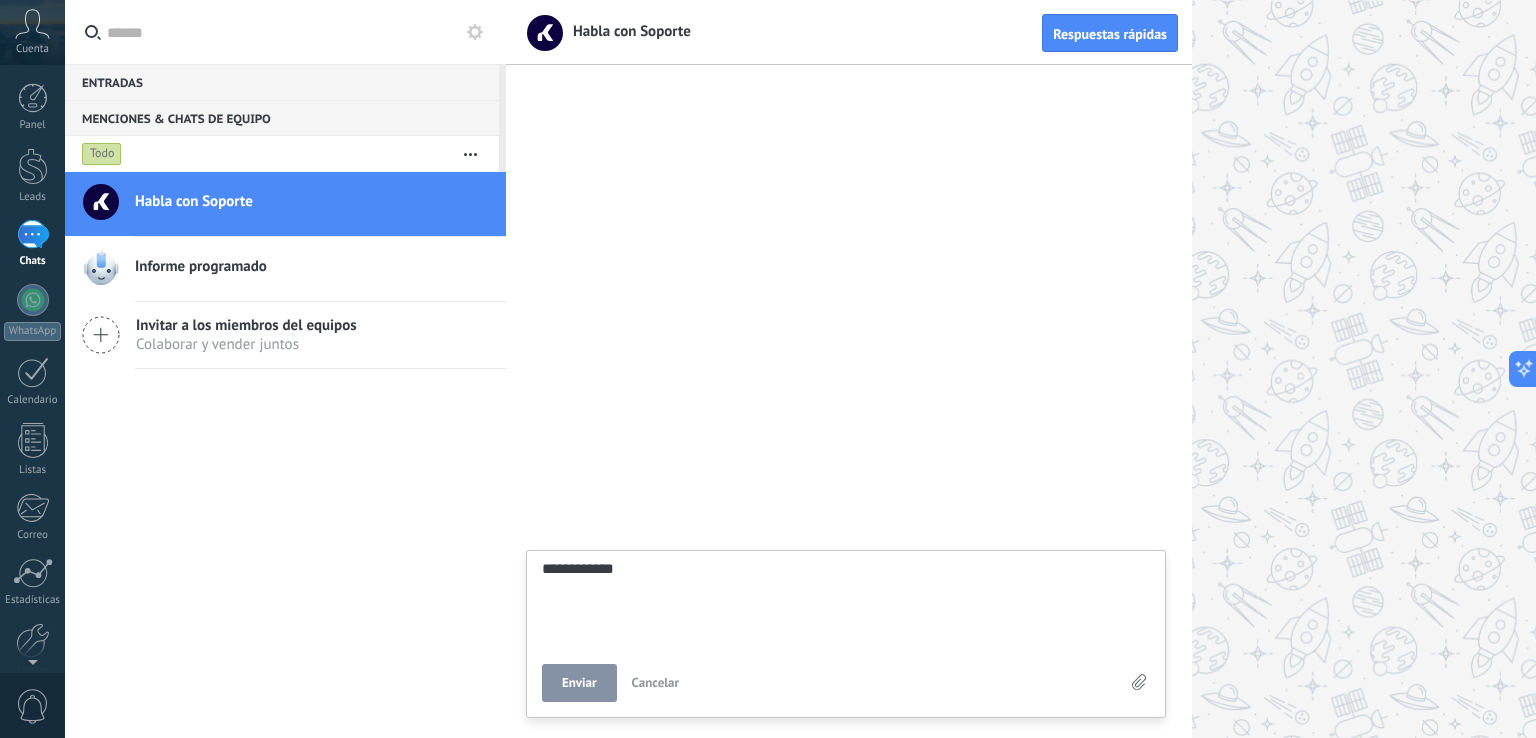 type on "**********" 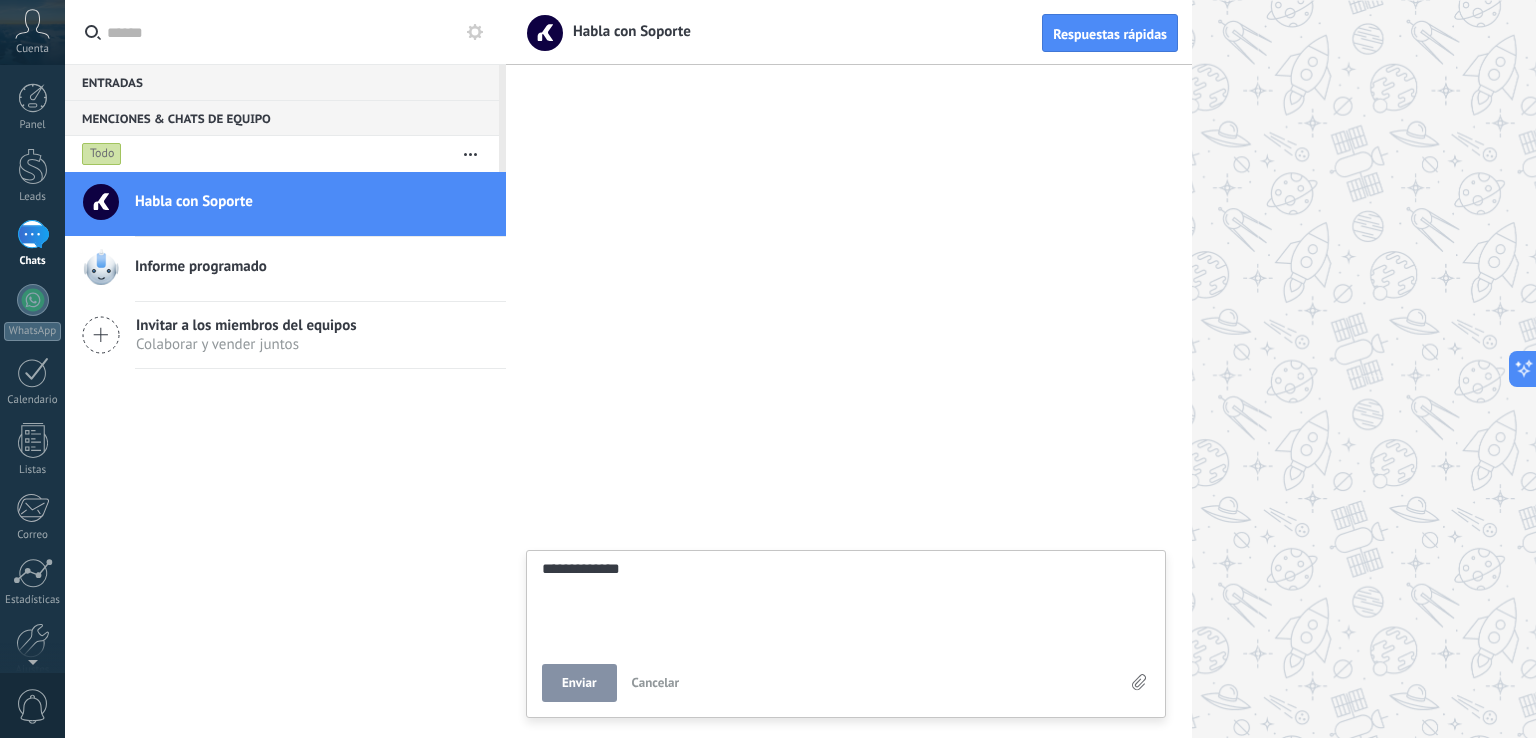 type on "**********" 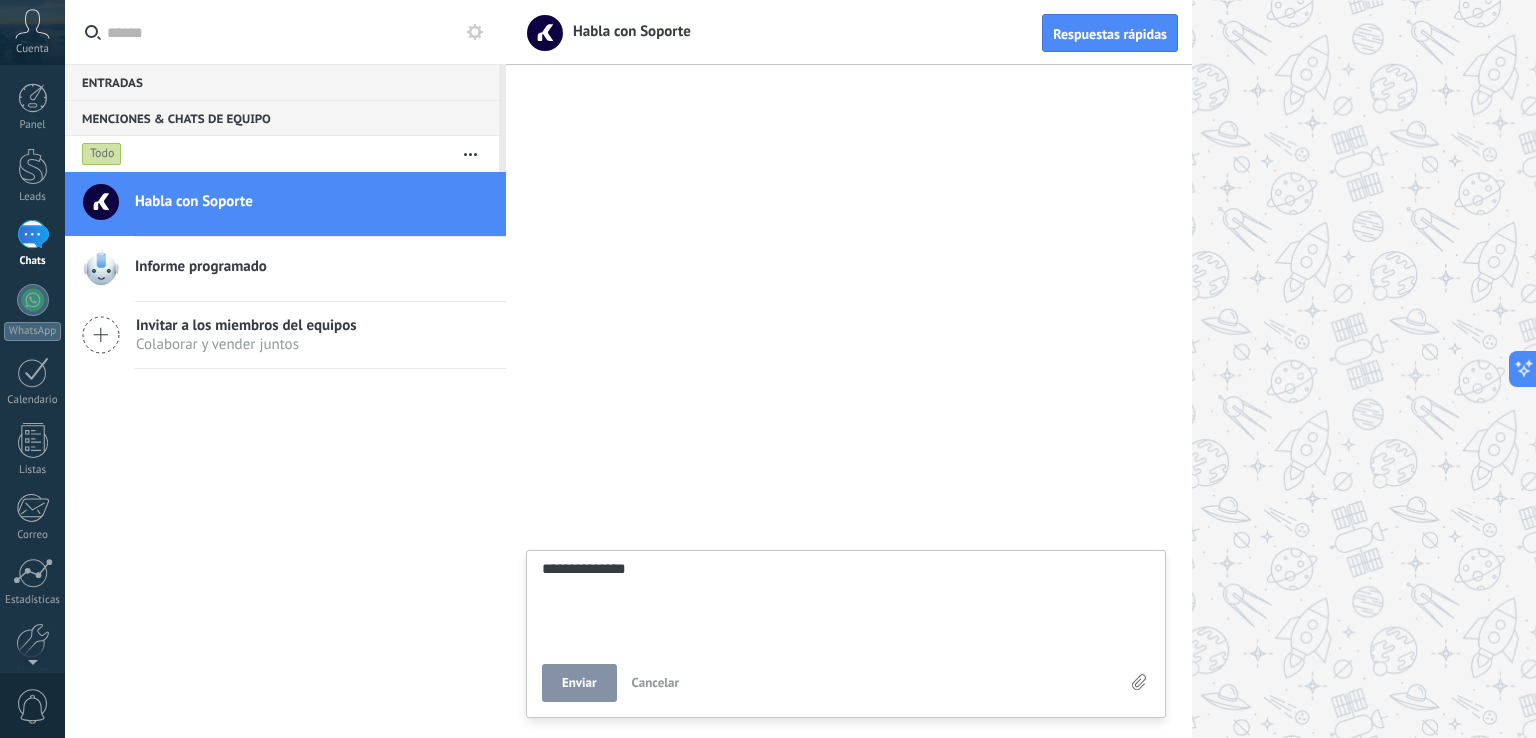 type on "**********" 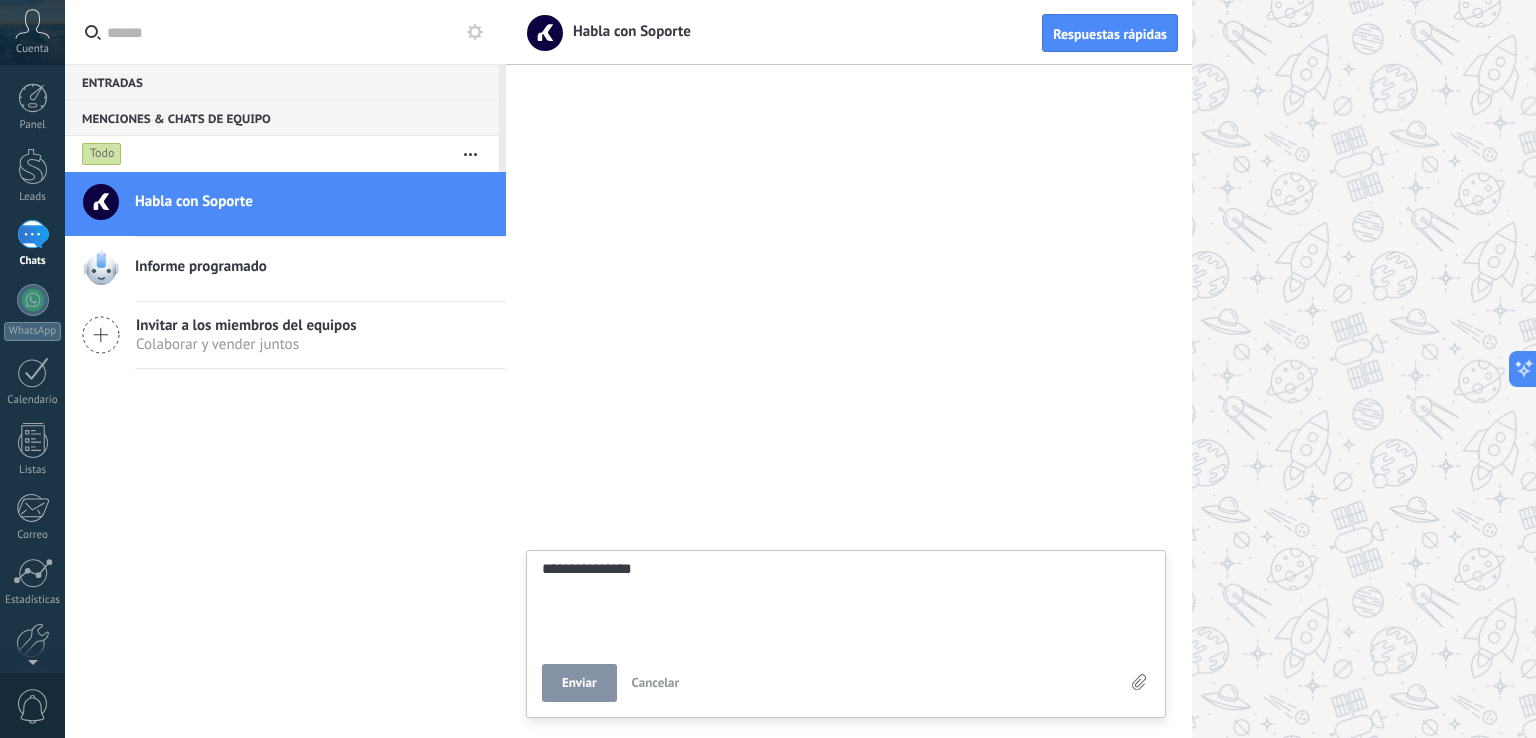 type on "**********" 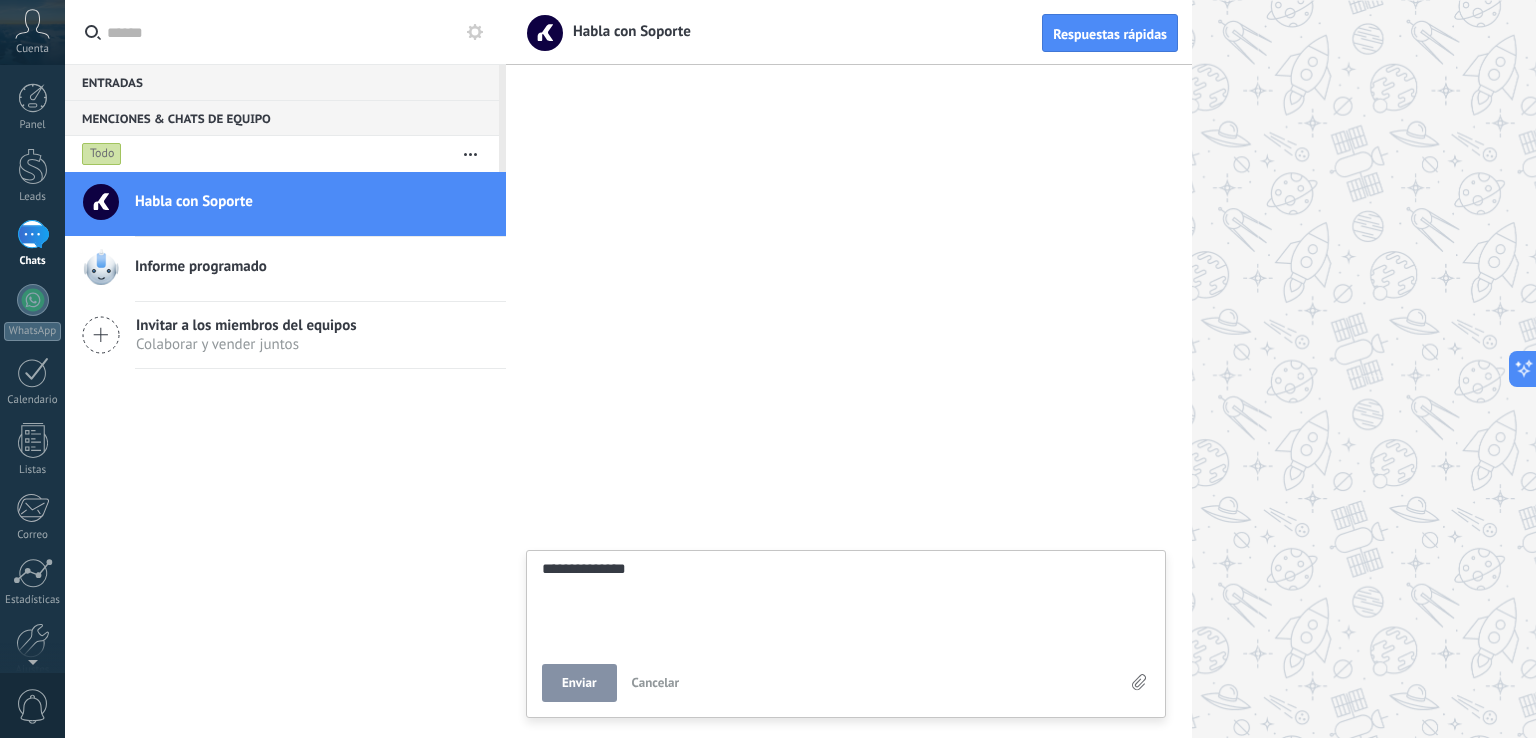 type on "**********" 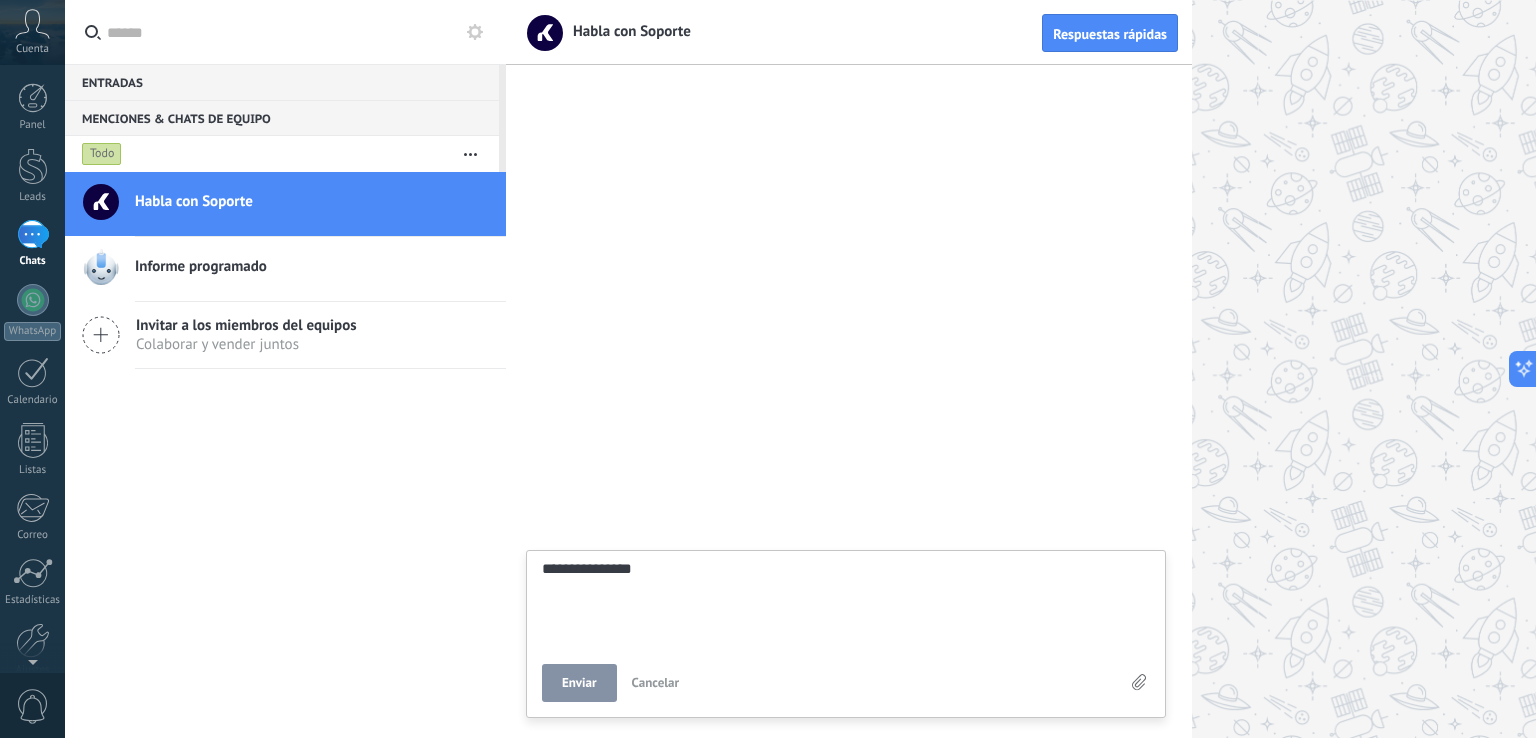 scroll, scrollTop: 38, scrollLeft: 0, axis: vertical 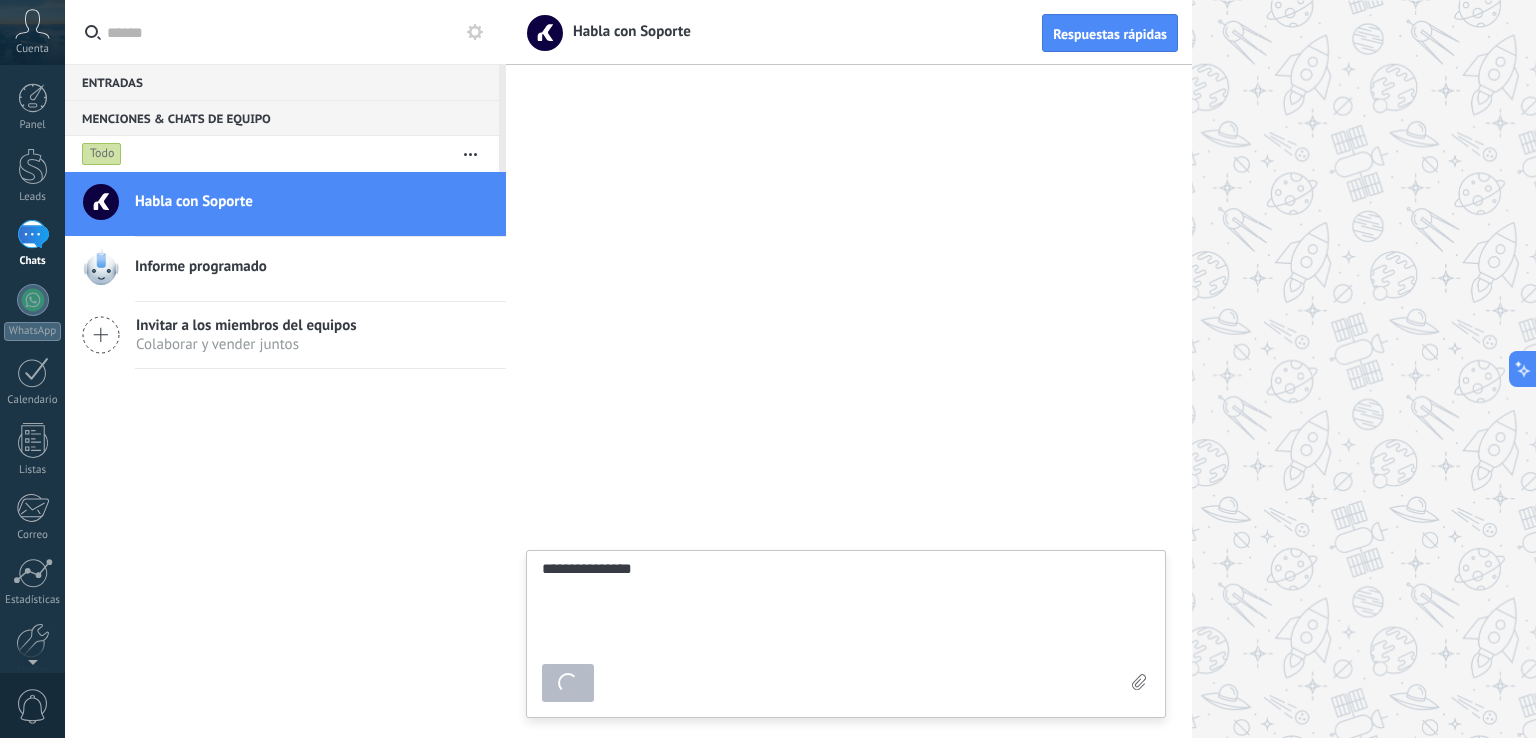 type on "*******" 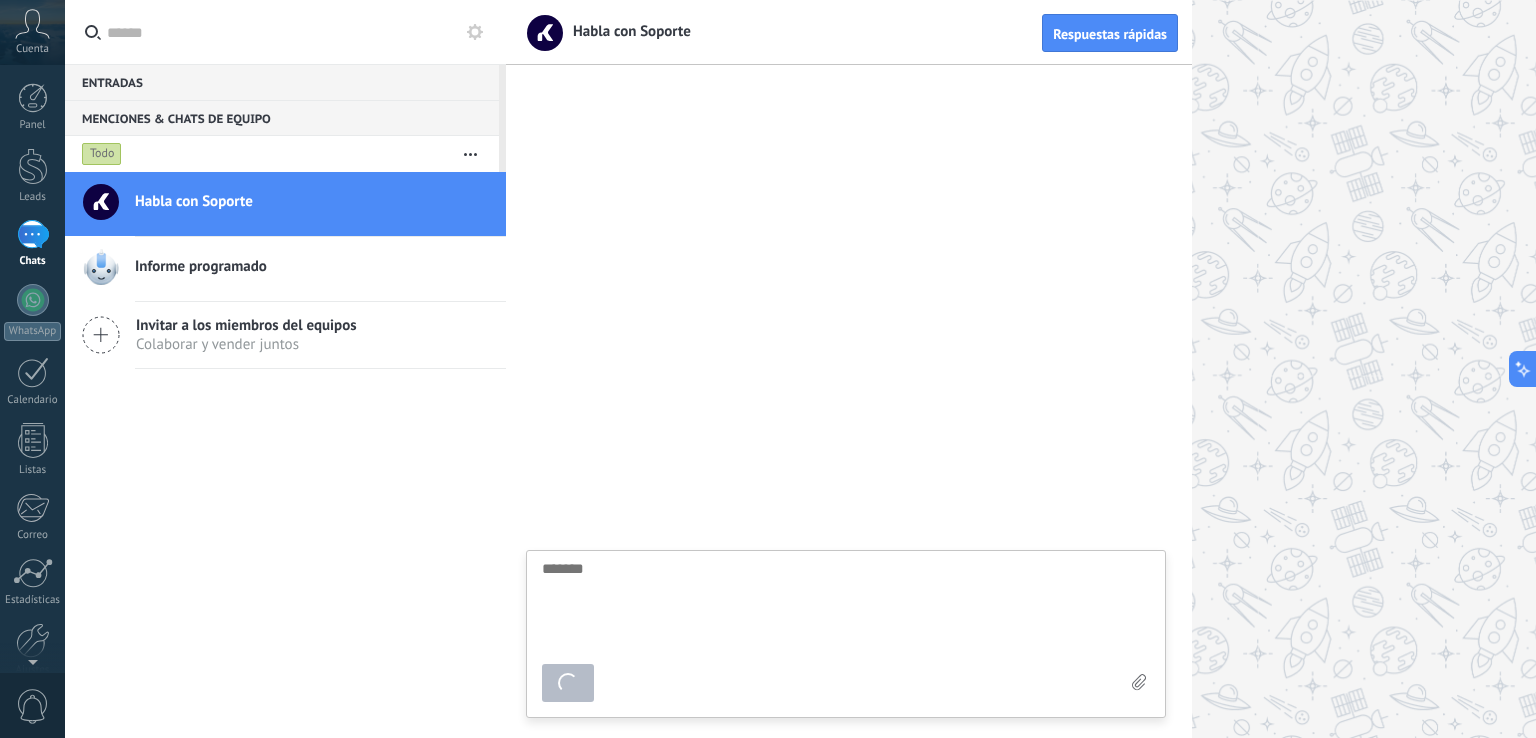 scroll, scrollTop: 19, scrollLeft: 0, axis: vertical 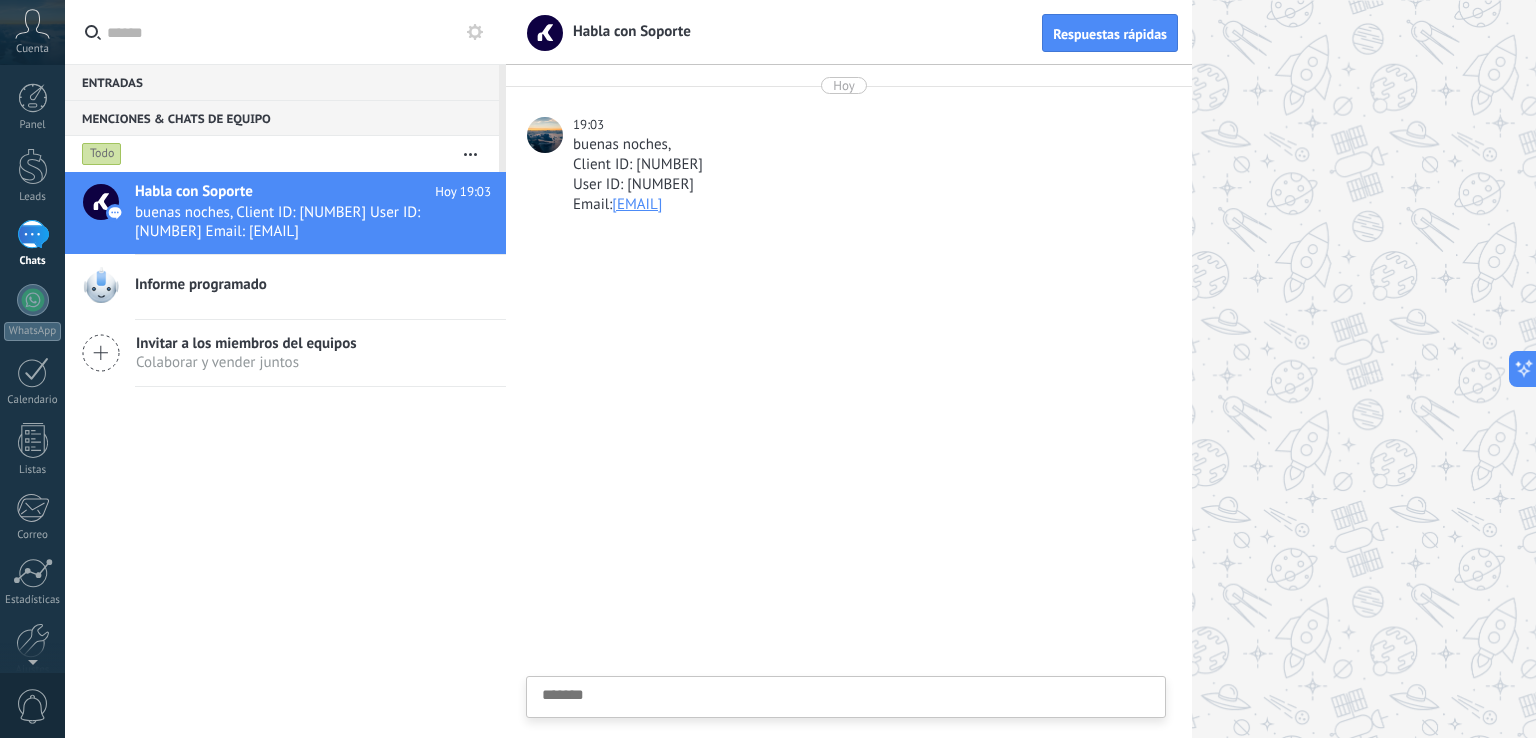 click on "Enviar Cancelar" at bounding box center [846, 697] 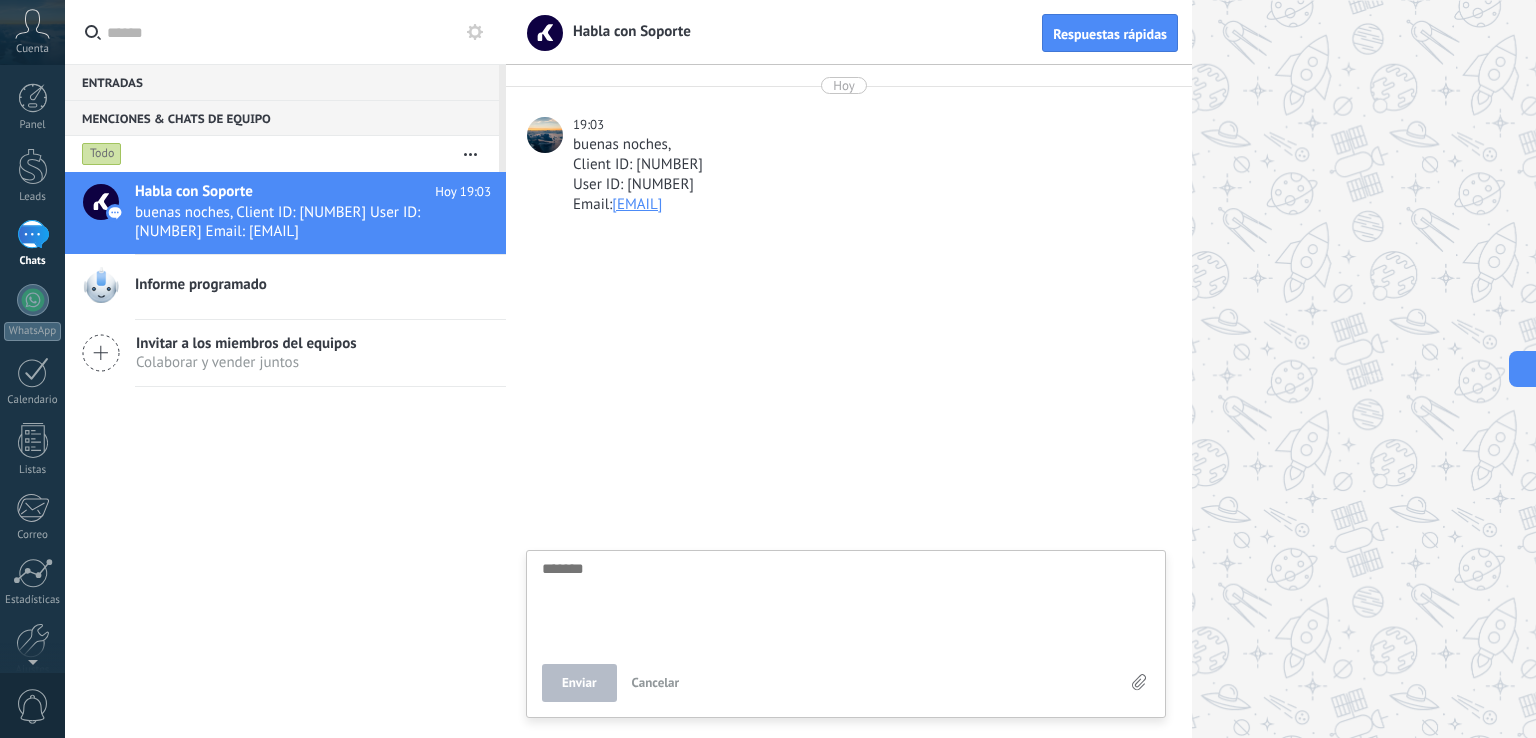 scroll, scrollTop: 19, scrollLeft: 0, axis: vertical 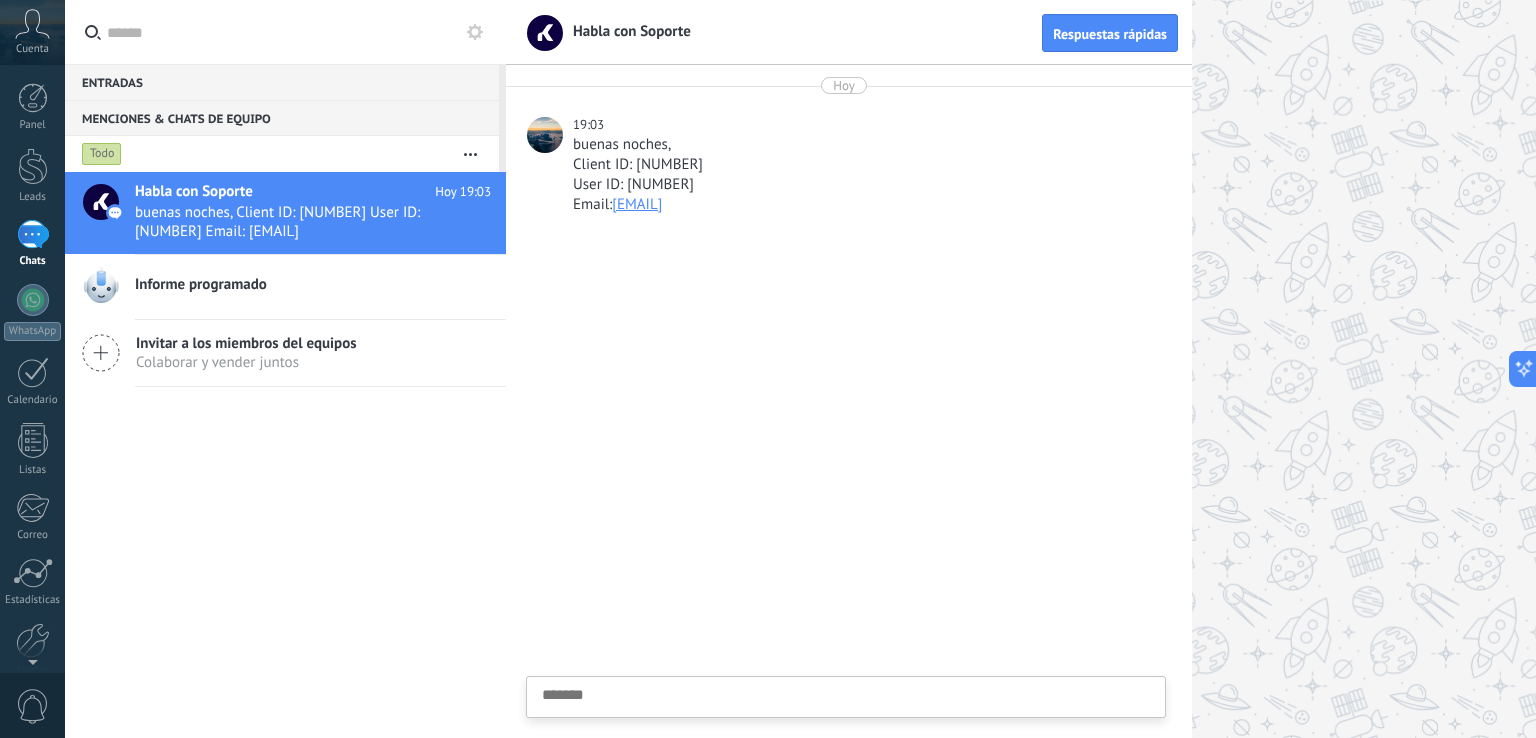 type on "*" 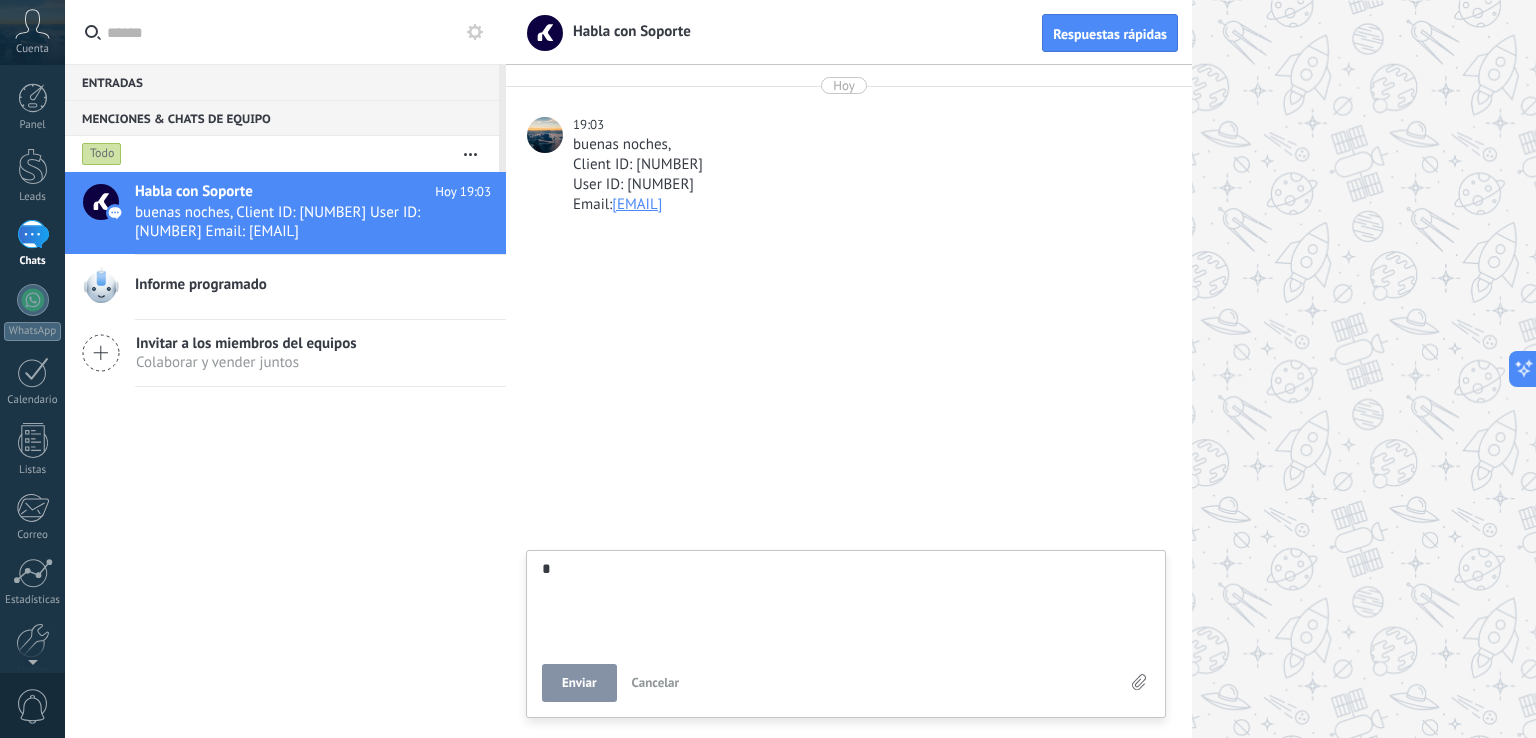 type on "**" 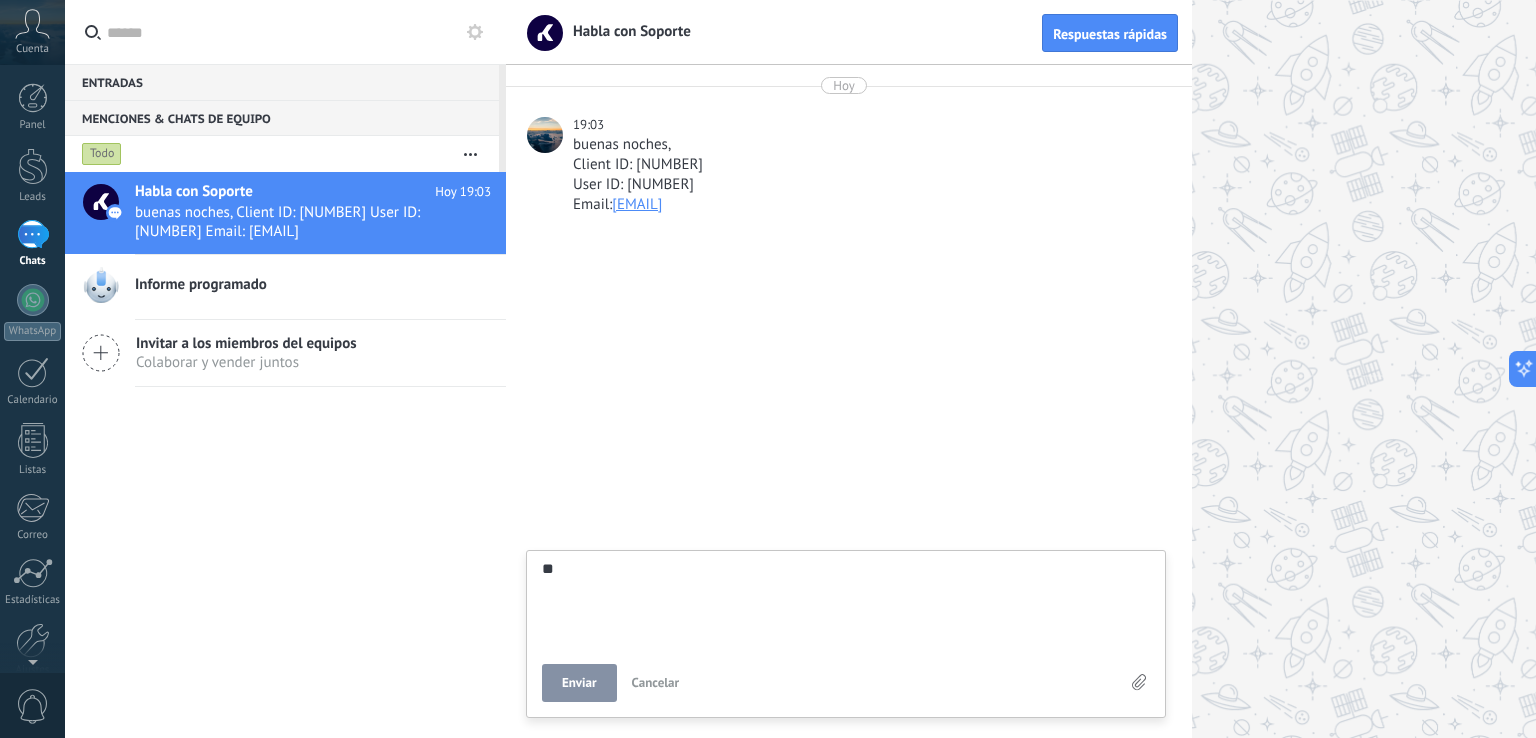 type on "***" 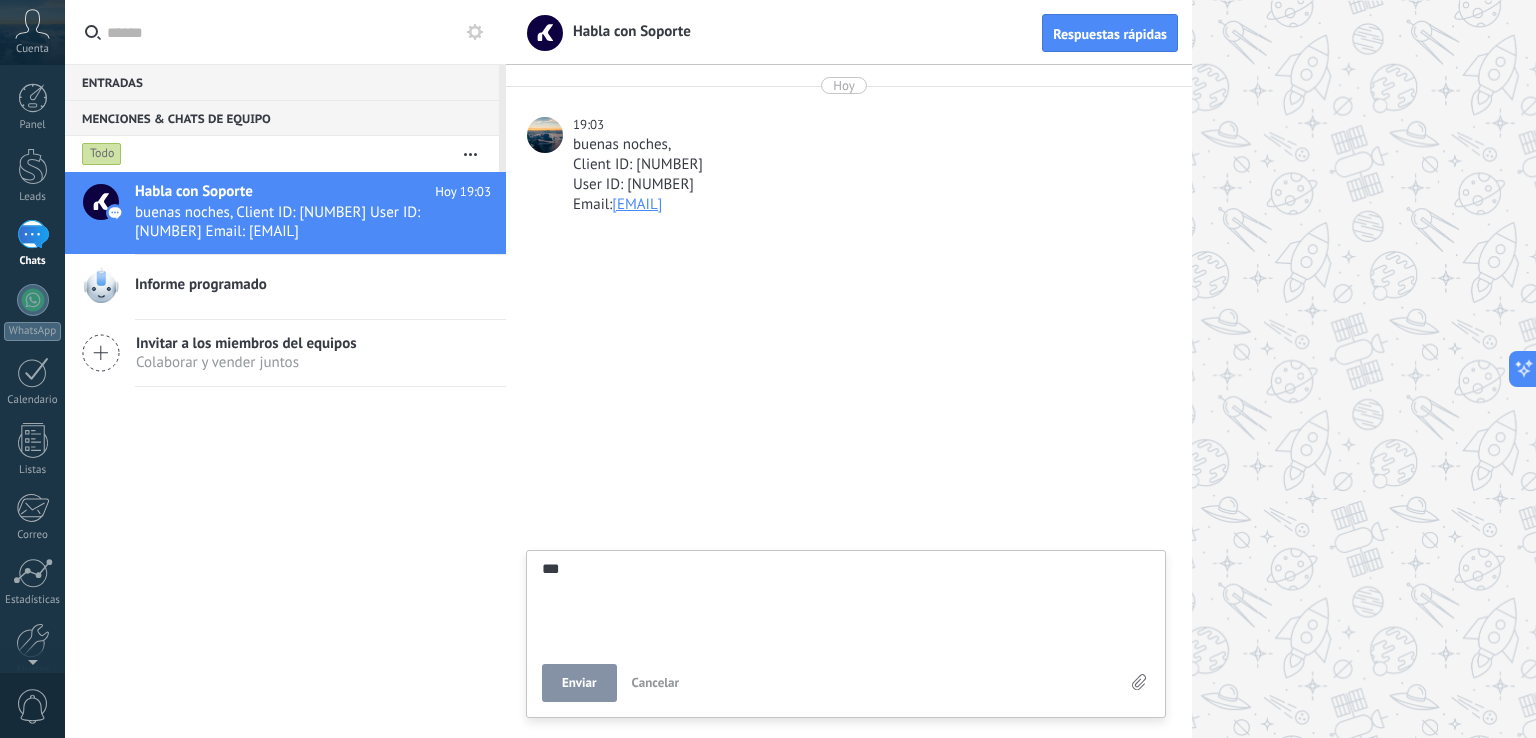 type on "****" 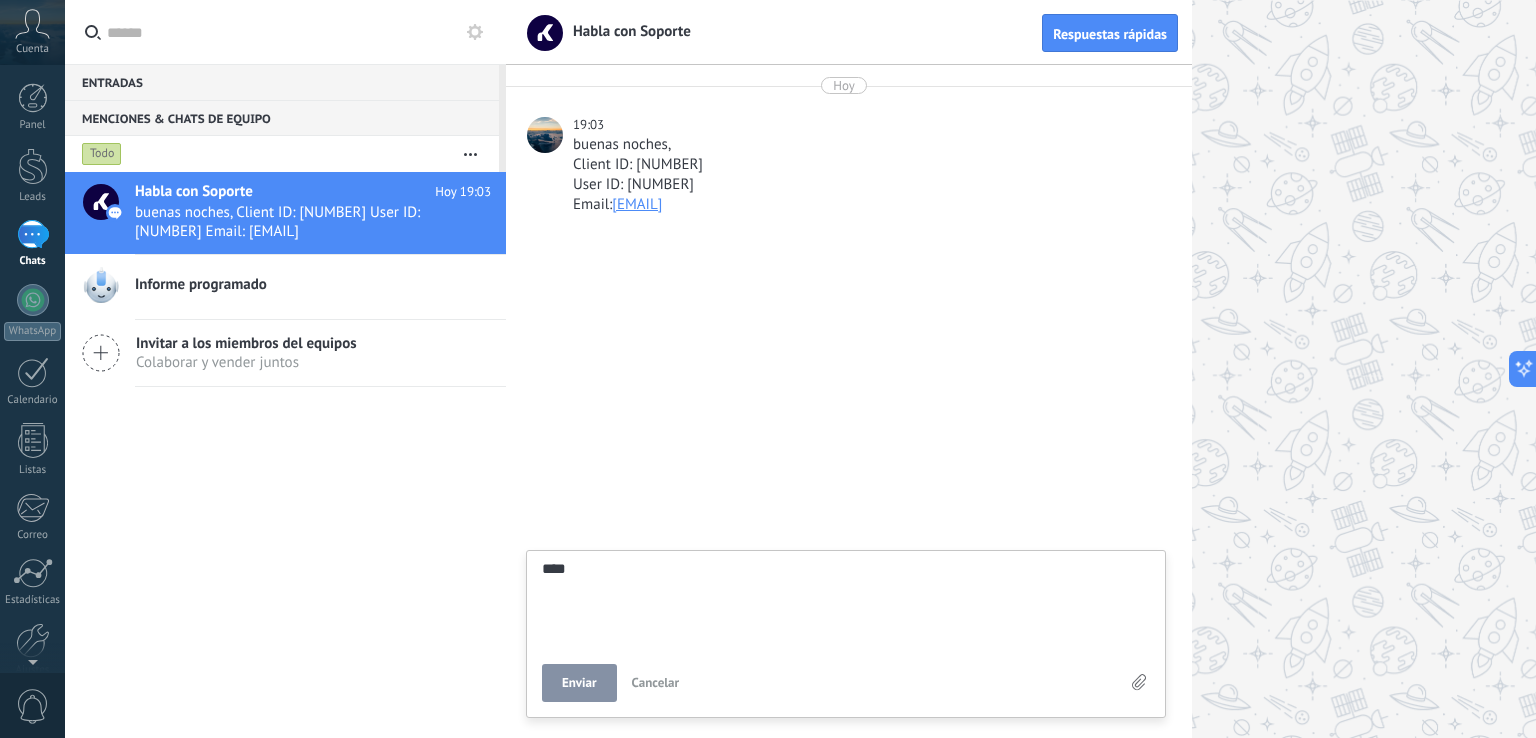 type on "*****" 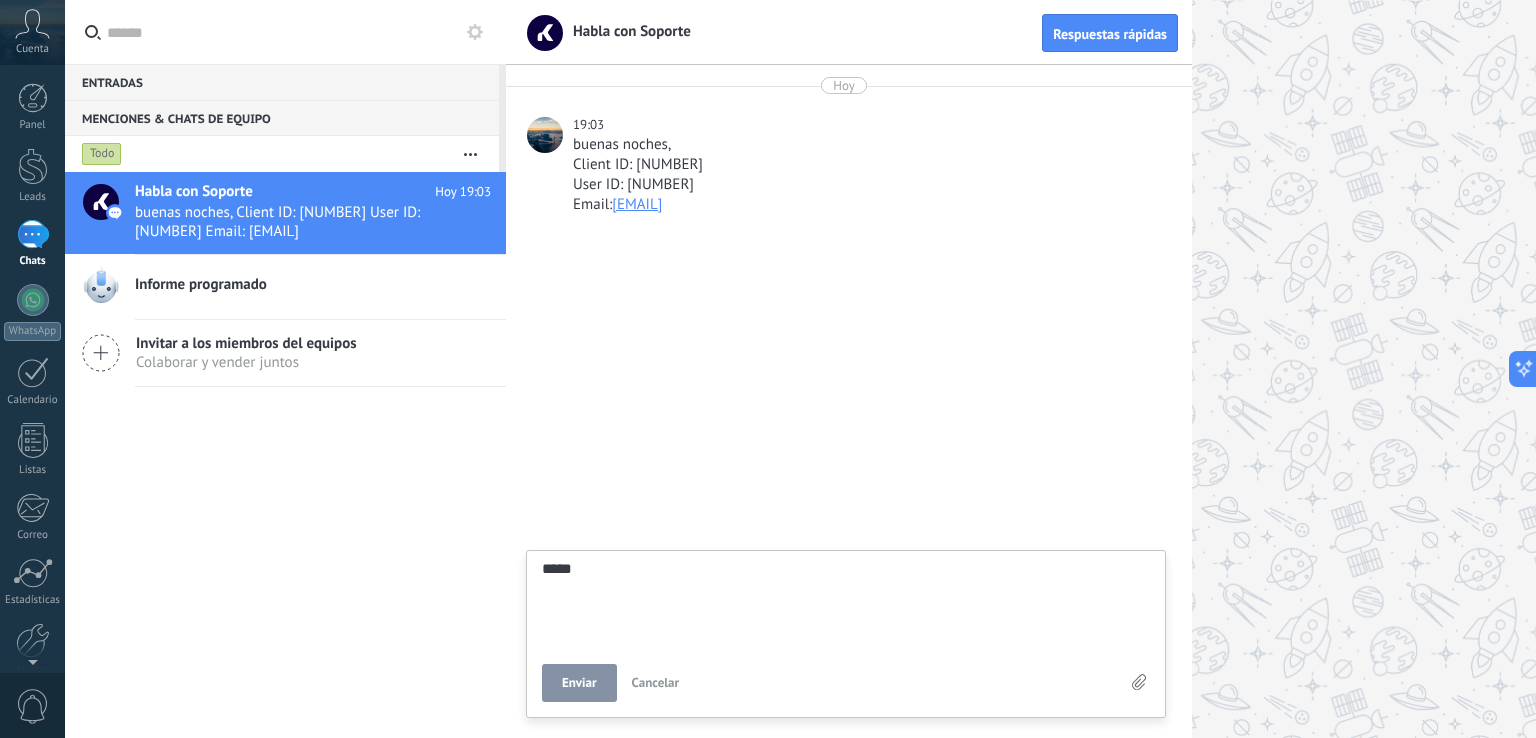 type on "*****" 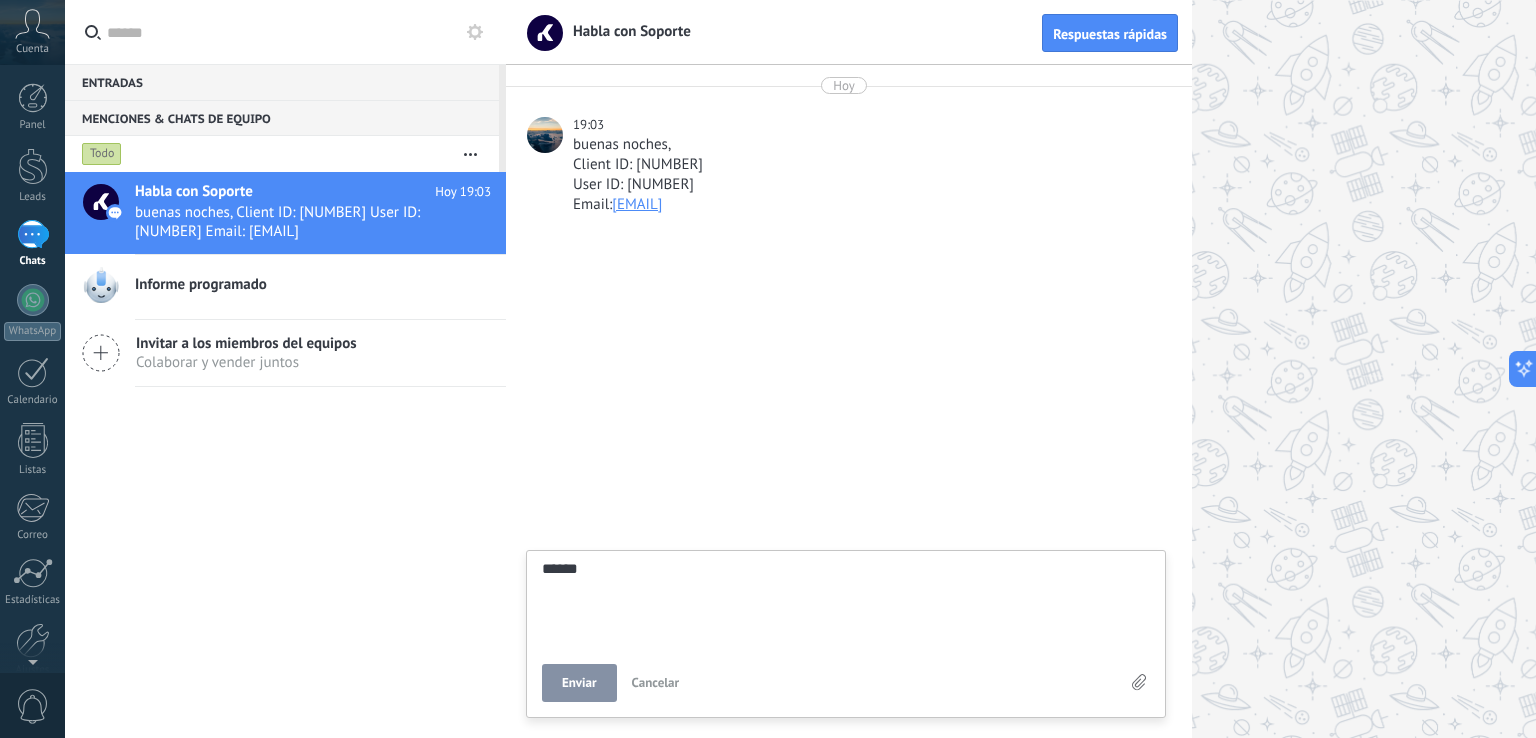 type on "*******" 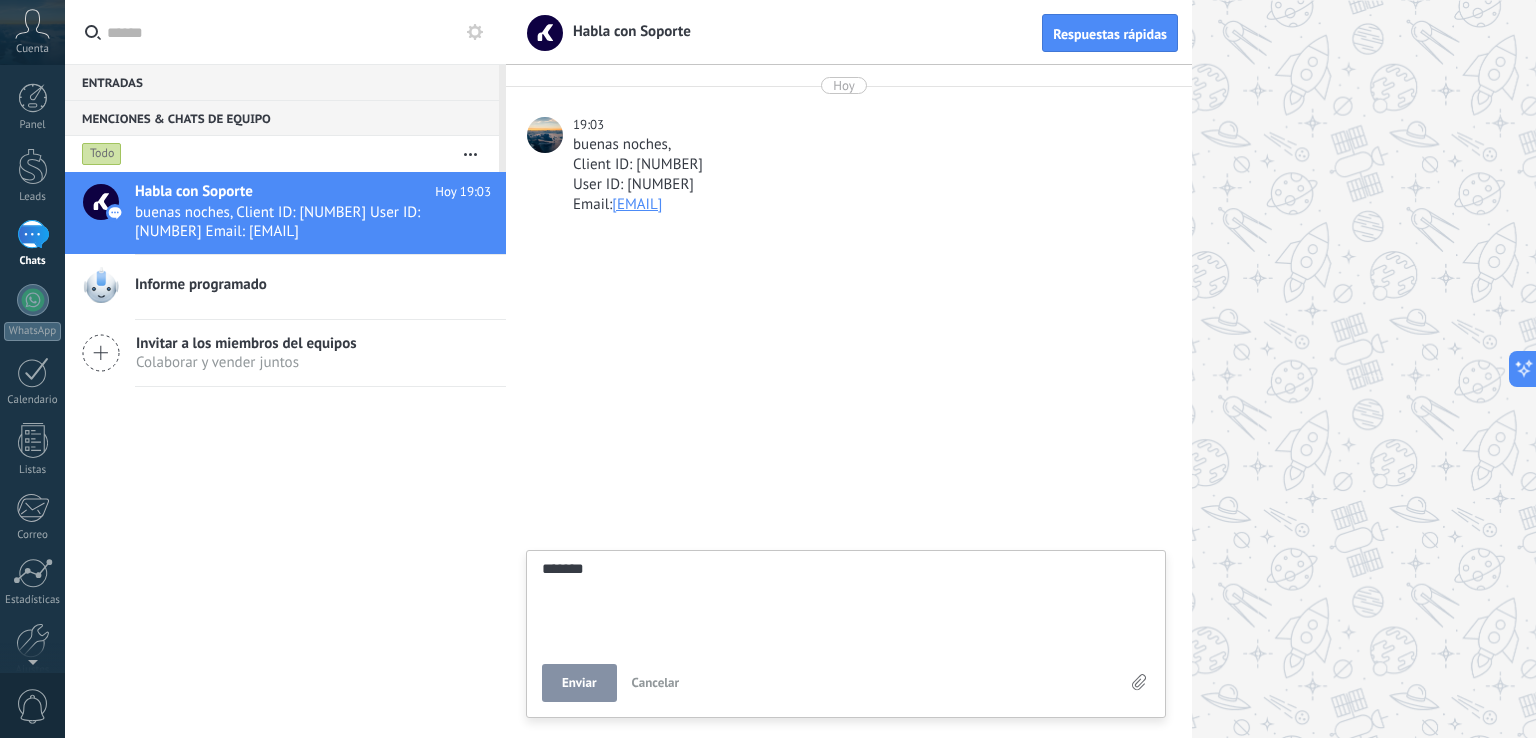 type on "********" 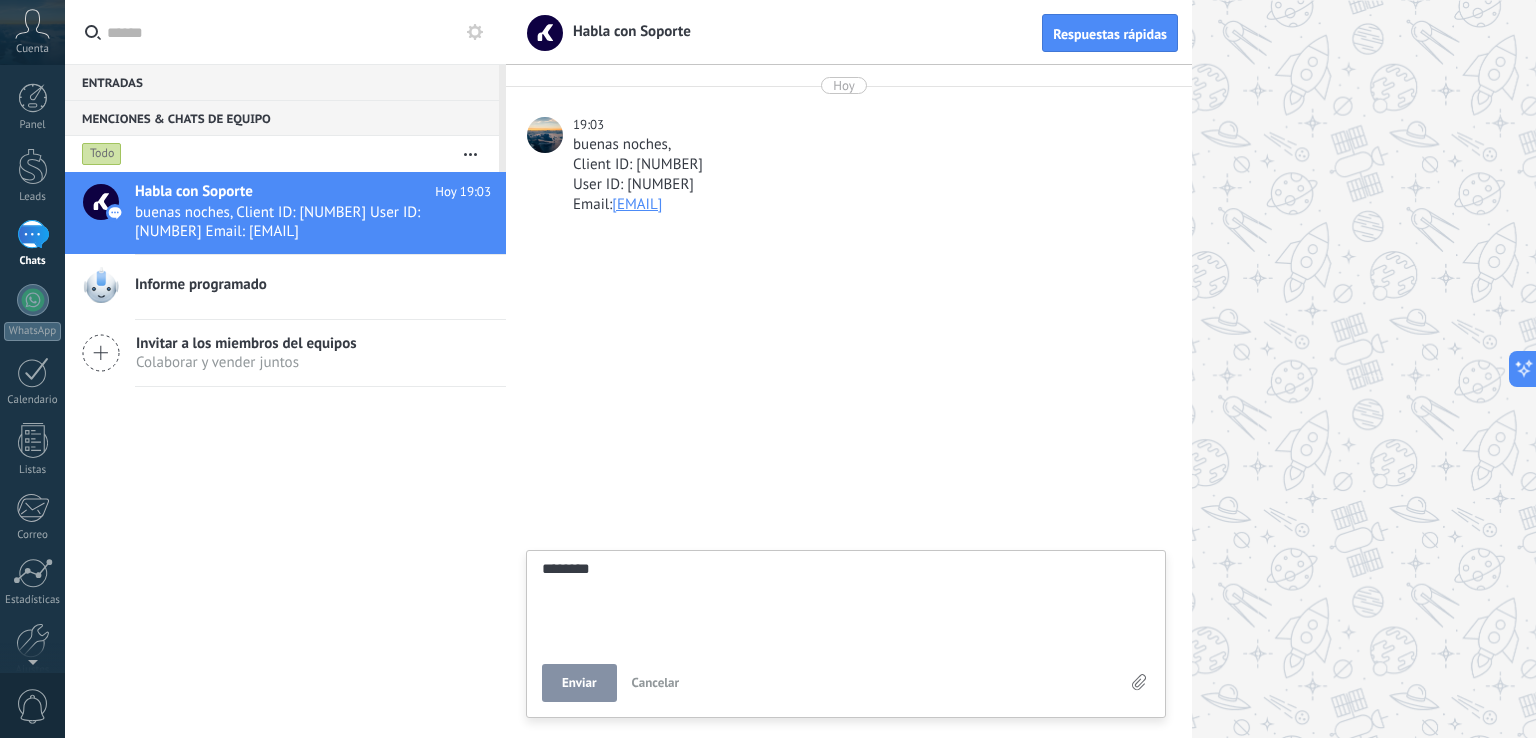 type on "*********" 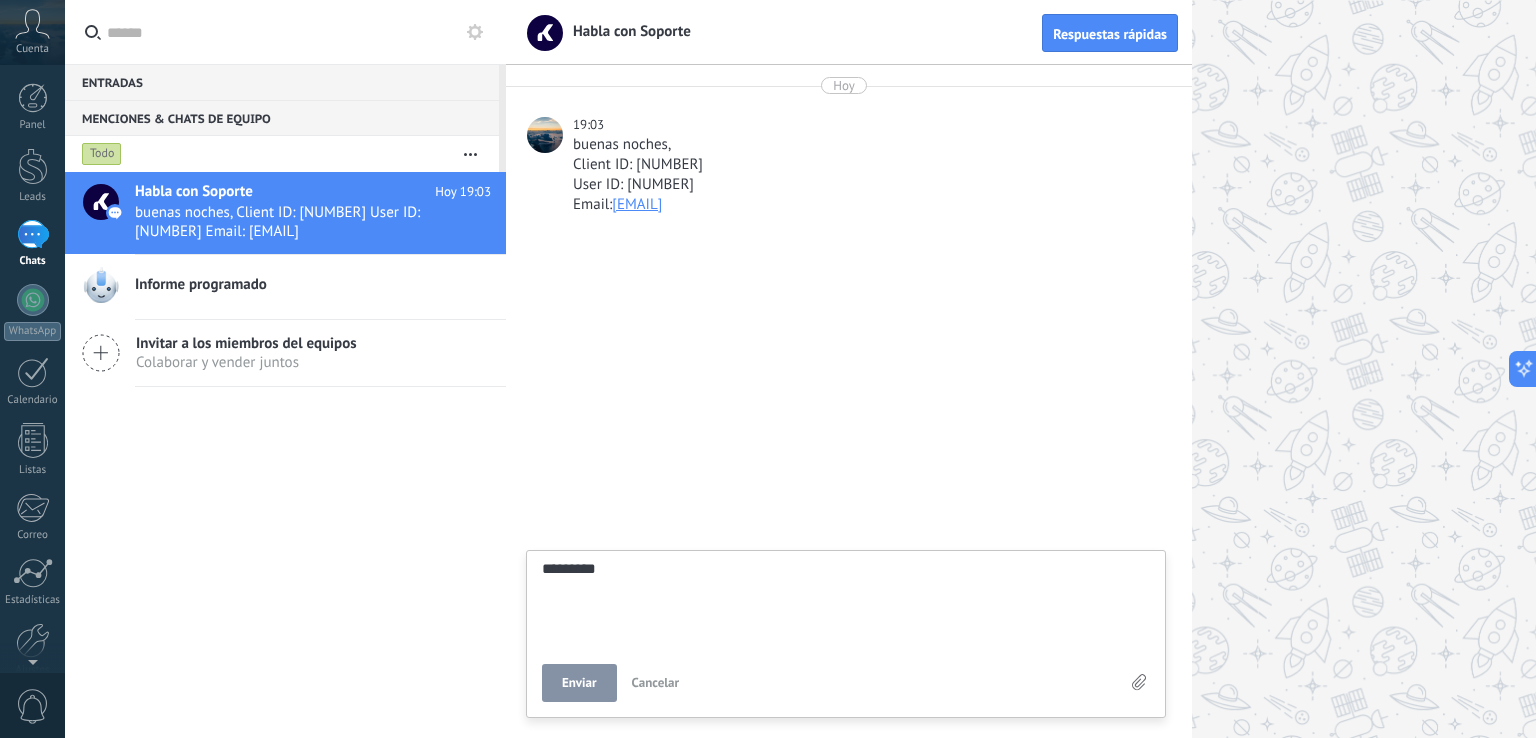 type on "**********" 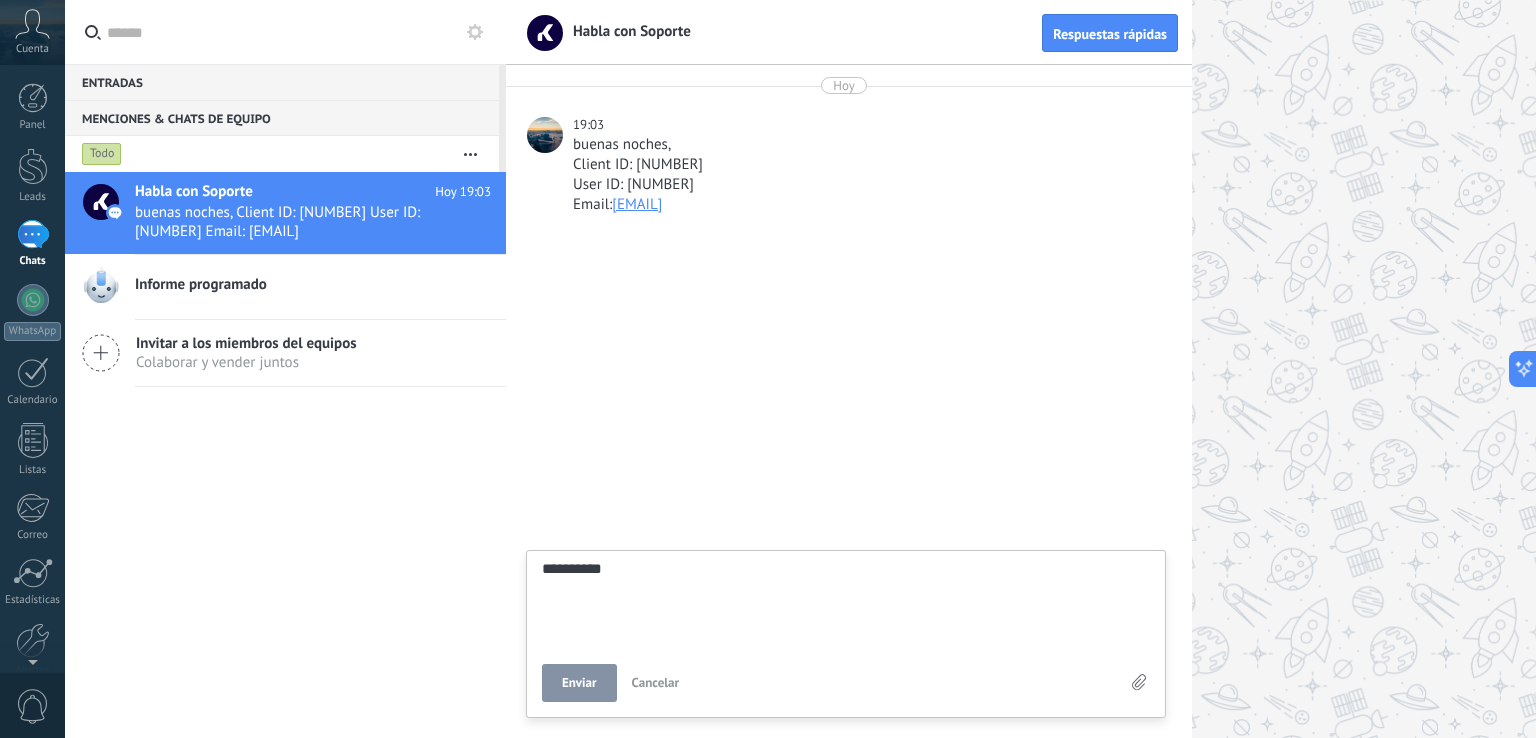 type on "**********" 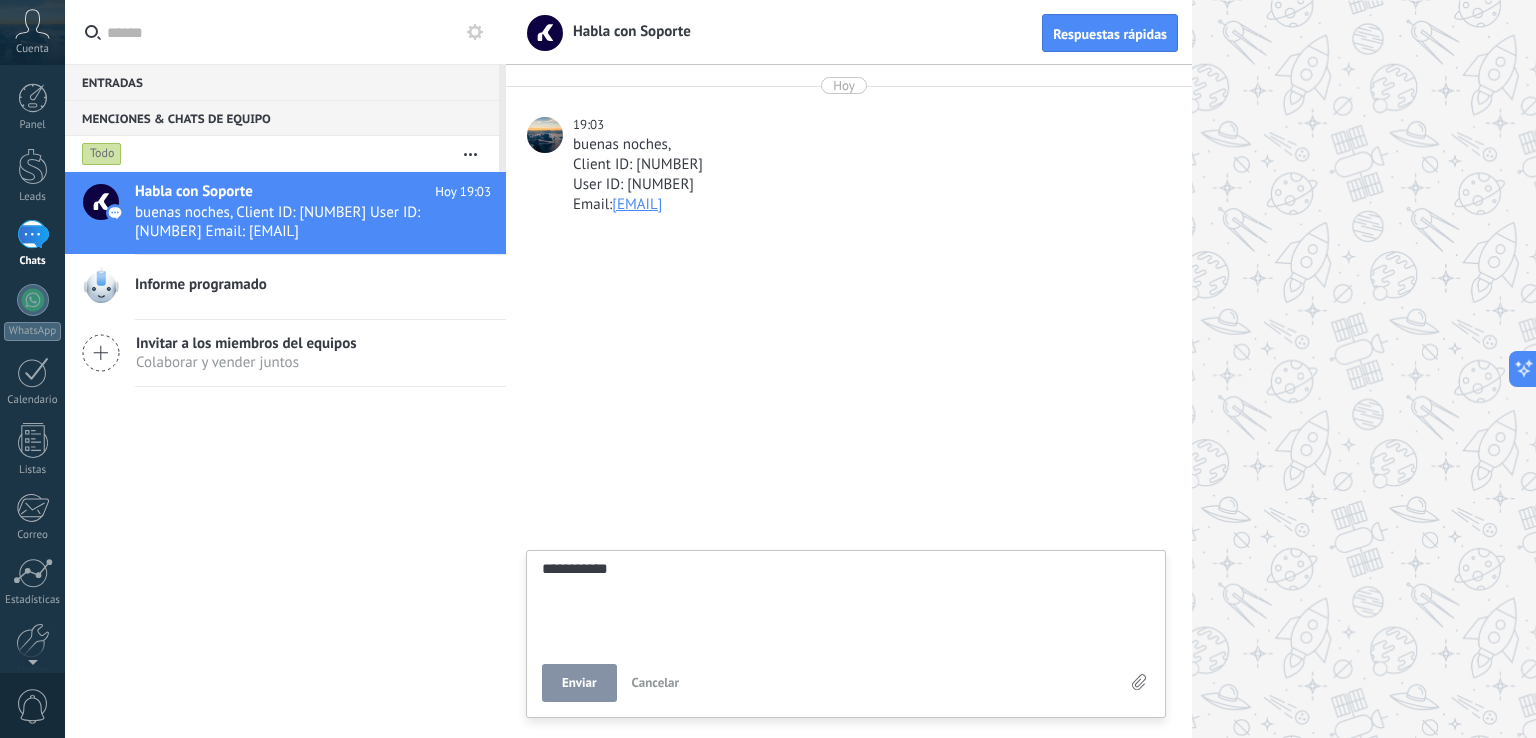 type on "**********" 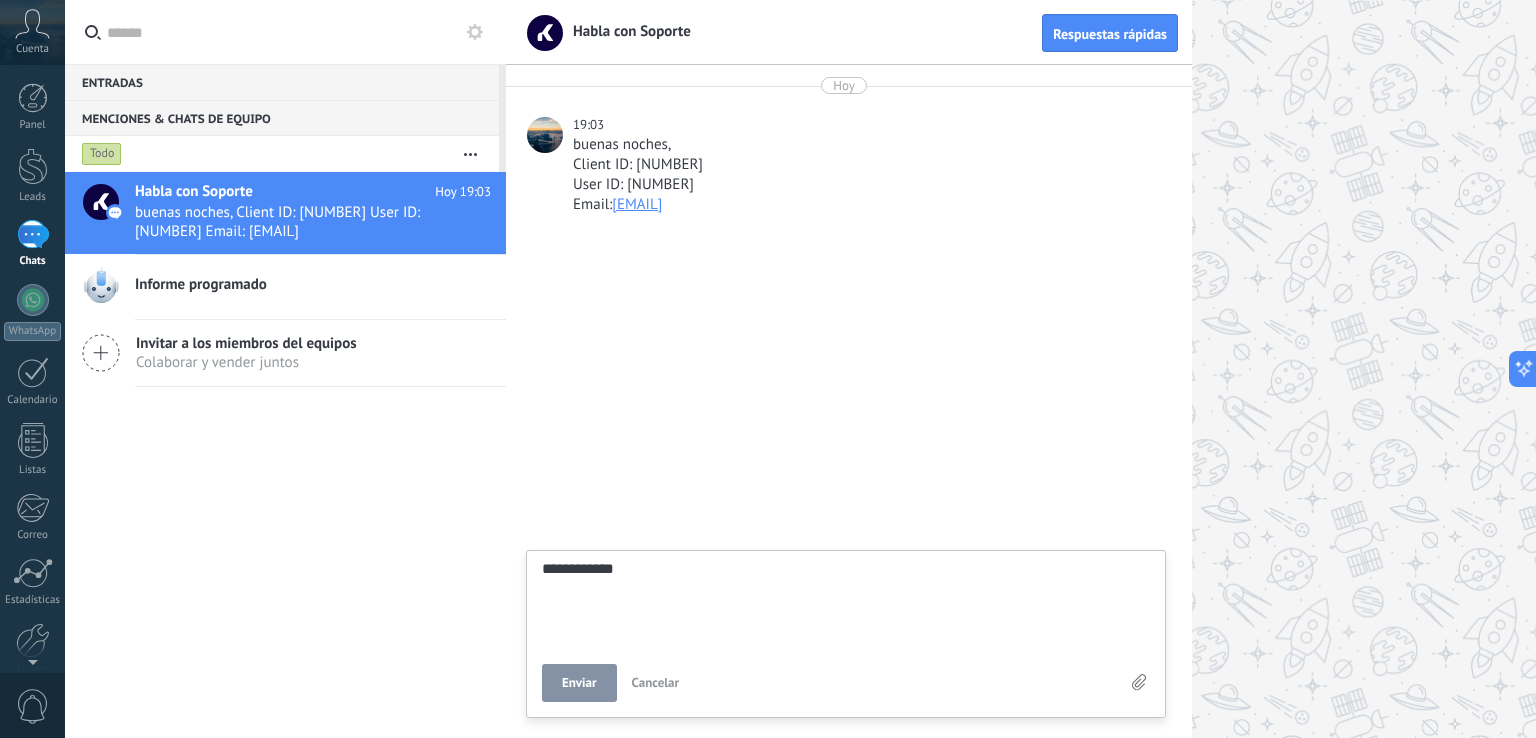 type on "**********" 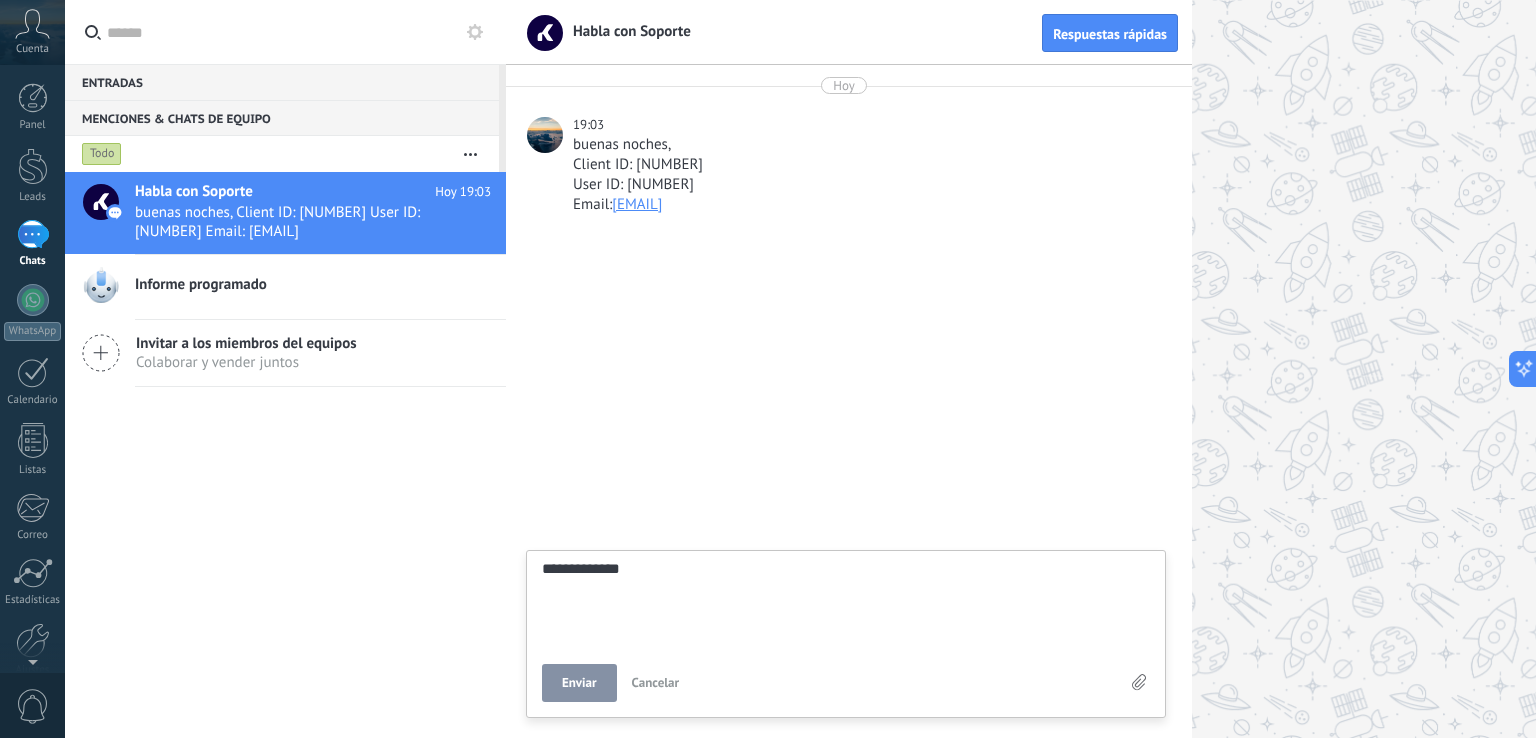 type on "**********" 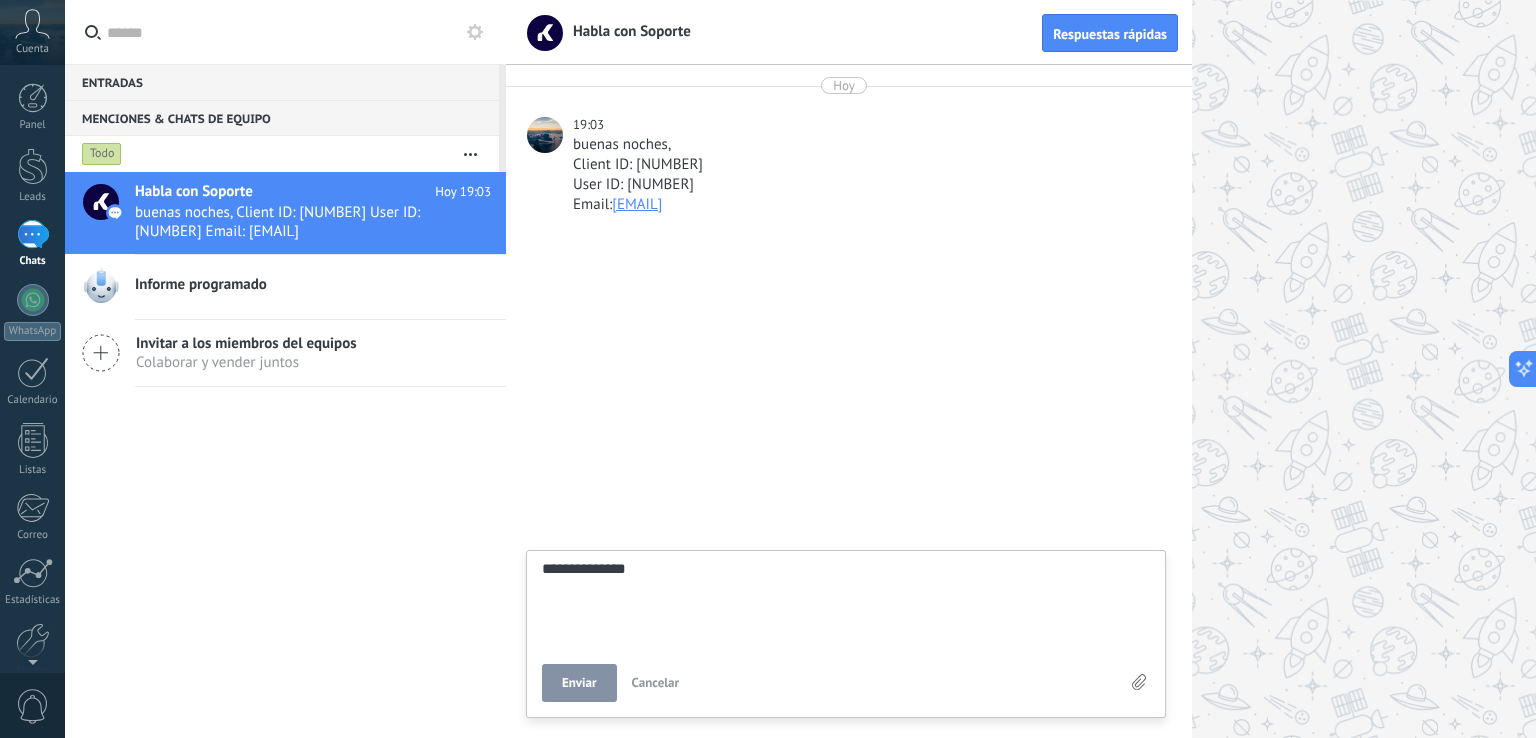 type on "**********" 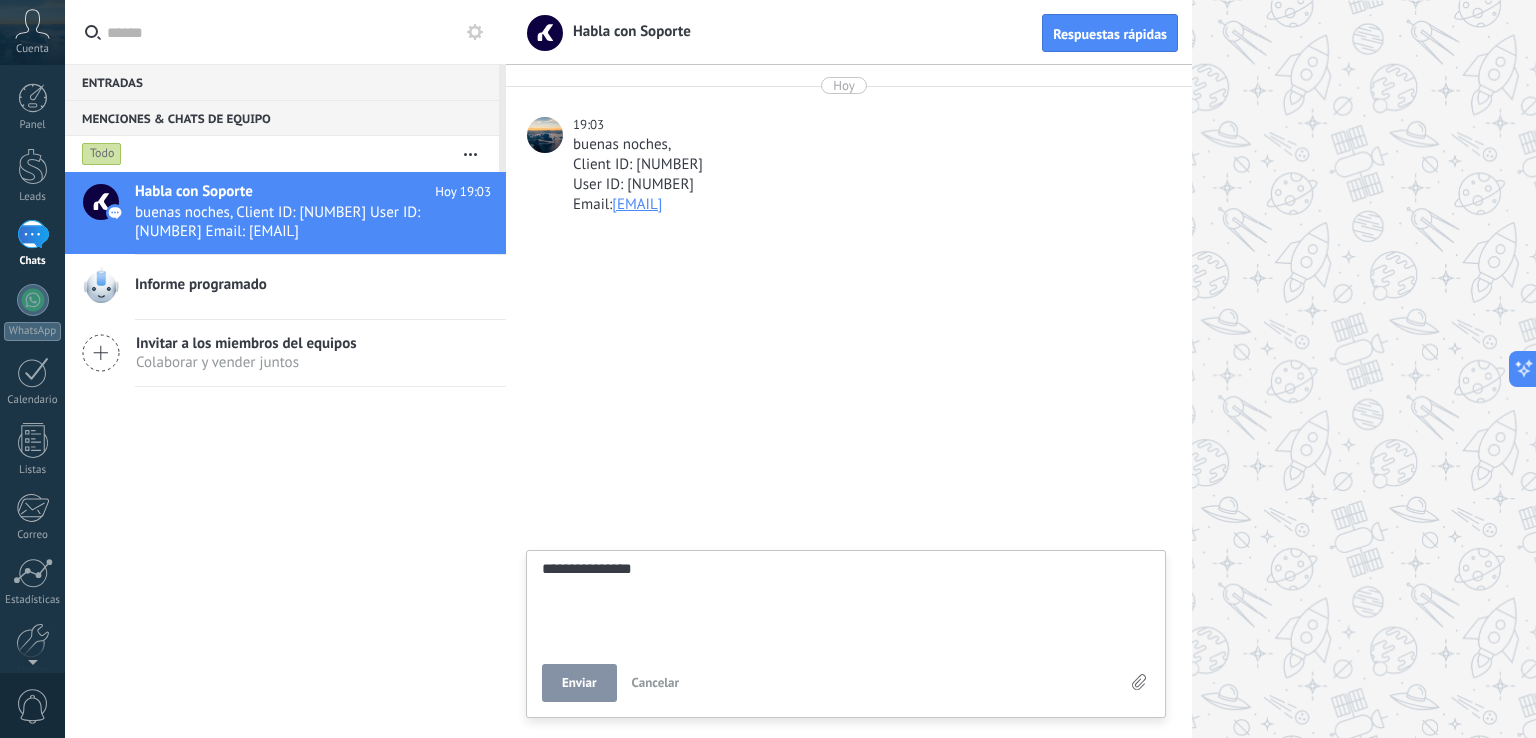 scroll, scrollTop: 38, scrollLeft: 0, axis: vertical 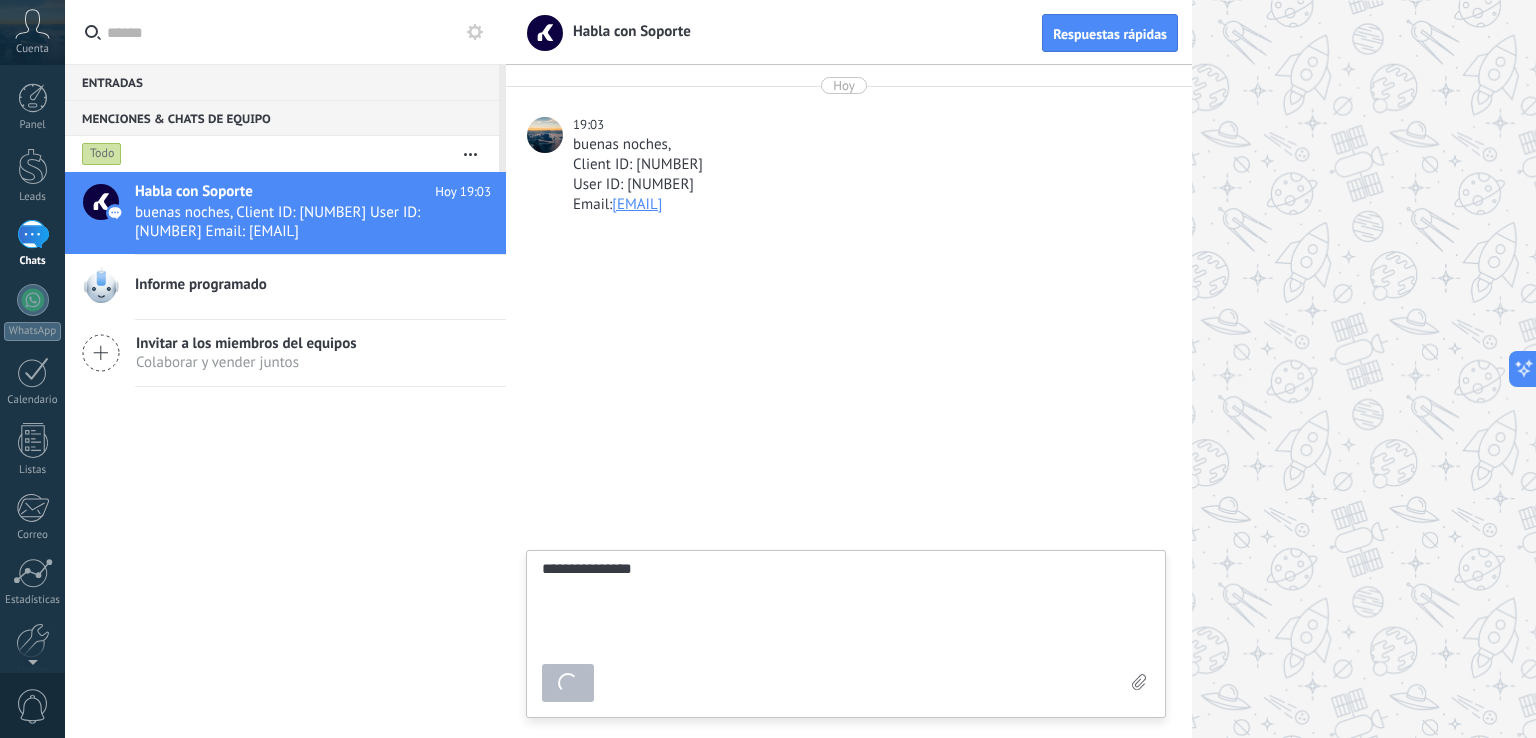 type on "*******" 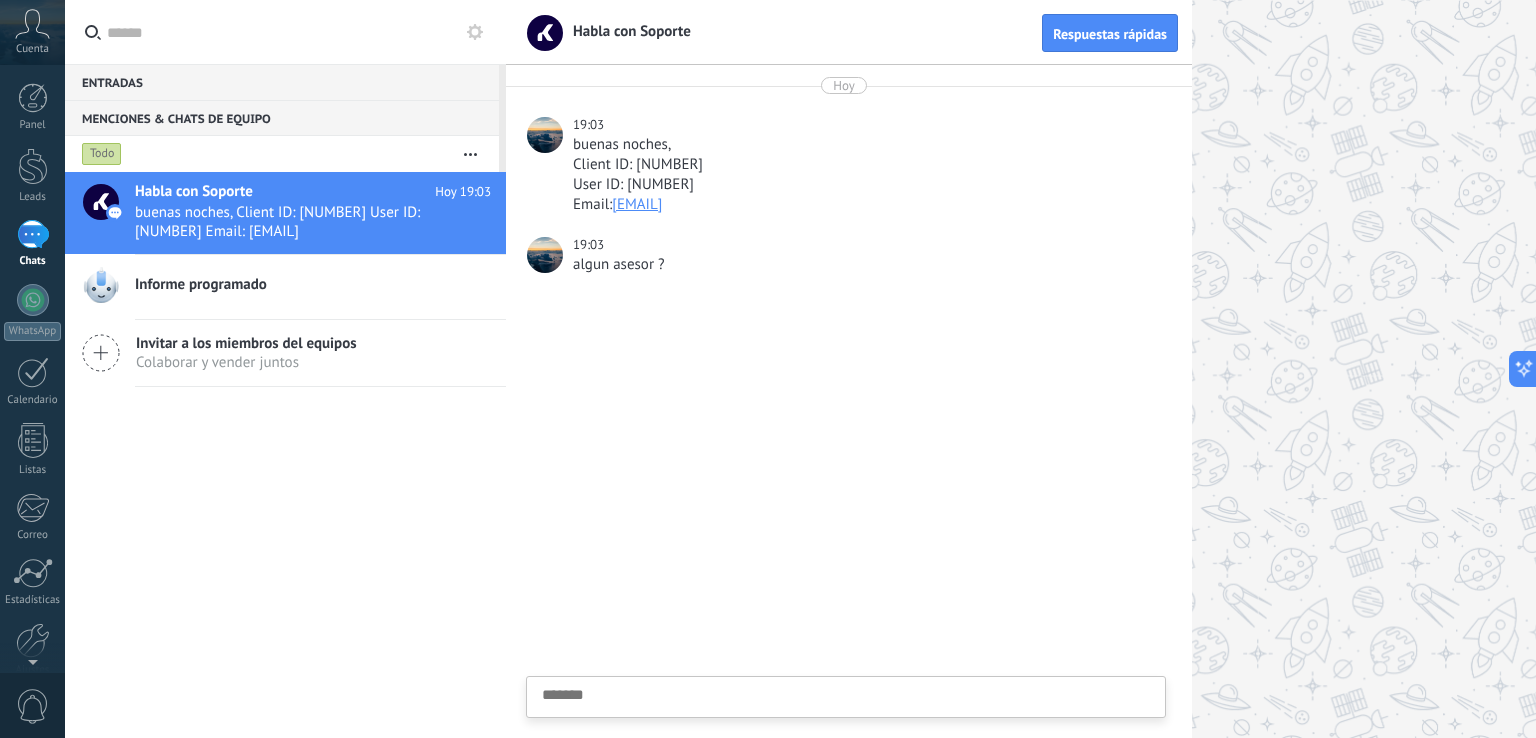 scroll, scrollTop: 19, scrollLeft: 0, axis: vertical 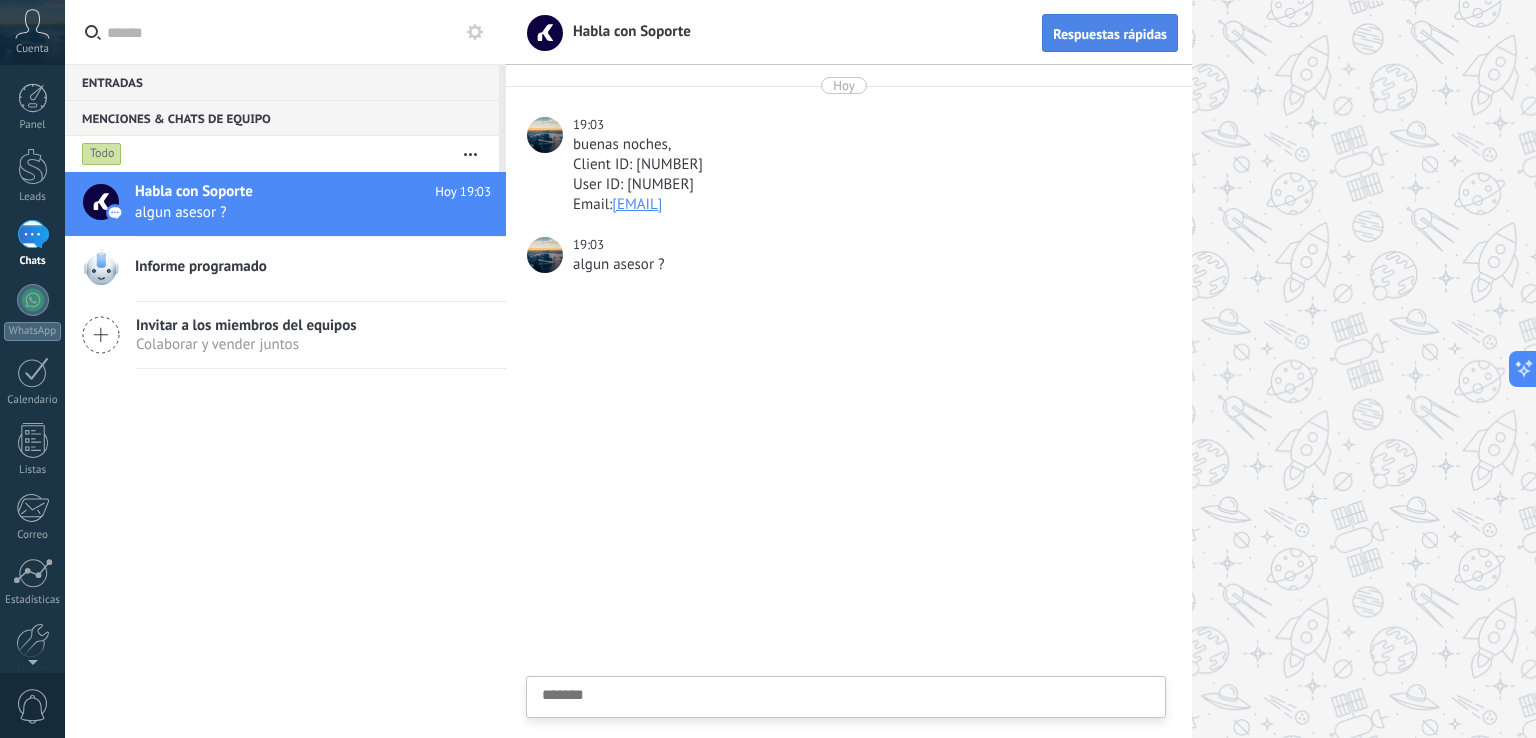 click on "Respuestas rápidas" at bounding box center (1110, 33) 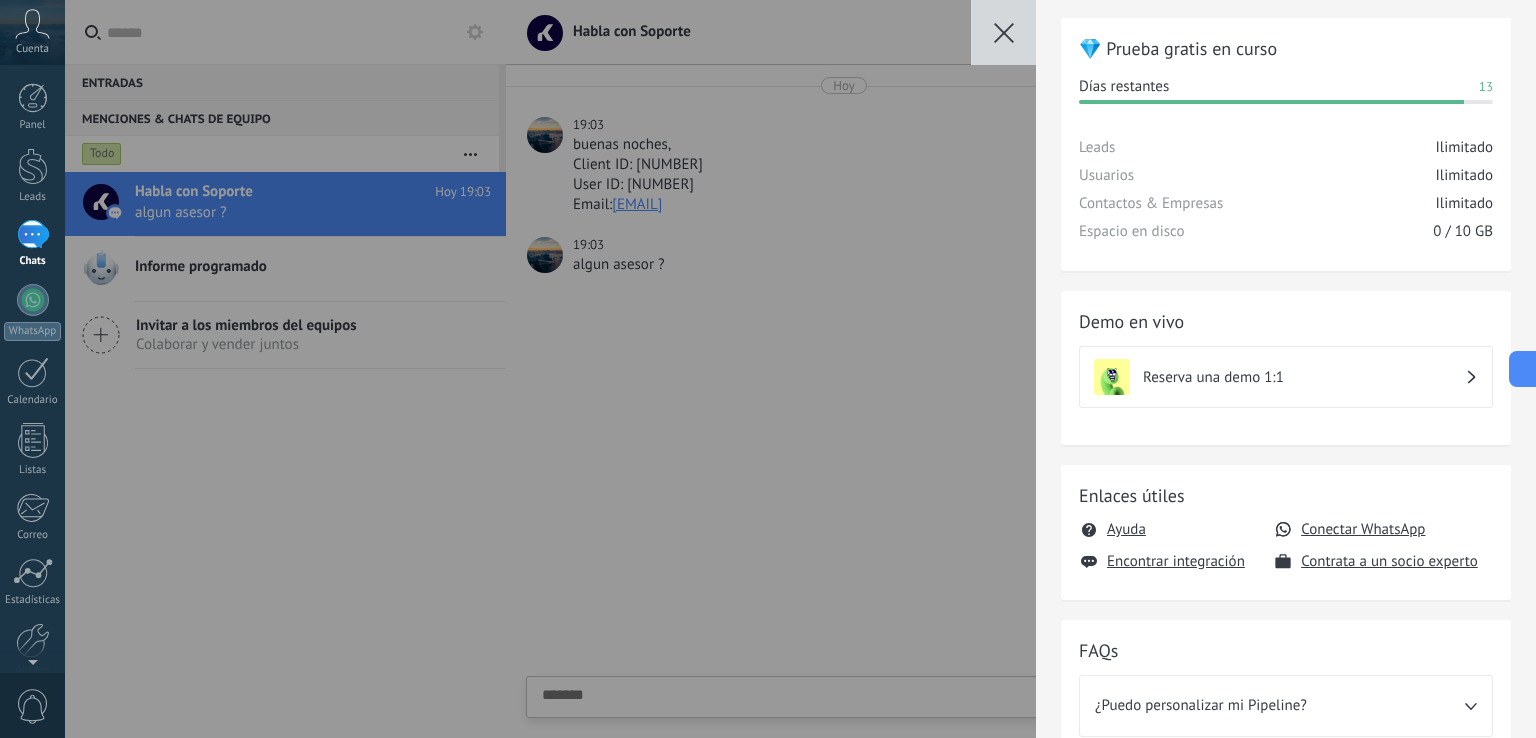 click at bounding box center (1003, 32) 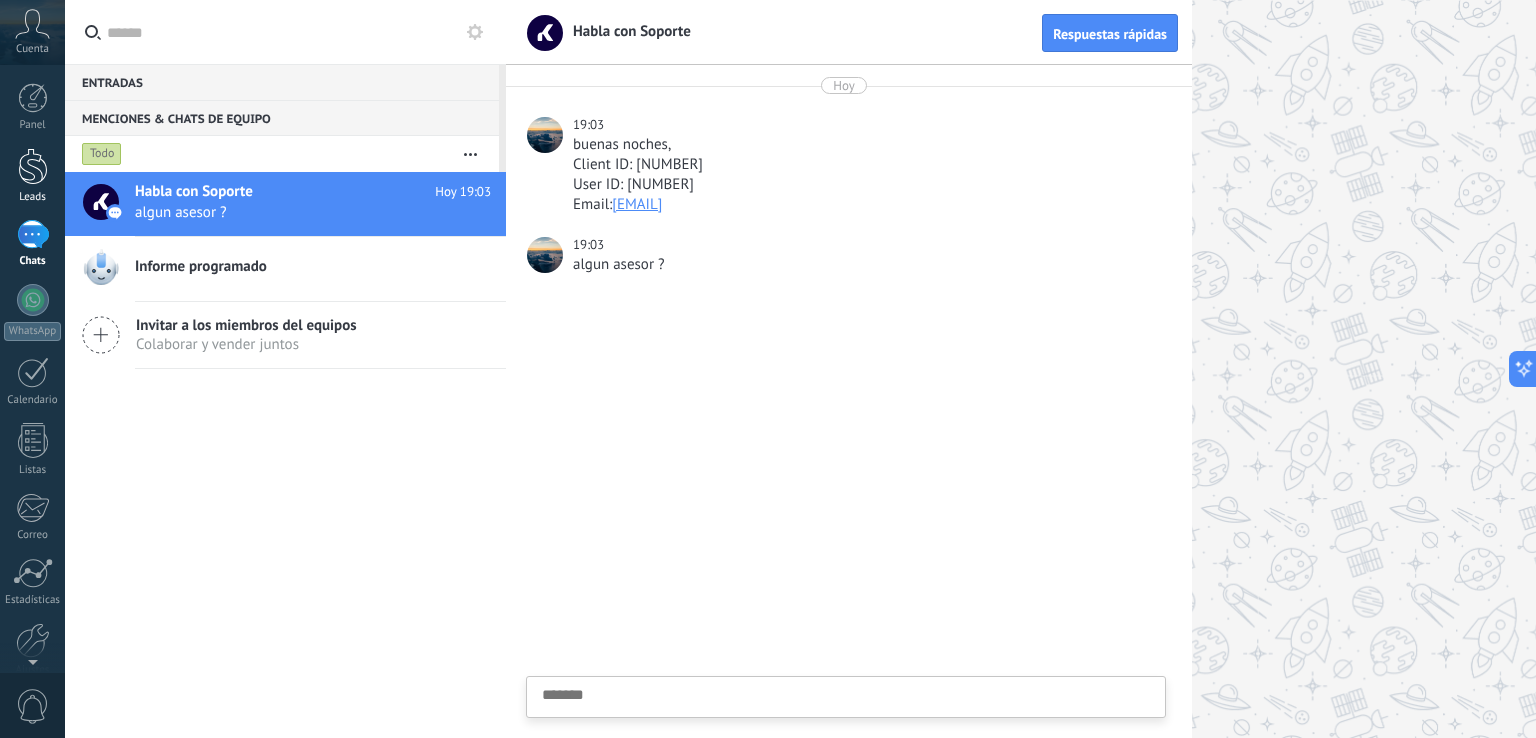 click at bounding box center [33, 166] 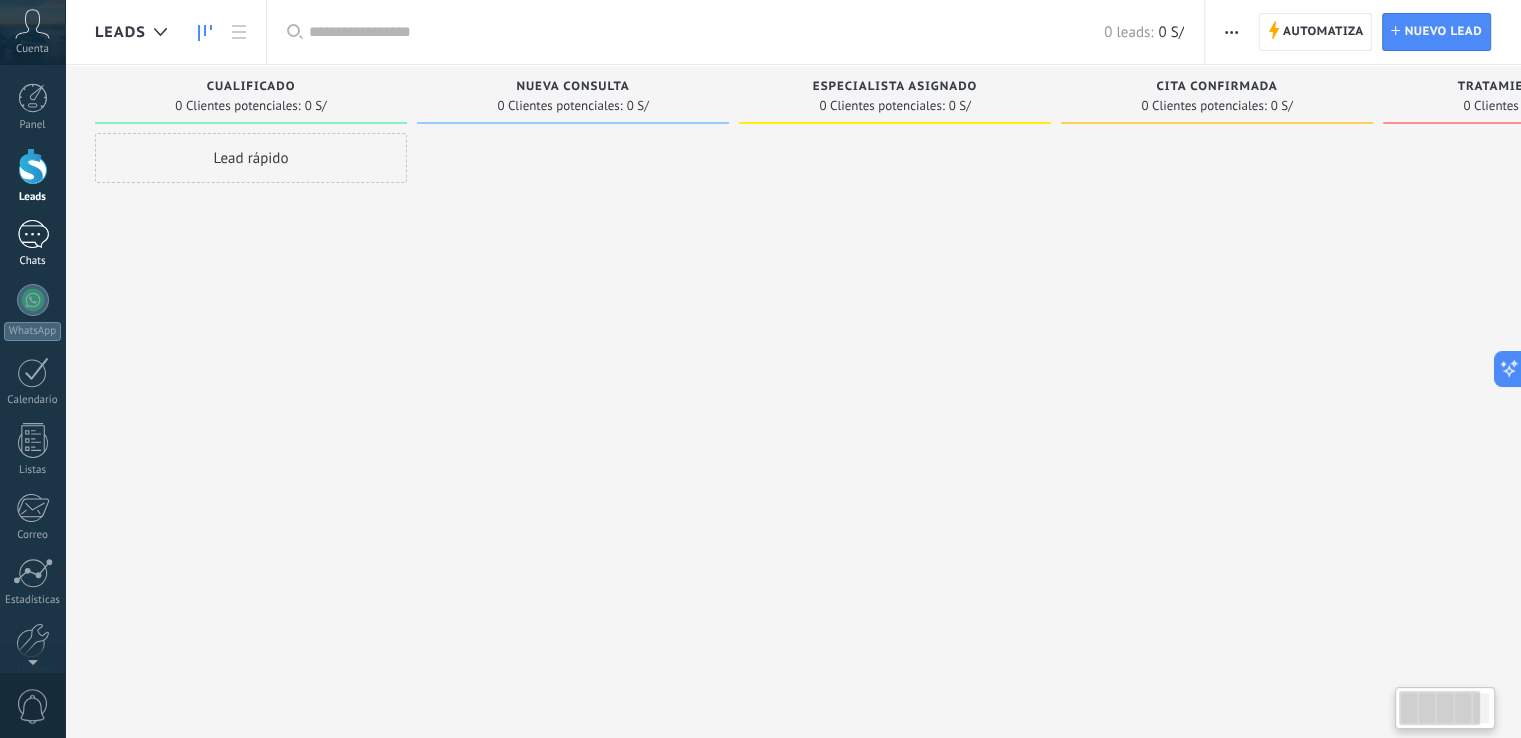 click at bounding box center [33, 234] 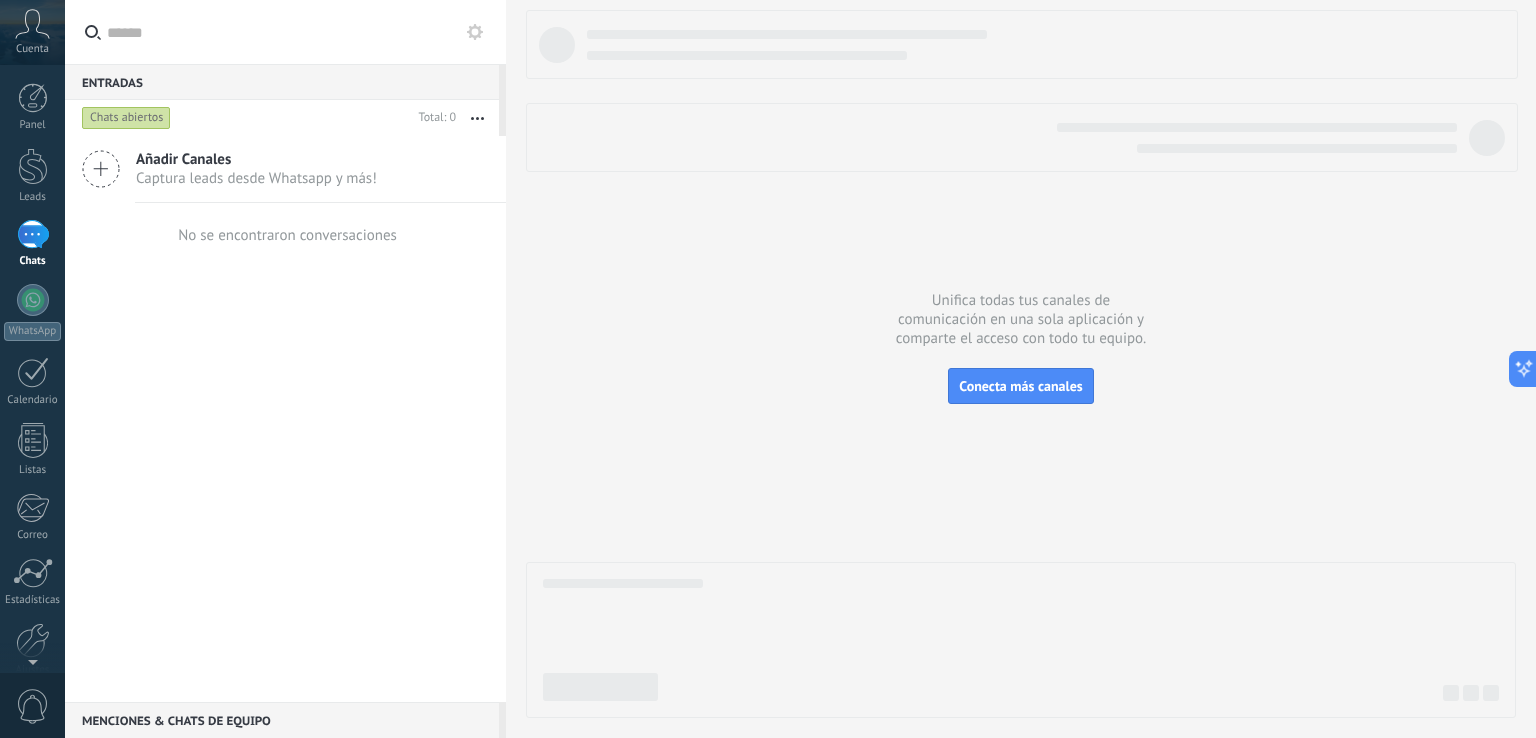 click on "Cuenta" at bounding box center [32, 32] 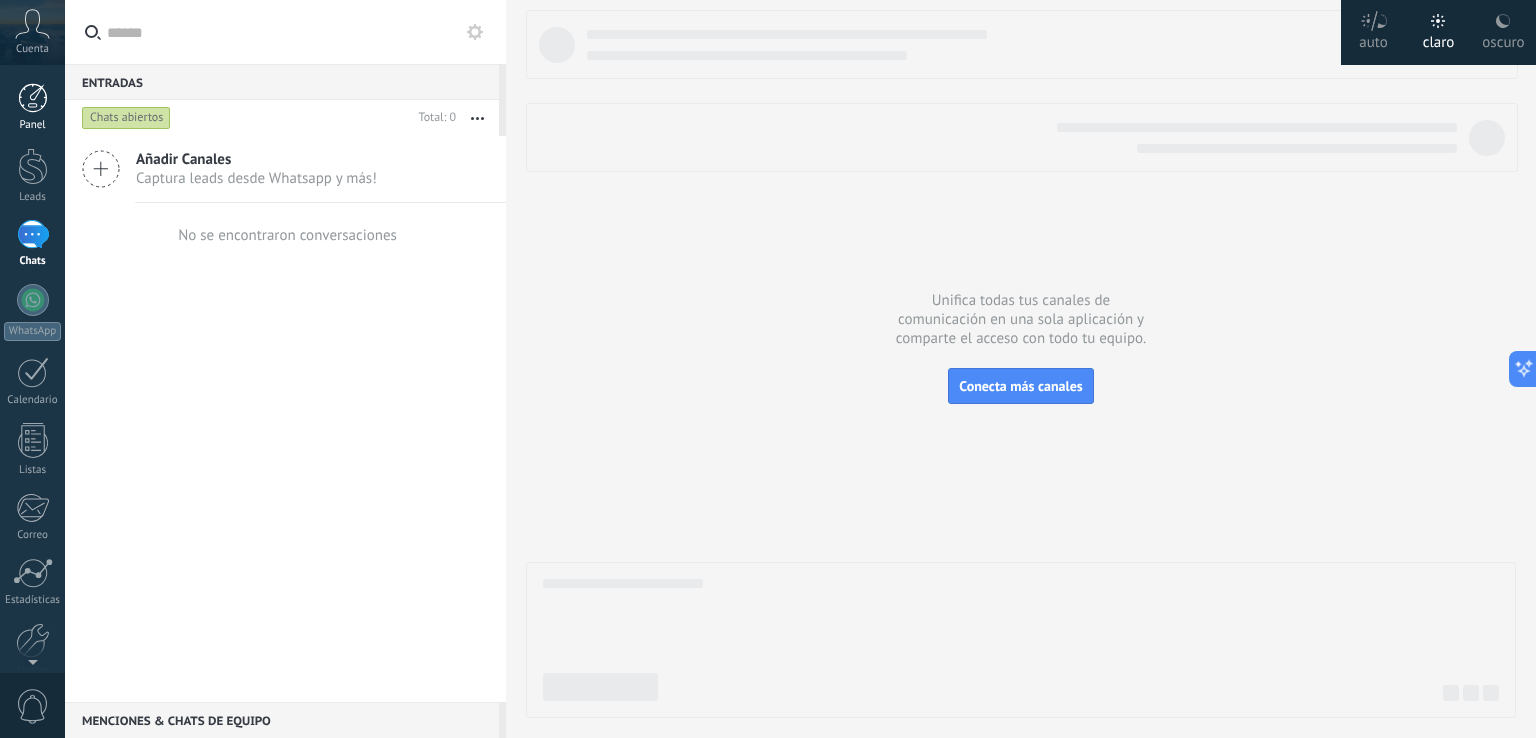 click on "Panel" at bounding box center (32, 107) 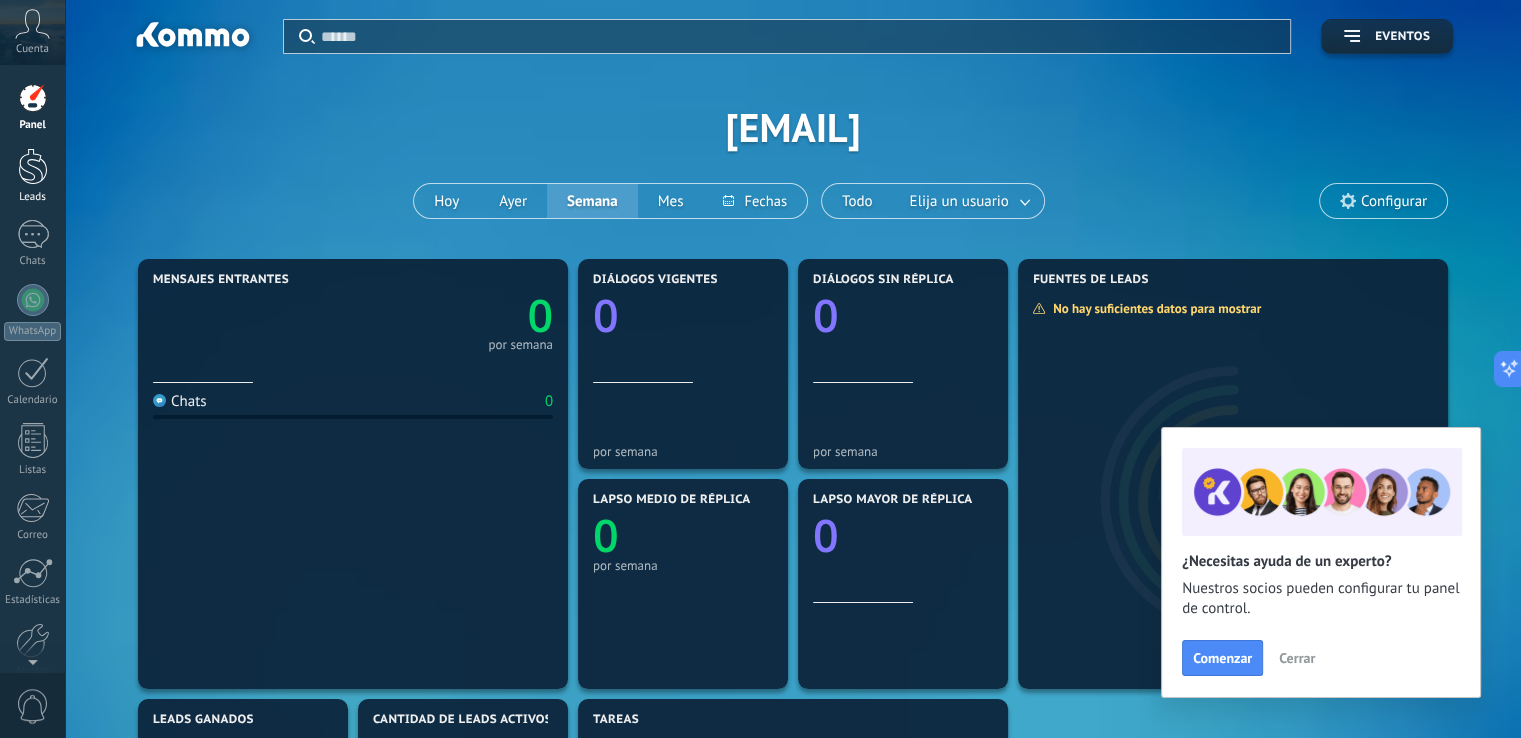 click on "Leads" at bounding box center (32, 176) 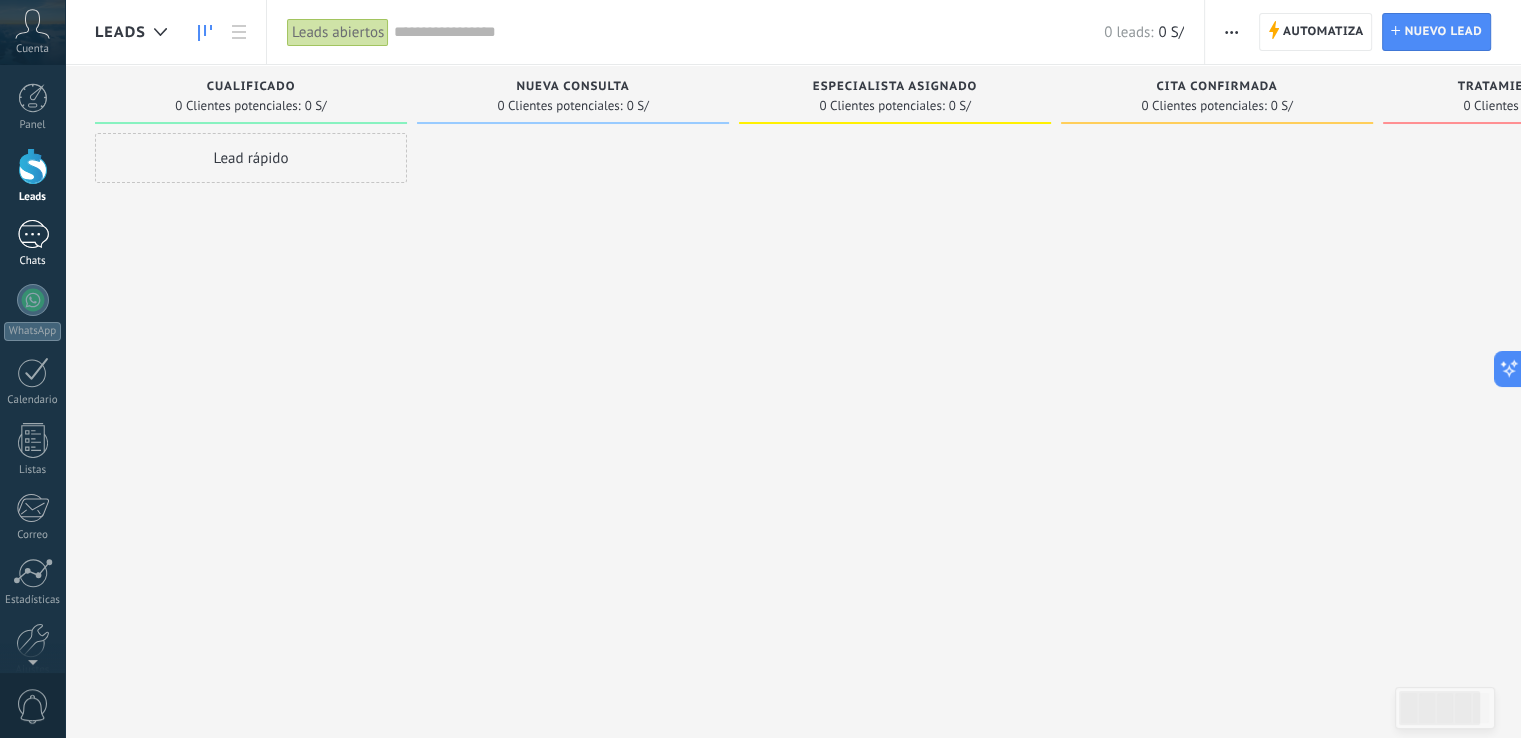 click on "Chats" at bounding box center [32, 244] 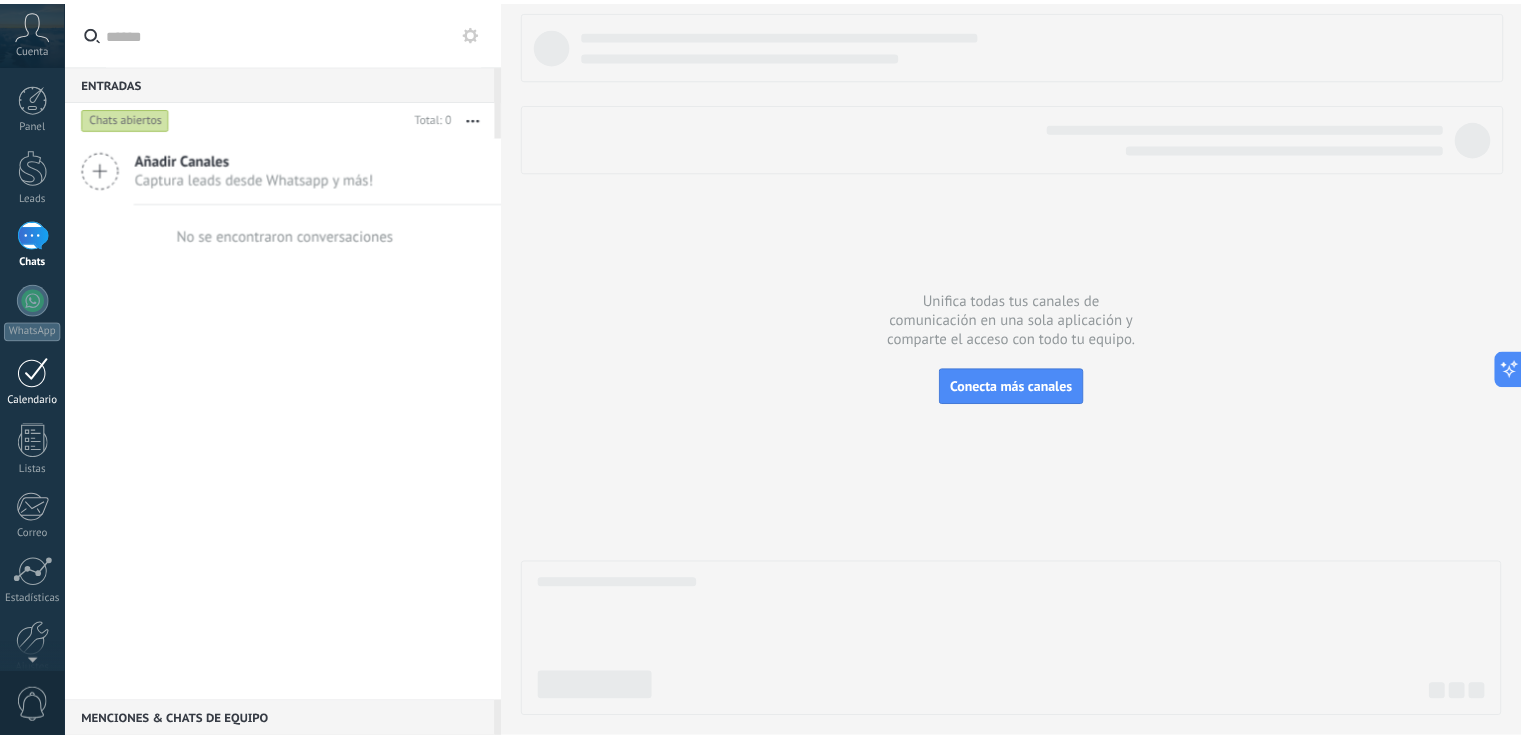 scroll, scrollTop: 93, scrollLeft: 0, axis: vertical 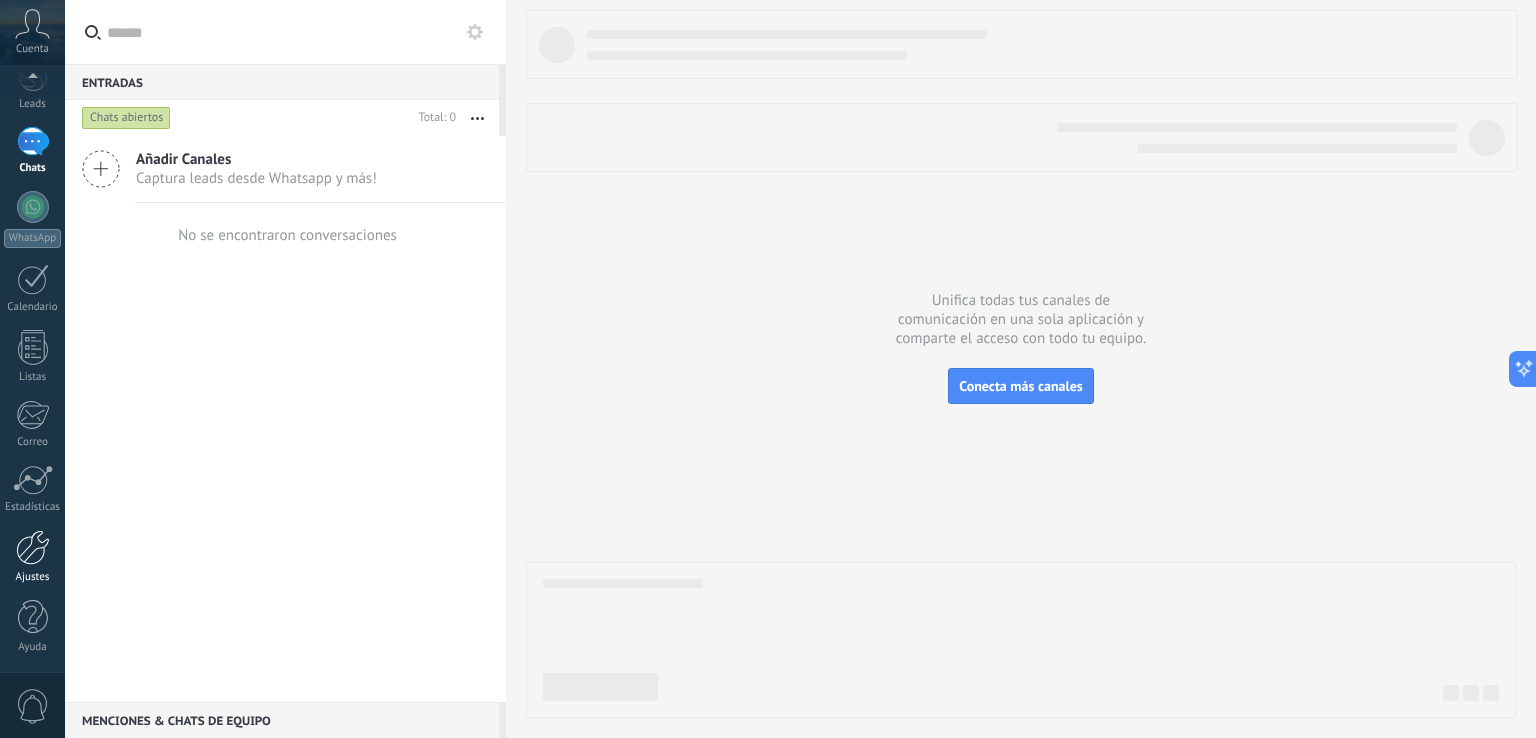 click at bounding box center (33, 547) 